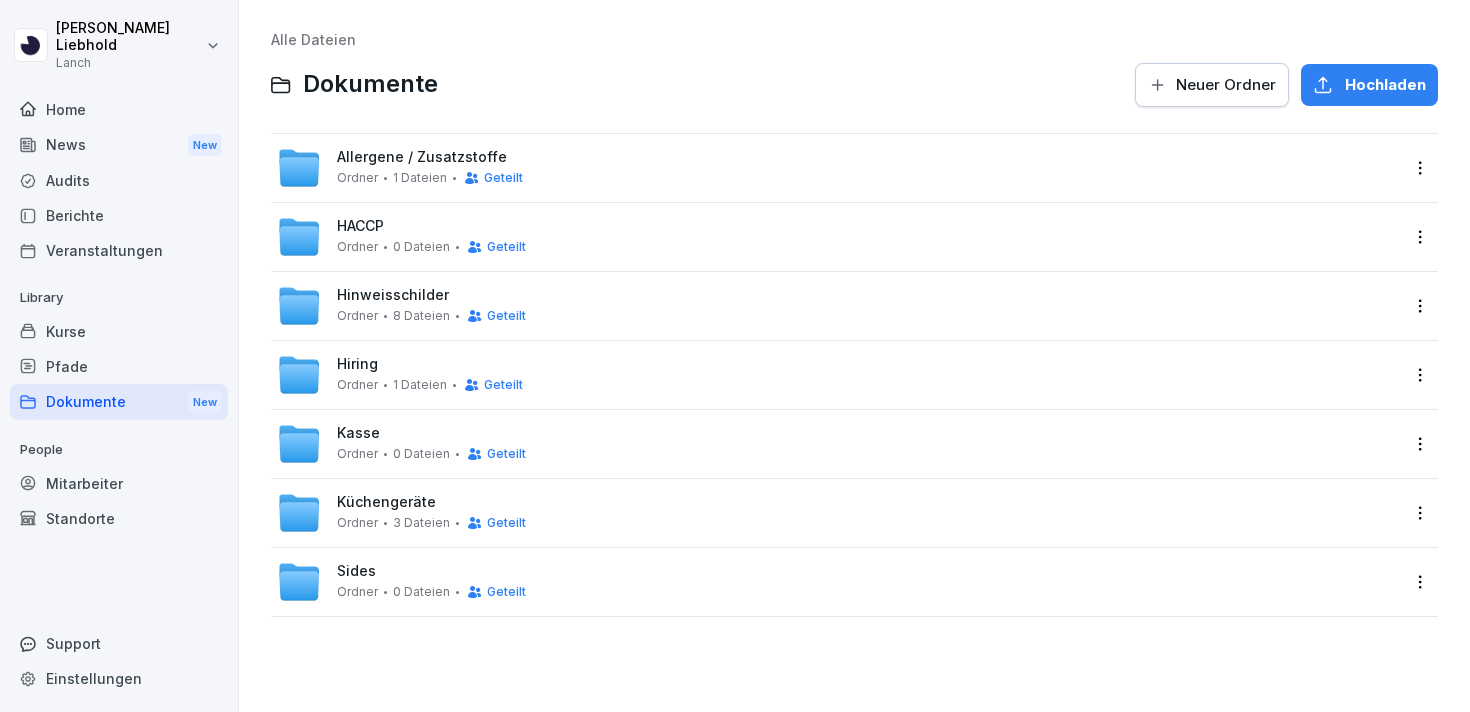 scroll, scrollTop: 0, scrollLeft: 0, axis: both 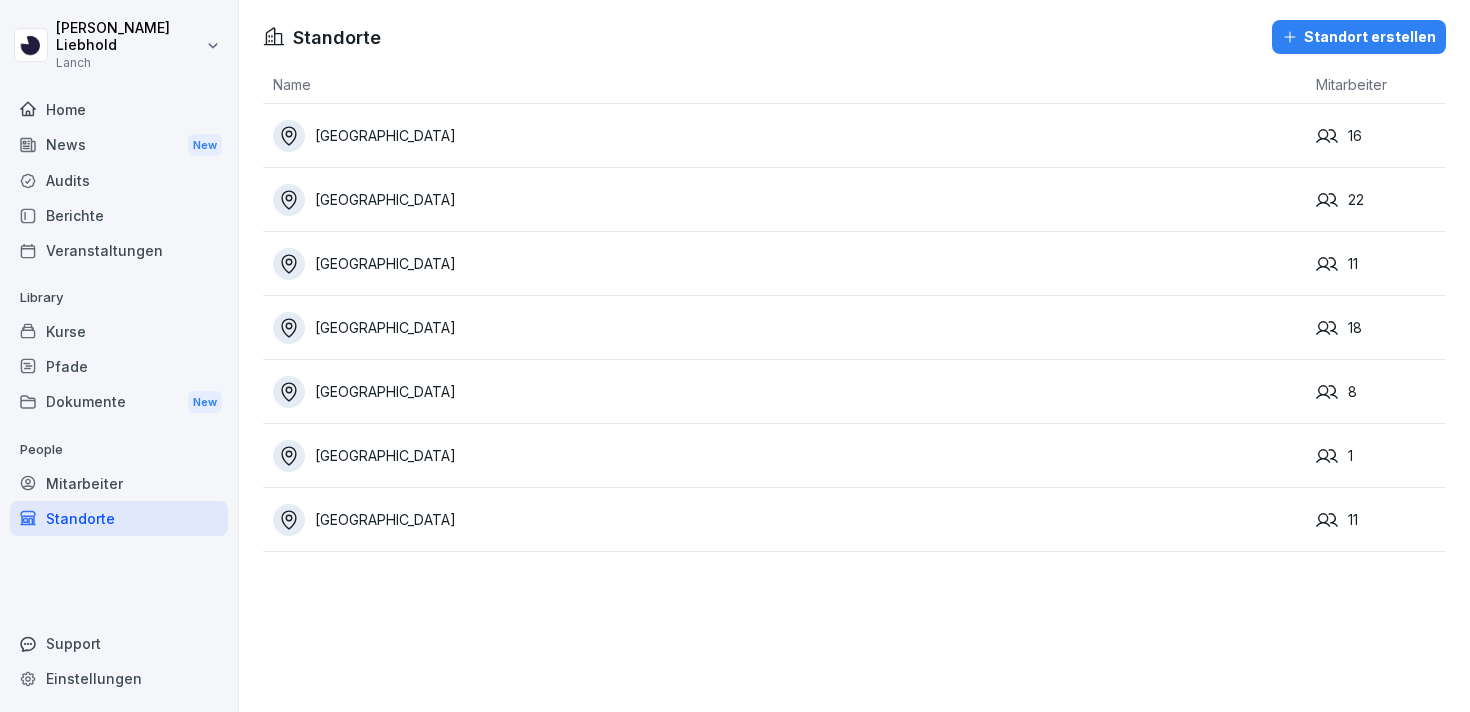 click on "Mitarbeiter" at bounding box center (119, 483) 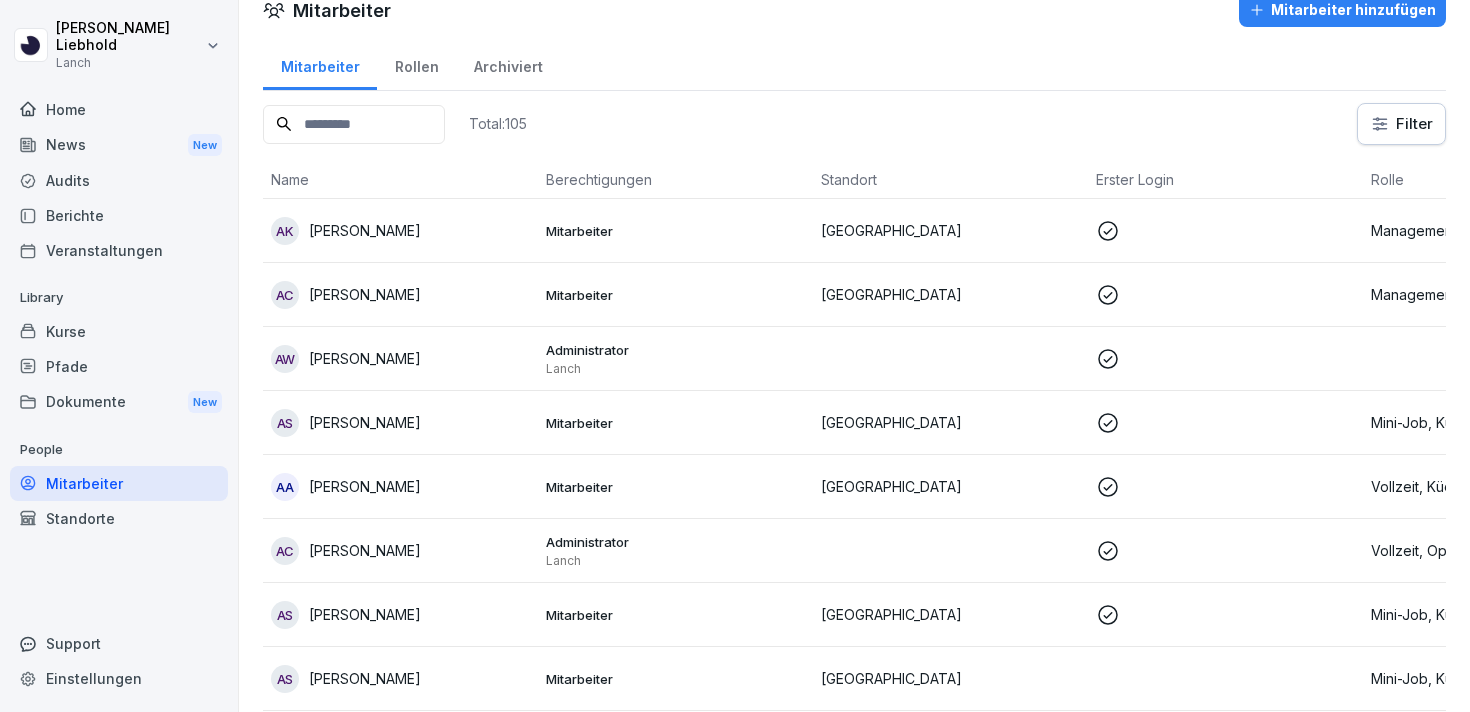 scroll, scrollTop: 0, scrollLeft: 0, axis: both 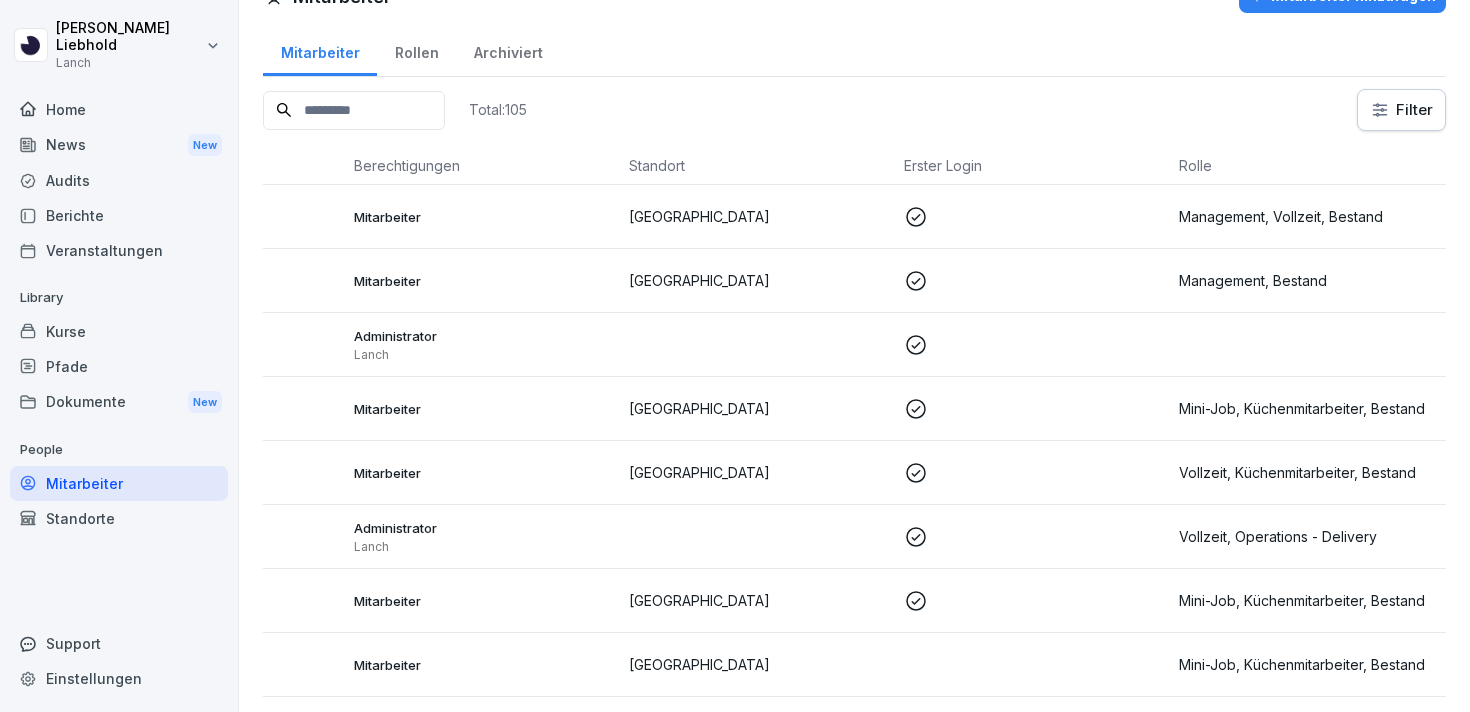click on "Audits" at bounding box center (119, 180) 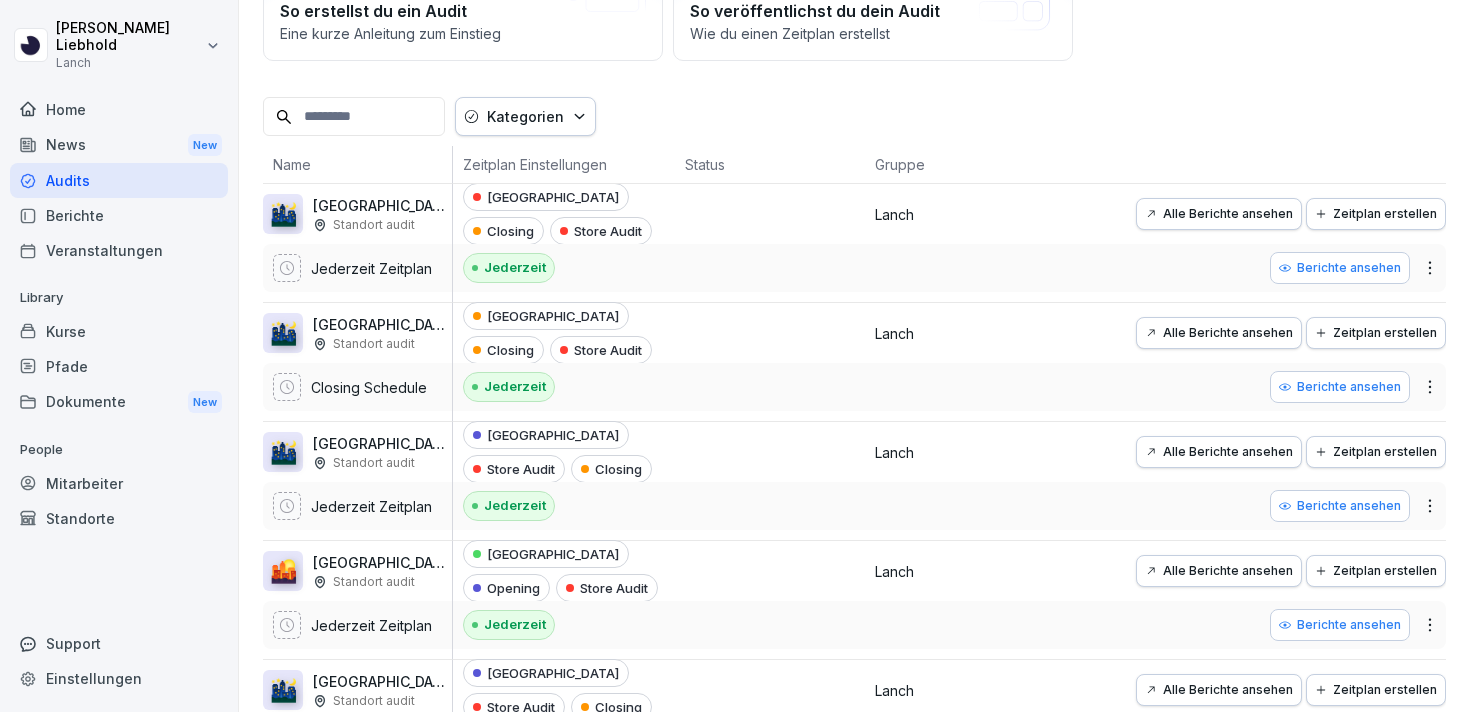 scroll, scrollTop: 224, scrollLeft: 0, axis: vertical 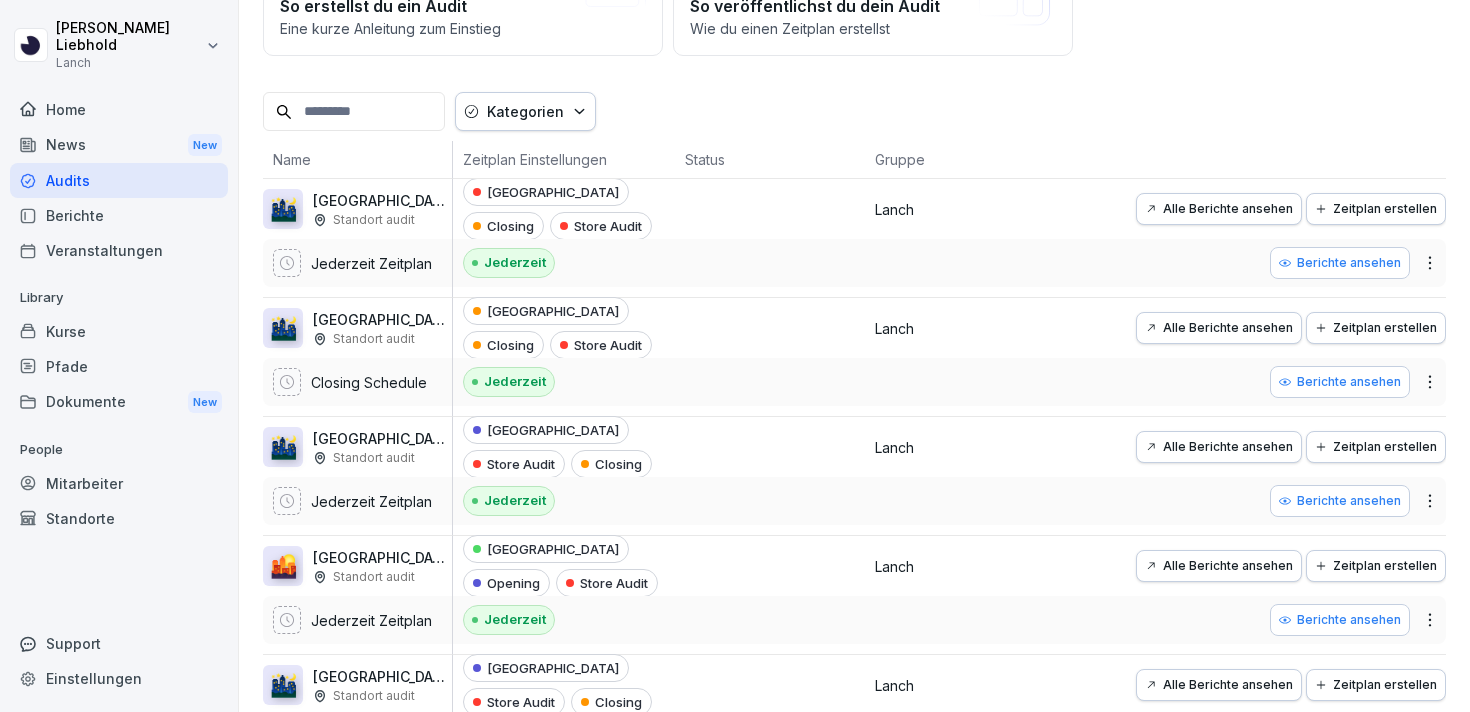 click on "[PERSON_NAME] Lanch Home News New Audits Berichte Veranstaltungen Library Kurse Pfade Dokumente New People Mitarbeiter Standorte Support Einstellungen Audits Audit erstellen Audits Berichte So erstellst du ein Audit Eine kurze Anleitung zum Einstieg So veröffentlichst du dein Audit Wie du einen Zeitplan erstellst Kategorien Name Zeitplan Einstellungen Status Gruppe 🌃 [GEOGRAPHIC_DATA]: Closing (WIP) Standort audit Jederzeit Zeitplan [GEOGRAPHIC_DATA] Closing Store Audit Jederzeit Lanch Alle Berichte ansehen Zeitplan erstellen Berichte ansehen 🌃 [GEOGRAPHIC_DATA]: Closing Standort audit Closing Schedule [GEOGRAPHIC_DATA] Closing Store Audit Jederzeit Lanch Alle Berichte ansehen Zeitplan erstellen Berichte ansehen 🌃 [GEOGRAPHIC_DATA]: Closing (WIP) Standort audit Jederzeit Zeitplan Frankfurt Store Audit Closing Jederzeit Lanch Alle Berichte ansehen Zeitplan erstellen Berichte ansehen 🌇 [GEOGRAPHIC_DATA]: Opening (WIP) Standort audit Jederzeit Zeitplan [GEOGRAPHIC_DATA] Opening Store Audit Jederzeit Lanch Alle Berichte ansehen Zeitplan erstellen 🌃 4.9" at bounding box center (735, 356) 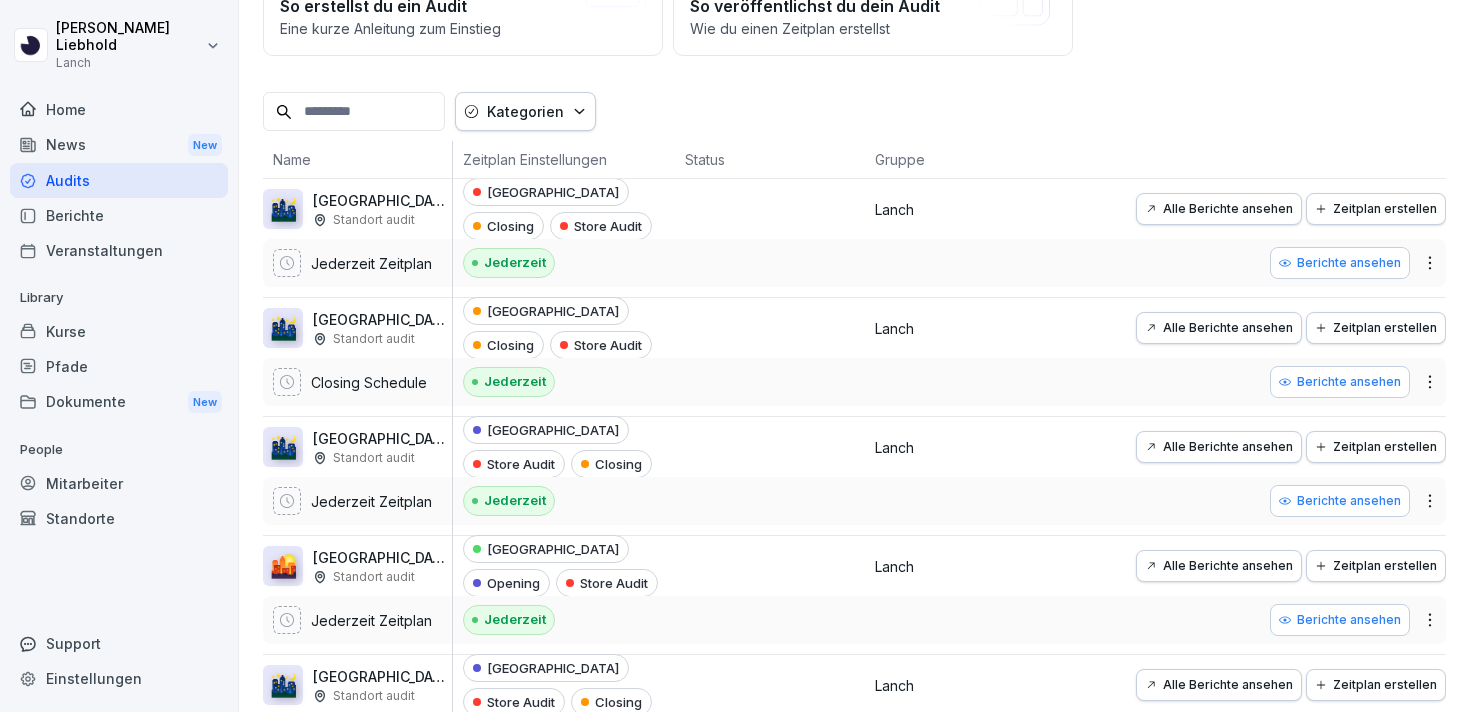 click on "[PERSON_NAME] Lanch Home News New Audits Berichte Veranstaltungen Library Kurse Pfade Dokumente New People Mitarbeiter Standorte Support Einstellungen Audits Audit erstellen Audits Berichte So erstellst du ein Audit Eine kurze Anleitung zum Einstieg So veröffentlichst du dein Audit Wie du einen Zeitplan erstellst Kategorien Name Zeitplan Einstellungen Status Gruppe 🌃 [GEOGRAPHIC_DATA]: Closing (WIP) Standort audit Jederzeit Zeitplan [GEOGRAPHIC_DATA] Closing Store Audit Jederzeit Lanch Alle Berichte ansehen Zeitplan erstellen Berichte ansehen 🌃 [GEOGRAPHIC_DATA]: Closing Standort audit Closing Schedule [GEOGRAPHIC_DATA] Closing Store Audit Jederzeit Lanch Alle Berichte ansehen Zeitplan erstellen Berichte ansehen 🌃 [GEOGRAPHIC_DATA]: Closing (WIP) Standort audit Jederzeit Zeitplan Frankfurt Store Audit Closing Jederzeit Lanch Alle Berichte ansehen Zeitplan erstellen Berichte ansehen 🌇 [GEOGRAPHIC_DATA]: Opening (WIP) Standort audit Jederzeit Zeitplan [GEOGRAPHIC_DATA] Opening Store Audit Jederzeit Lanch Alle Berichte ansehen Zeitplan erstellen 🌃 4.9" at bounding box center (735, 356) 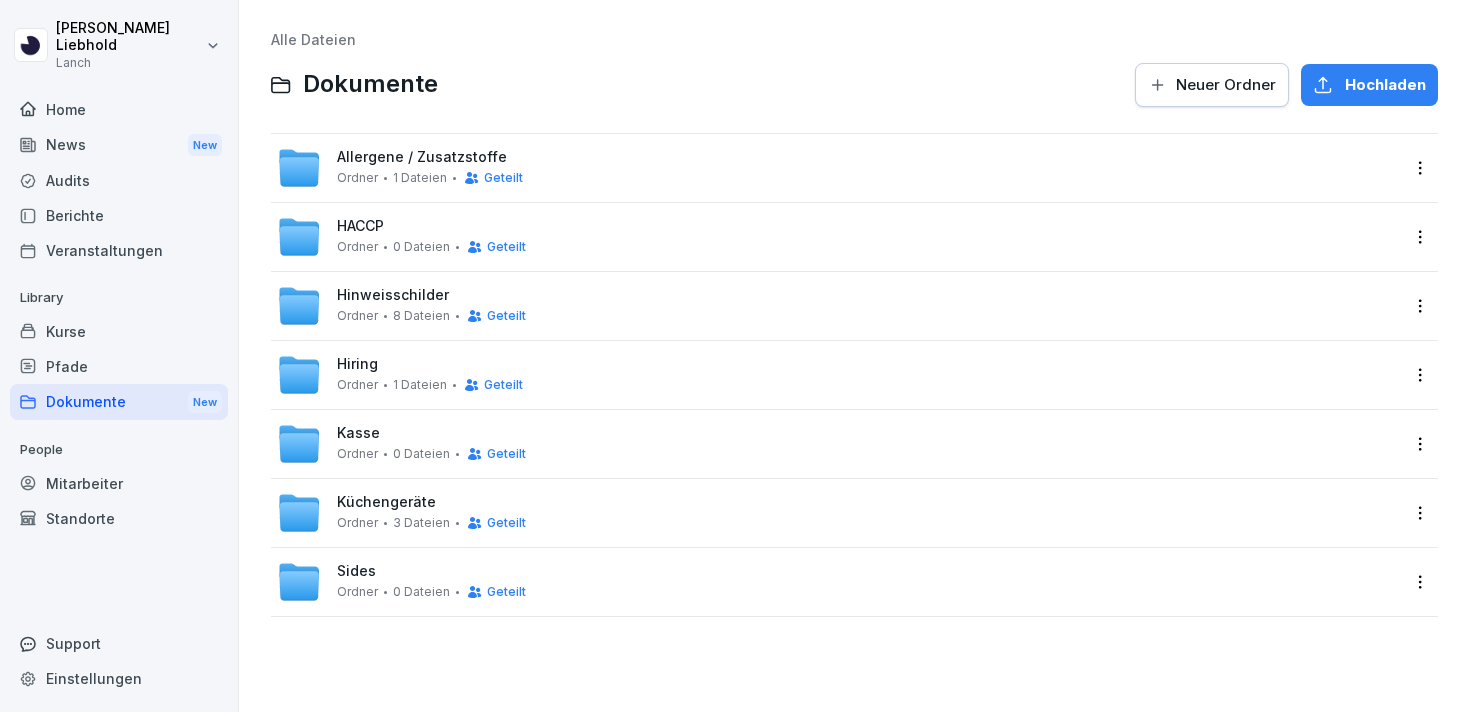 scroll, scrollTop: 0, scrollLeft: 0, axis: both 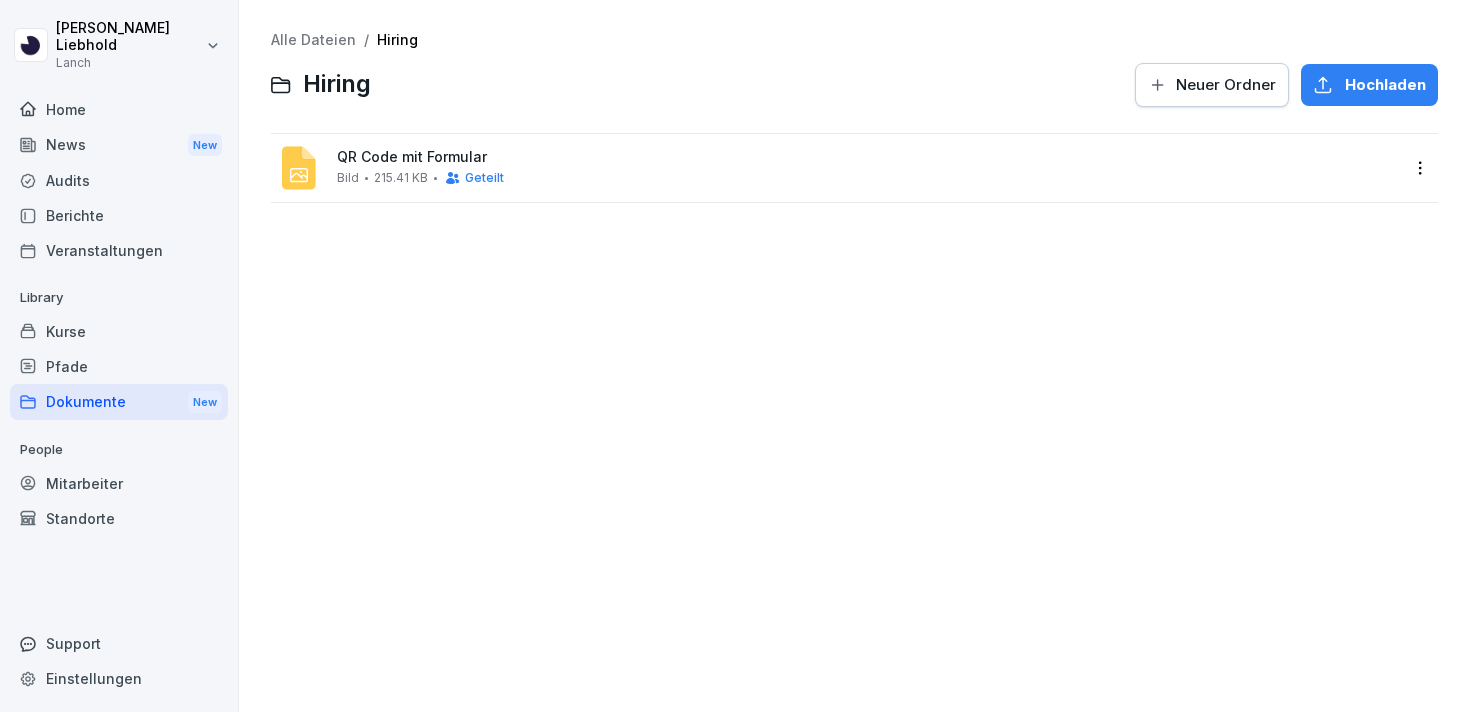 click on "[PERSON_NAME] Home News New Audits Berichte Veranstaltungen Library Kurse Pfade Dokumente New People Mitarbeiter Standorte Support Einstellungen Alle Dateien / Hiring Hiring Neuer Ordner Hochladen QR Code mit Formular Bild 215.41 KB Geteilt" at bounding box center (735, 356) 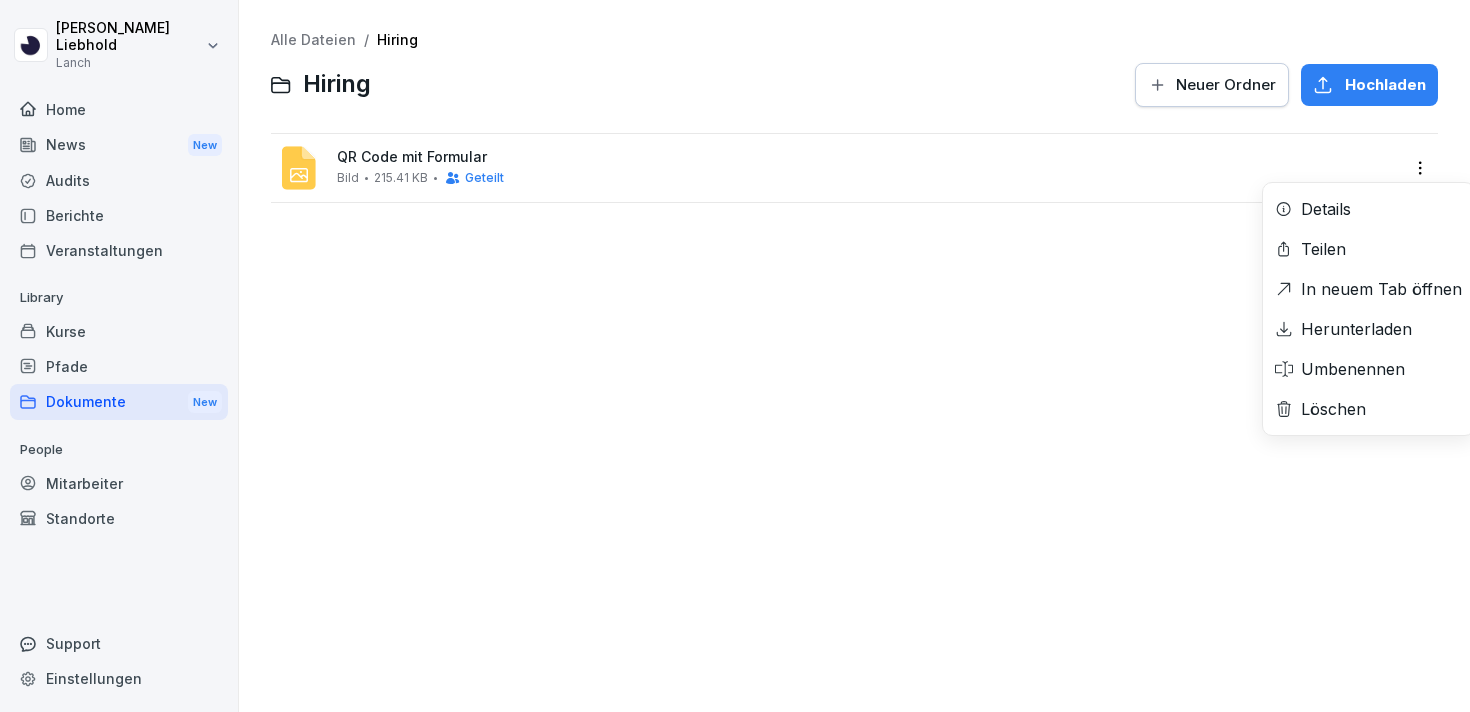click on "Löschen" at bounding box center (1333, 409) 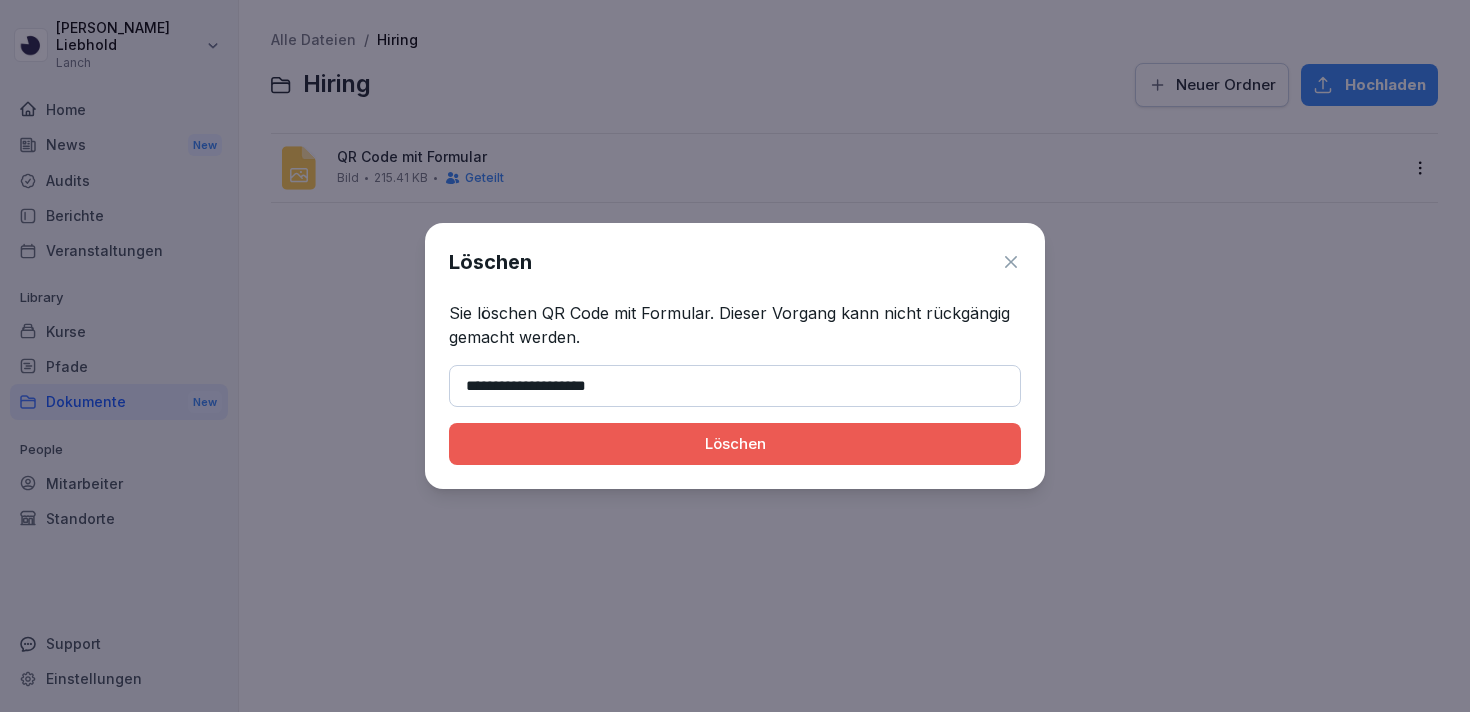 type on "**********" 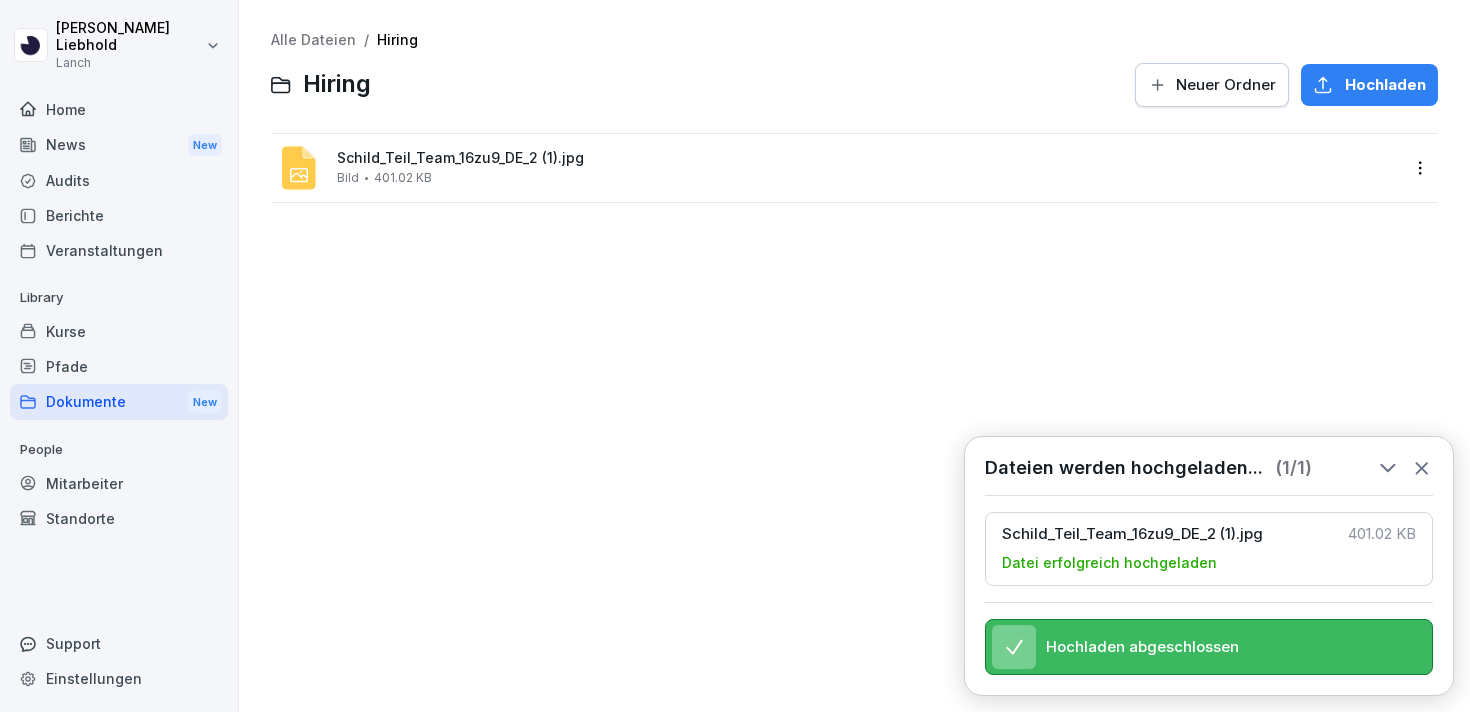 click on "[PERSON_NAME] Home News New Audits Berichte Veranstaltungen Library Kurse Pfade Dokumente New People Mitarbeiter Standorte Support Einstellungen Alle Dateien / Hiring Hiring Neuer Ordner Hochladen Schild_Teil_Team_16zu9_DE_2 (1).jpg Bild 401.02 KB Dateien werden hochgeladen... ( 1 / 1 ) Schild_Teil_Team_16zu9_DE_2 (1).jpg 401.02 KB Datei erfolgreich hochgeladen Hochladen abgeschlossen" at bounding box center (735, 356) 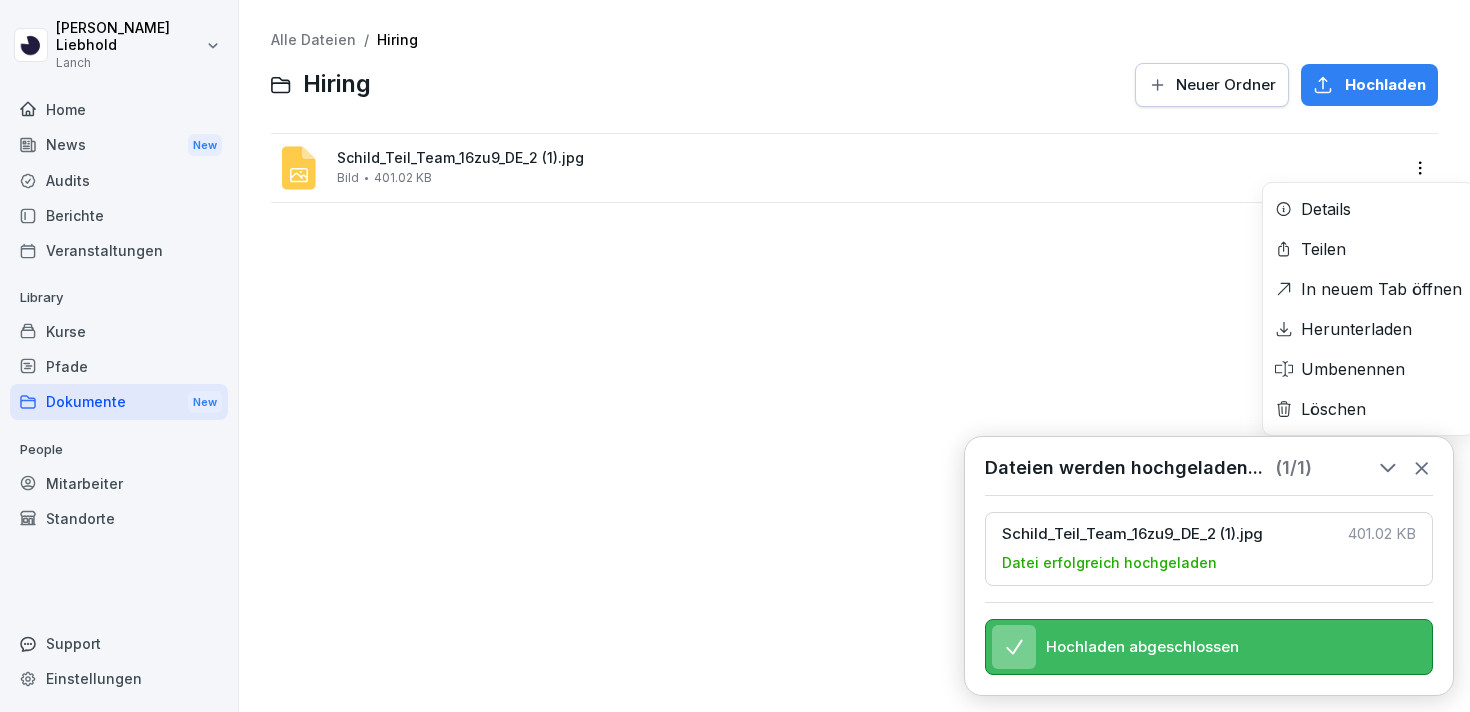 click on "Umbenennen" at bounding box center [1353, 369] 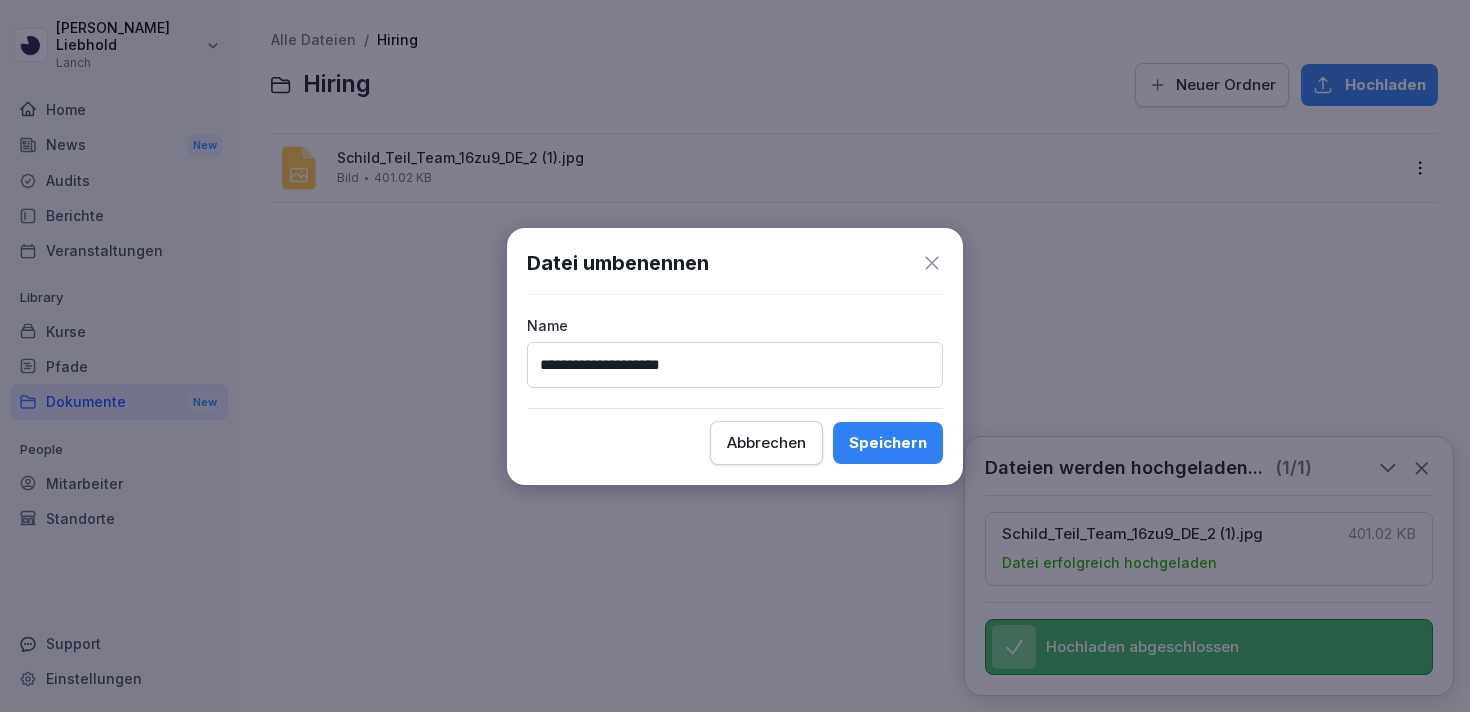 type on "**********" 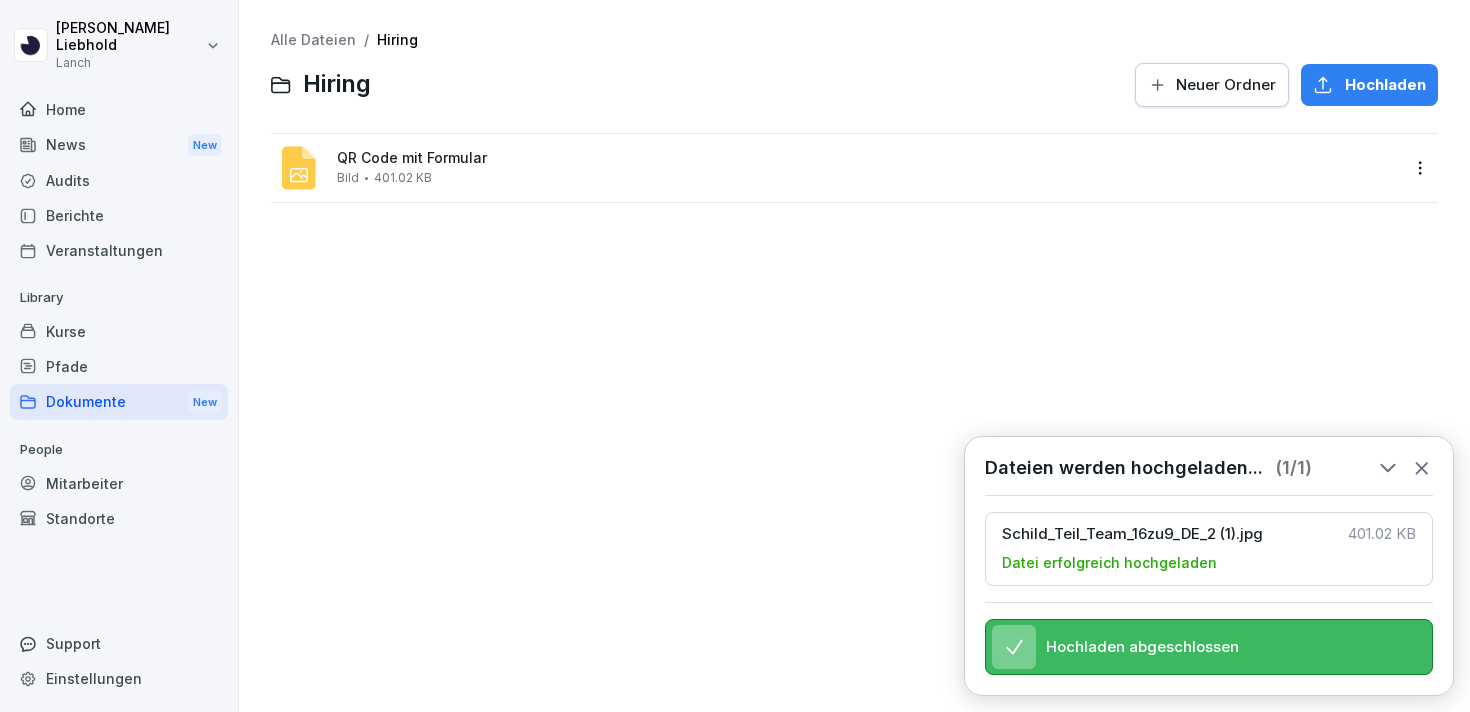 click on "Audits" at bounding box center [119, 180] 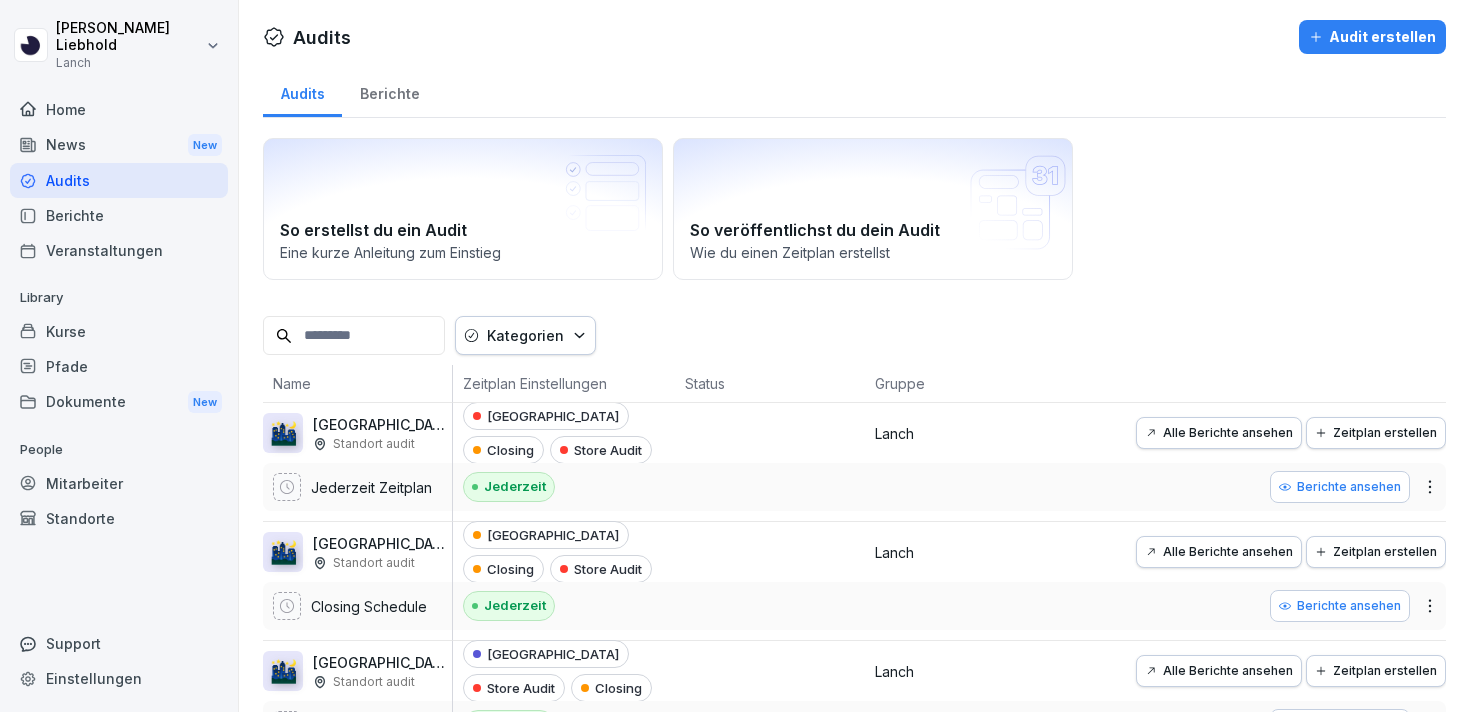 scroll, scrollTop: 79, scrollLeft: 0, axis: vertical 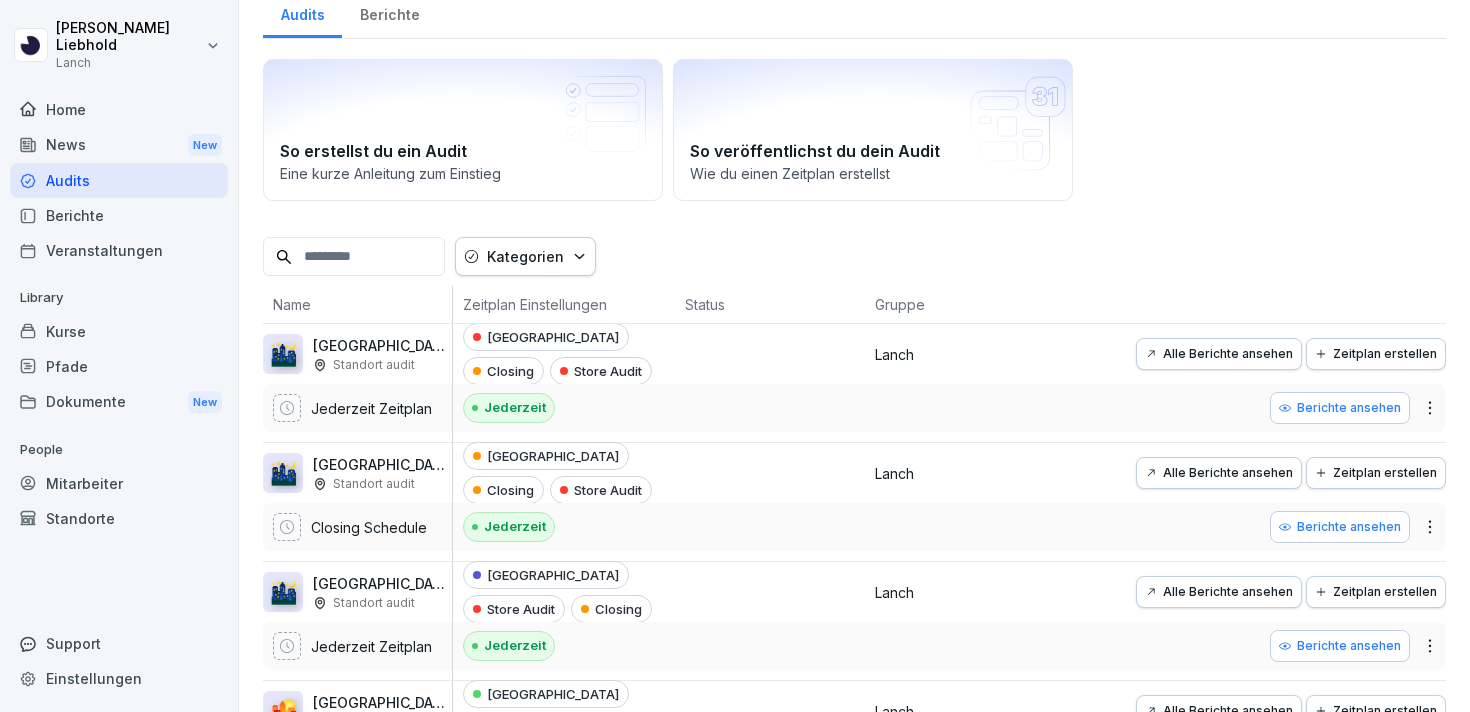 click 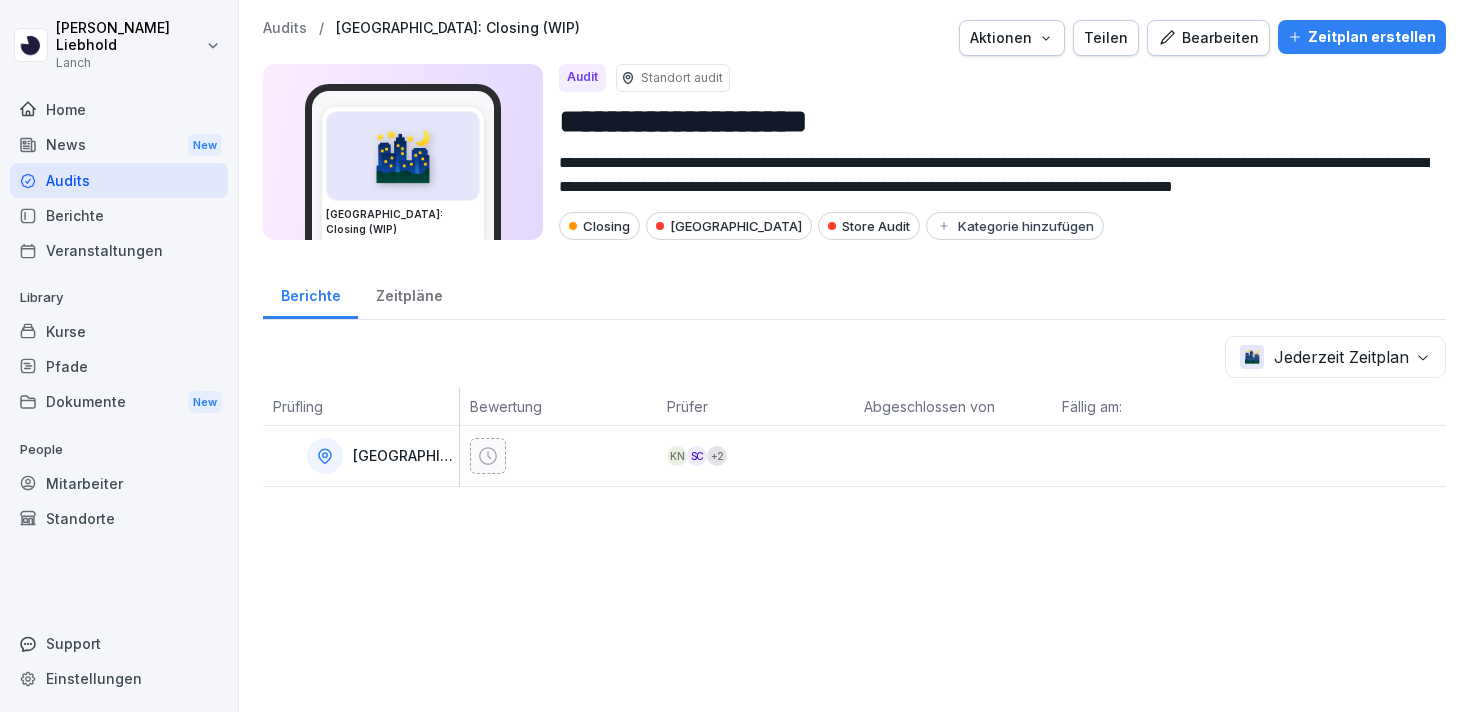 scroll, scrollTop: 0, scrollLeft: 0, axis: both 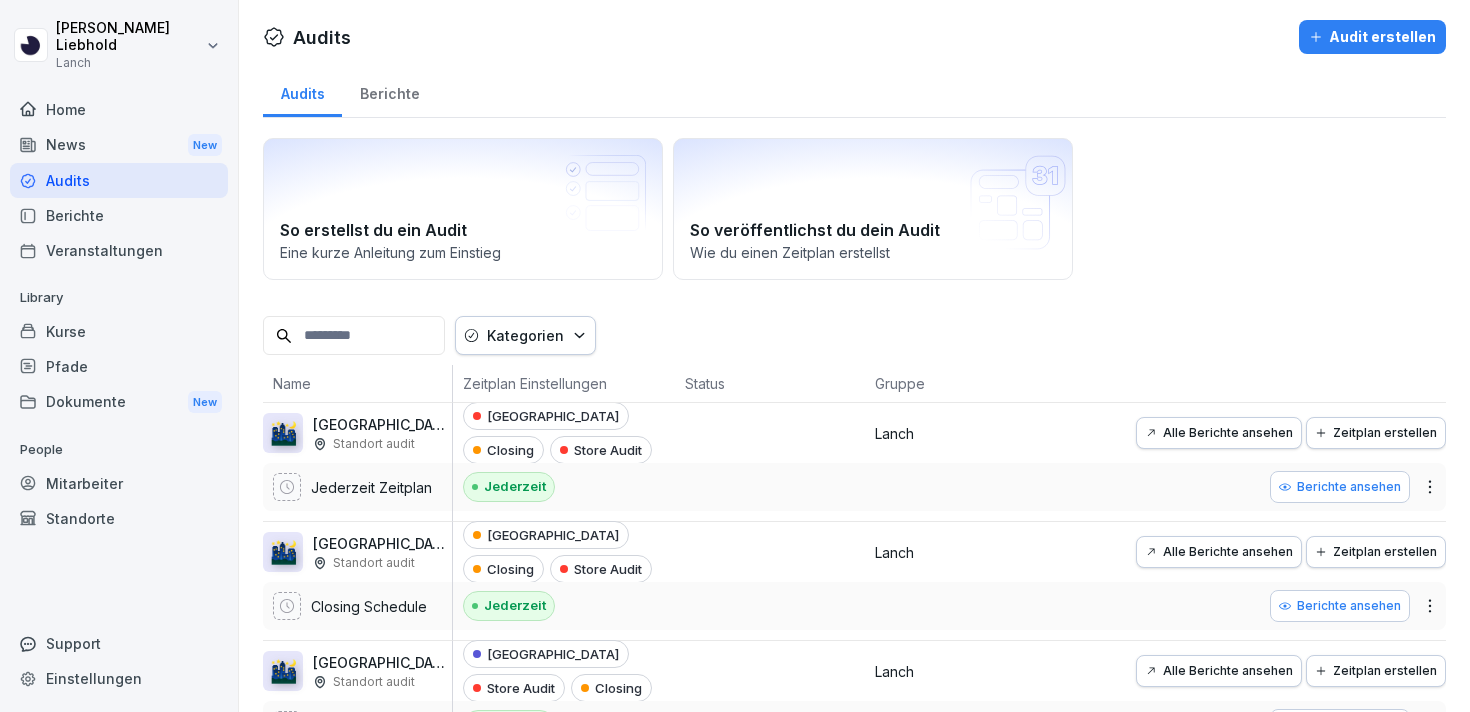 click on "[PERSON_NAME] Lanch Home News New Audits Berichte Veranstaltungen Library Kurse Pfade Dokumente New People Mitarbeiter Standorte Support Einstellungen Audits Audit erstellen Audits Berichte So erstellst du ein Audit Eine kurze Anleitung zum Einstieg So veröffentlichst du dein Audit Wie du einen Zeitplan erstellst Kategorien Name Zeitplan Einstellungen Status Gruppe 🌃 [GEOGRAPHIC_DATA]: Closing (WIP) Standort audit Jederzeit Zeitplan [GEOGRAPHIC_DATA] Closing Store Audit Jederzeit Lanch Alle Berichte ansehen Zeitplan erstellen Berichte ansehen 🌃 [GEOGRAPHIC_DATA]: Closing Standort audit Closing Schedule [GEOGRAPHIC_DATA] Closing Store Audit Jederzeit Lanch Alle Berichte ansehen Zeitplan erstellen Berichte ansehen 🌃 [GEOGRAPHIC_DATA]: Closing (WIP) Standort audit Jederzeit Zeitplan Frankfurt Store Audit Closing Jederzeit Lanch Alle Berichte ansehen Zeitplan erstellen Berichte ansehen 🌇 [GEOGRAPHIC_DATA]: Opening (WIP) Standort audit Jederzeit Zeitplan [GEOGRAPHIC_DATA] Opening Store Audit Jederzeit Lanch Alle Berichte ansehen Zeitplan erstellen 🌃 4.9" at bounding box center [735, 356] 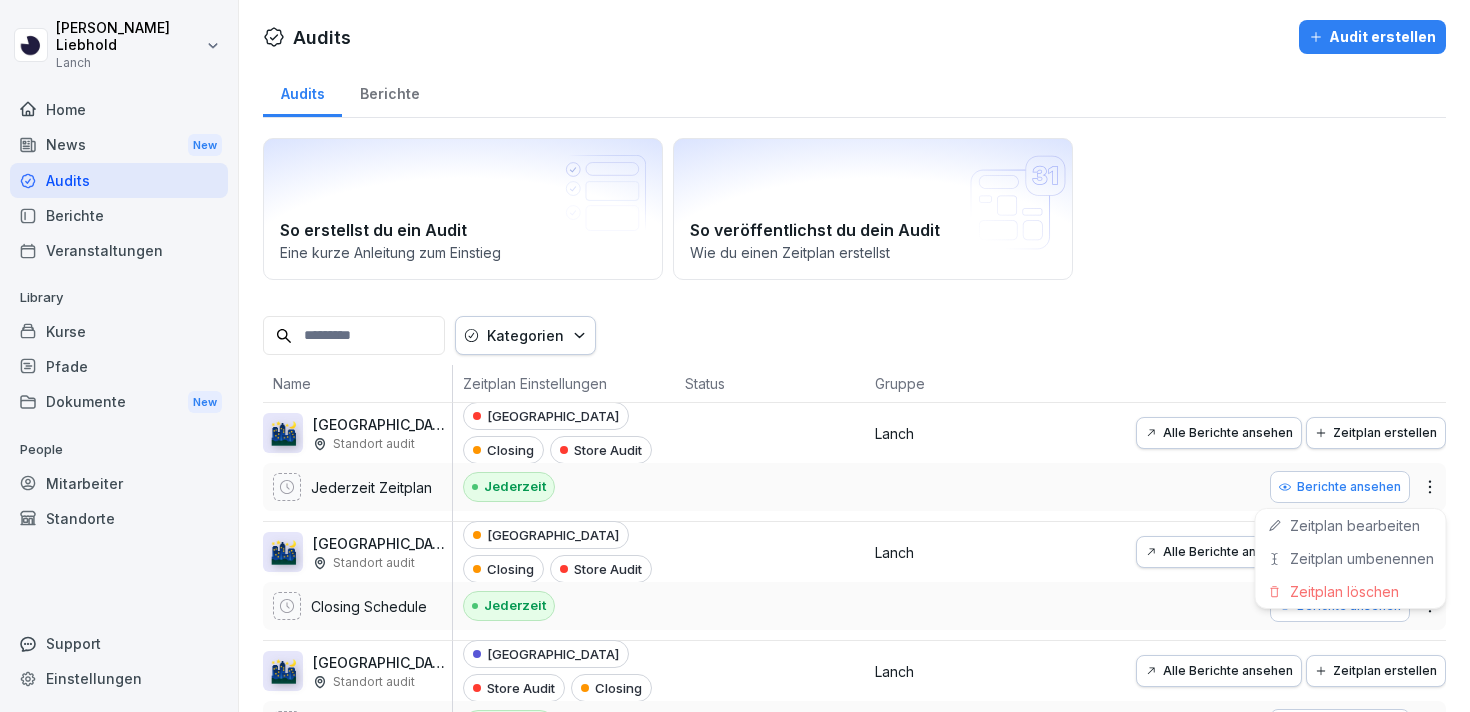 click on "[PERSON_NAME] Lanch Home News New Audits Berichte Veranstaltungen Library Kurse Pfade Dokumente New People Mitarbeiter Standorte Support Einstellungen Audits Audit erstellen Audits Berichte So erstellst du ein Audit Eine kurze Anleitung zum Einstieg So veröffentlichst du dein Audit Wie du einen Zeitplan erstellst Kategorien Name Zeitplan Einstellungen Status Gruppe 🌃 [GEOGRAPHIC_DATA]: Closing (WIP) Standort audit Jederzeit Zeitplan [GEOGRAPHIC_DATA] Closing Store Audit Jederzeit Lanch Alle Berichte ansehen Zeitplan erstellen Berichte ansehen 🌃 [GEOGRAPHIC_DATA]: Closing Standort audit Closing Schedule [GEOGRAPHIC_DATA] Closing Store Audit Jederzeit Lanch Alle Berichte ansehen Zeitplan erstellen Berichte ansehen 🌃 [GEOGRAPHIC_DATA]: Closing (WIP) Standort audit Jederzeit Zeitplan Frankfurt Store Audit Closing Jederzeit Lanch Alle Berichte ansehen Zeitplan erstellen Berichte ansehen 🌇 [GEOGRAPHIC_DATA]: Opening (WIP) Standort audit Jederzeit Zeitplan [GEOGRAPHIC_DATA] Opening Store Audit Jederzeit Lanch Alle Berichte ansehen Zeitplan erstellen 🌃 4.9" at bounding box center [735, 356] 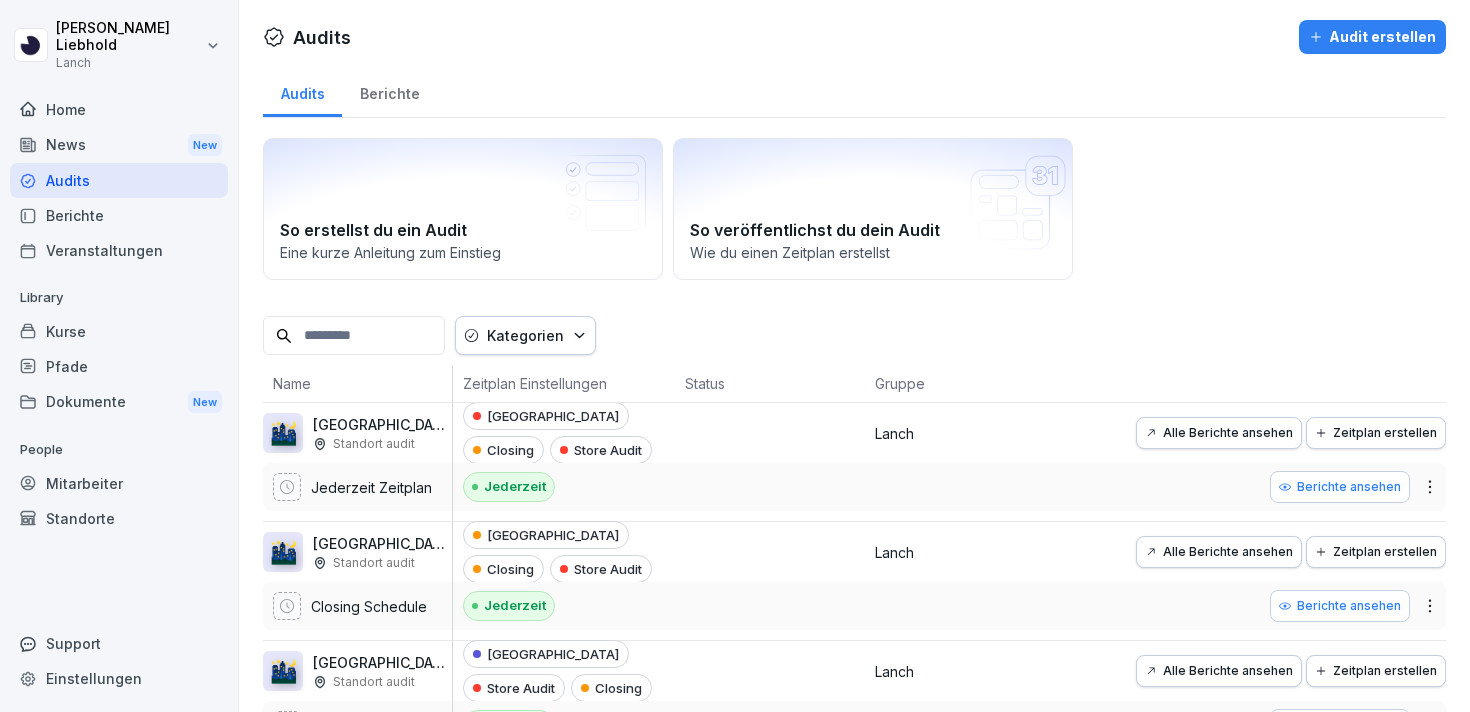 click on "Alle Berichte ansehen" at bounding box center (1219, 433) 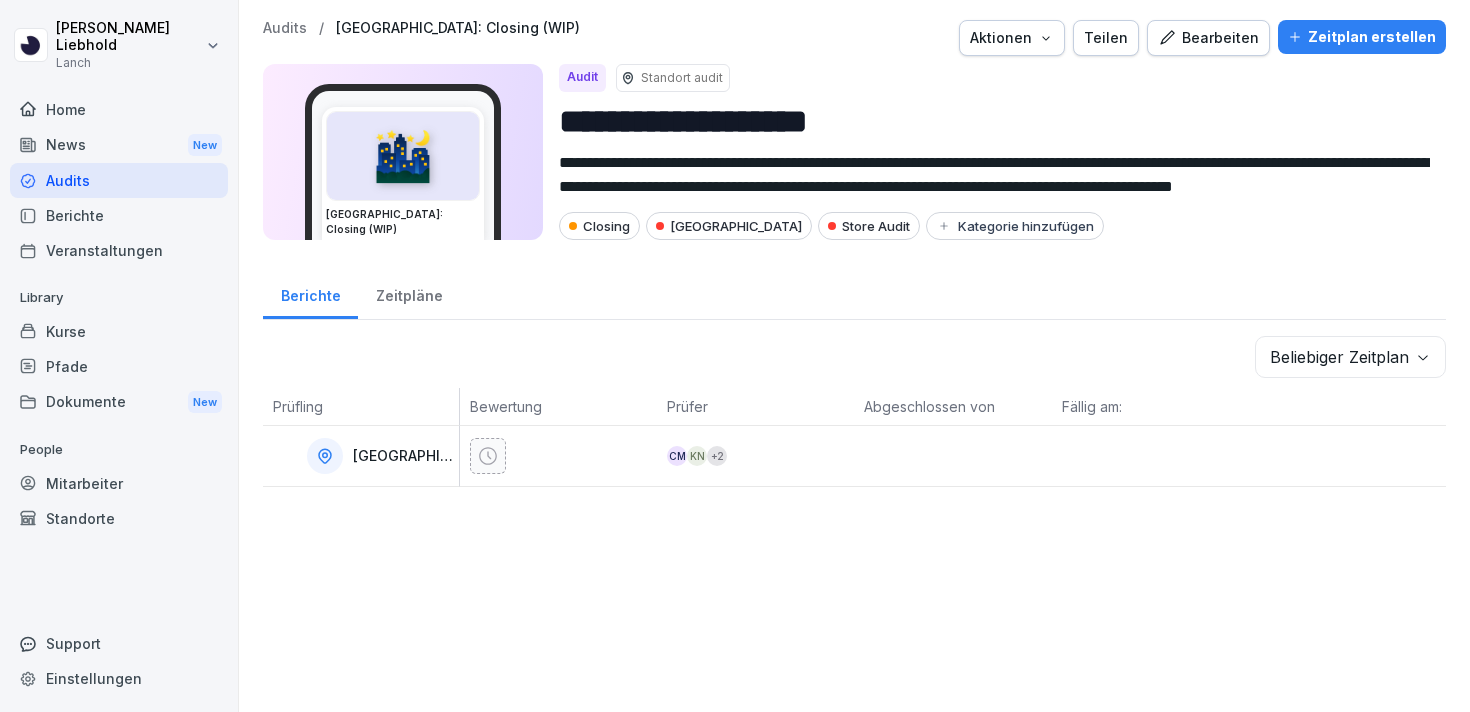 click on "Aktionen" at bounding box center [1012, 38] 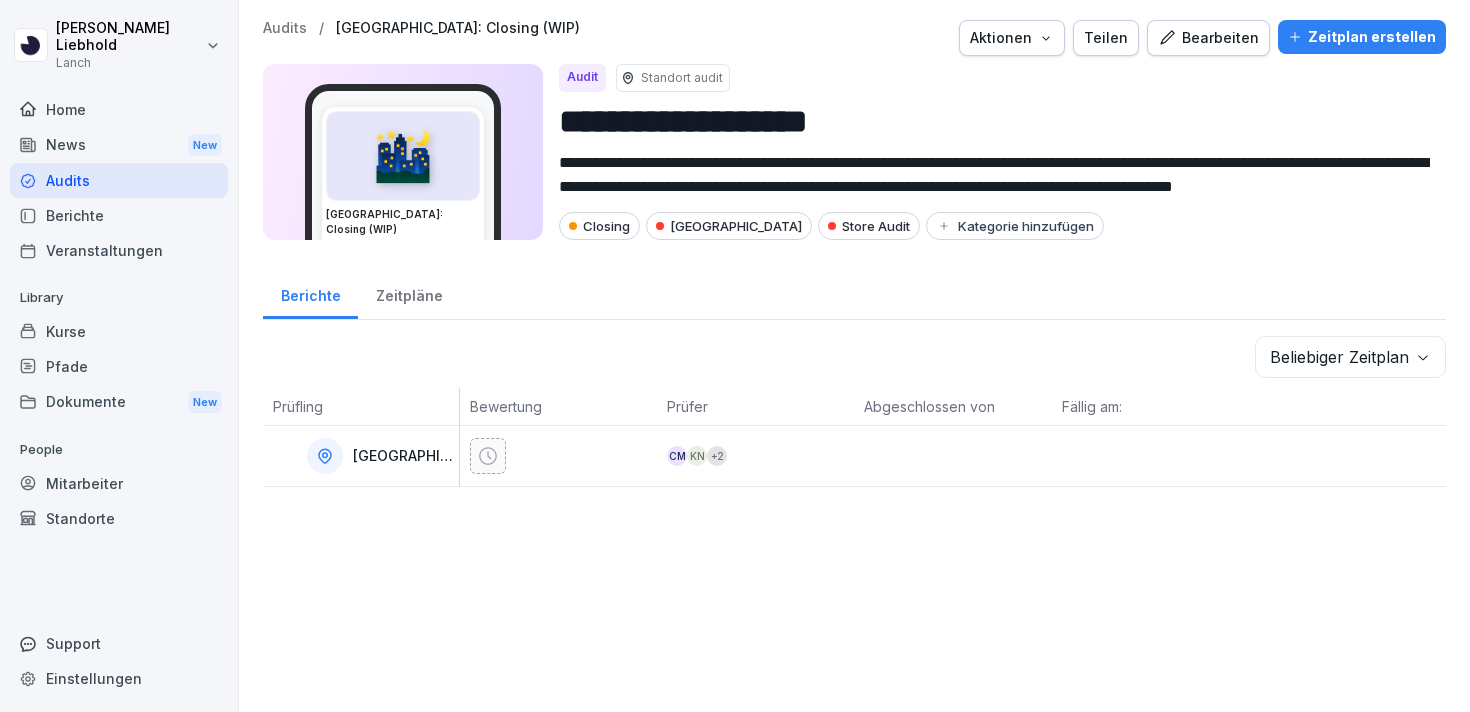 click on "Aktionen" at bounding box center (1012, 38) 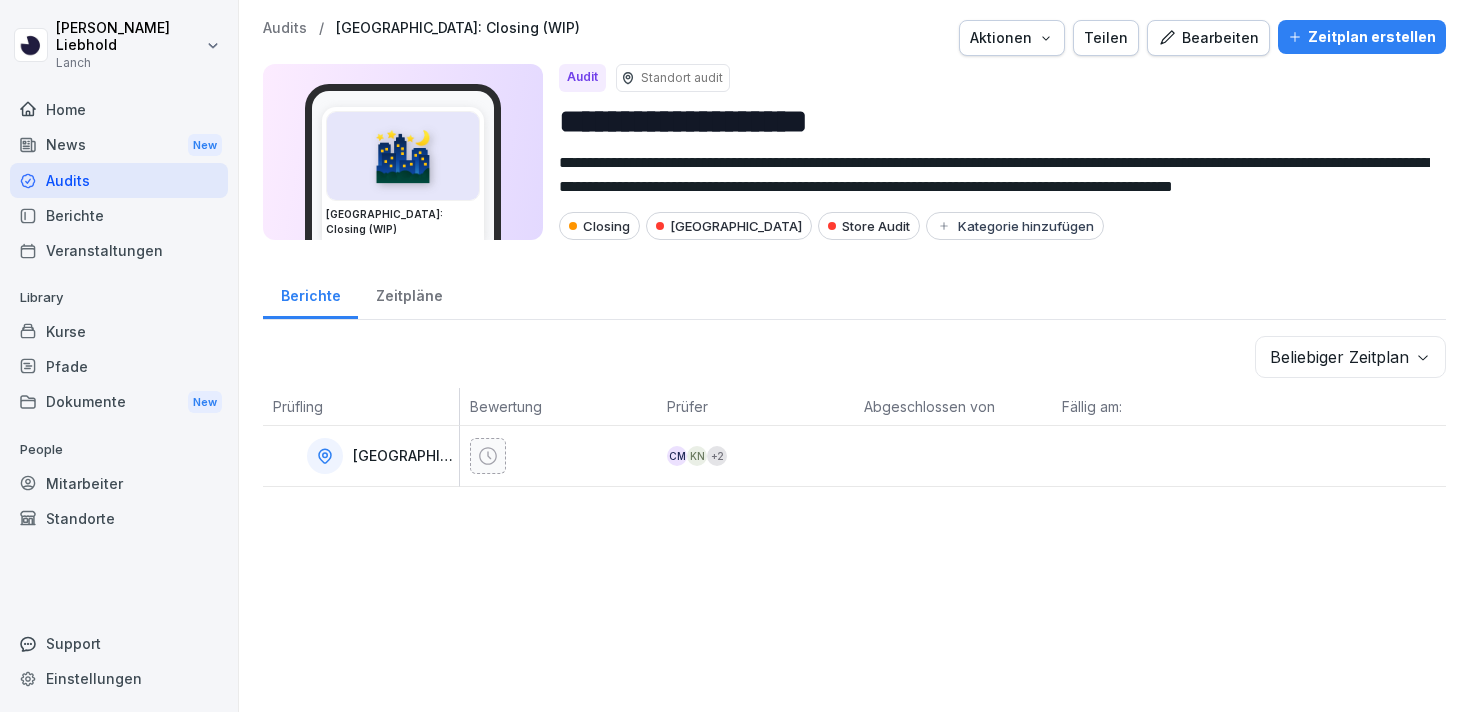 click on "Bearbeiten" at bounding box center (1208, 38) 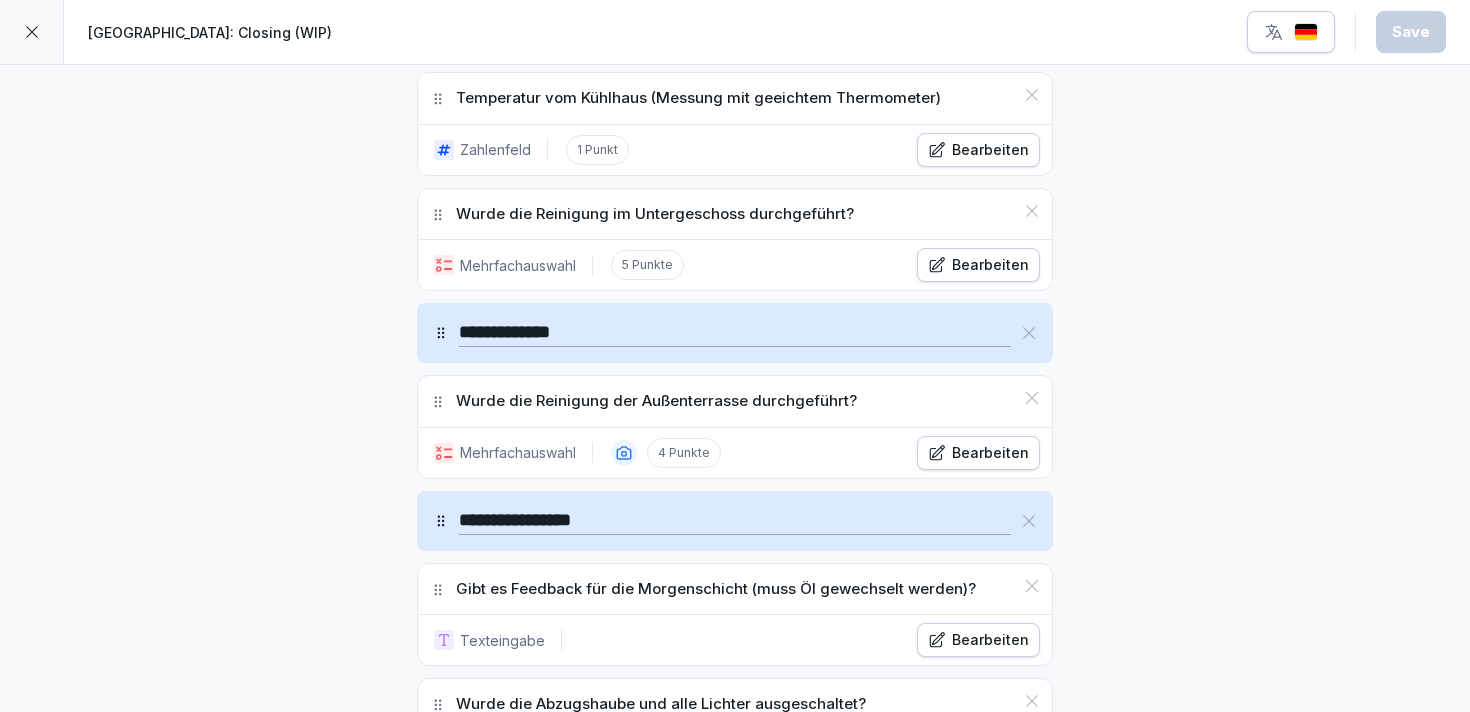 scroll, scrollTop: 3263, scrollLeft: 0, axis: vertical 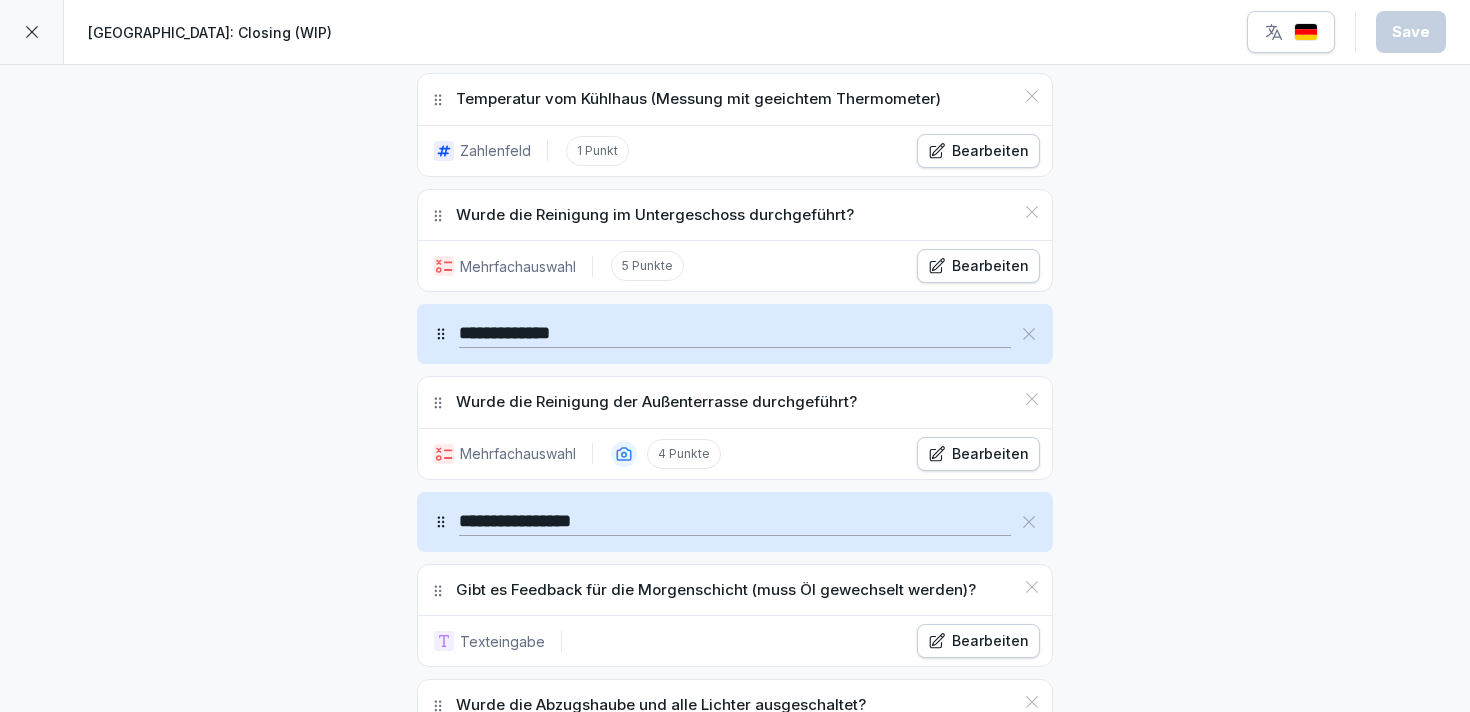 click on "Bearbeiten" at bounding box center (978, 454) 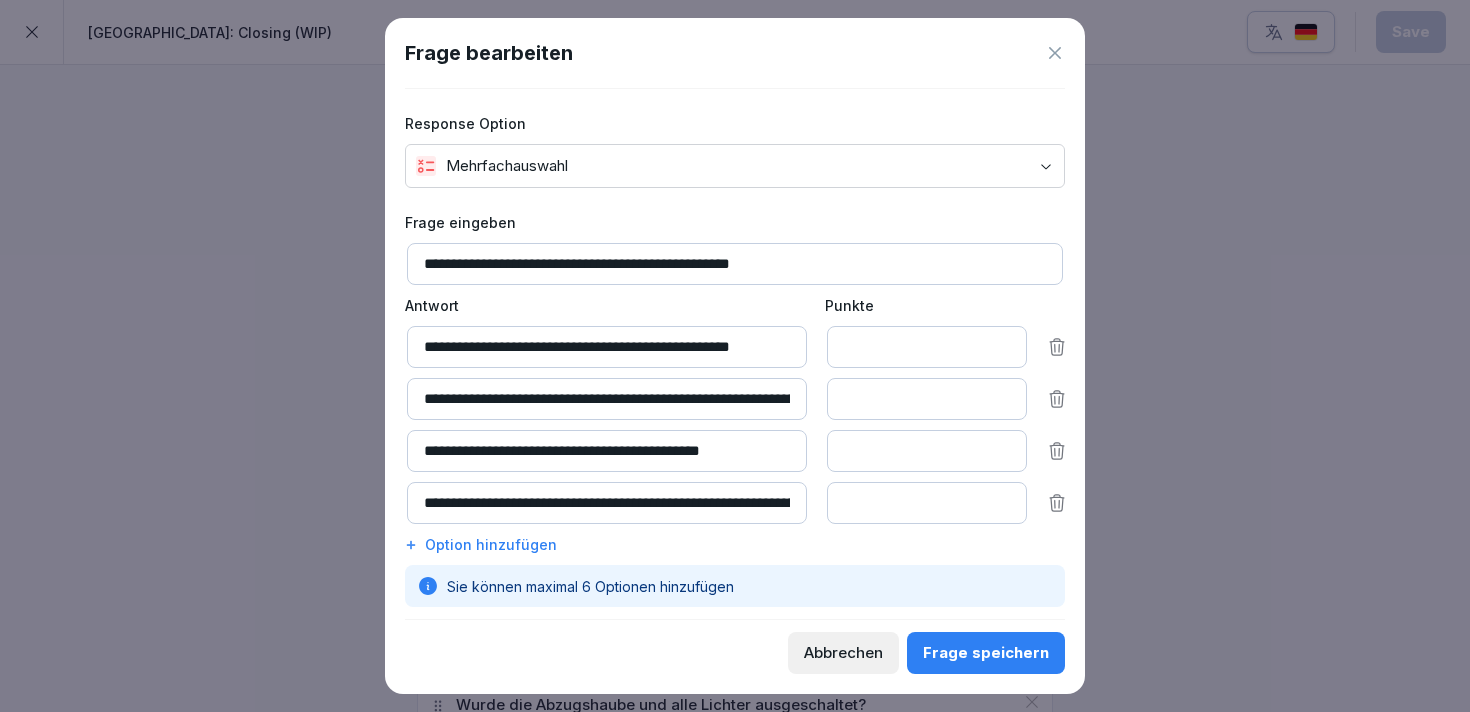 drag, startPoint x: 715, startPoint y: 509, endPoint x: 843, endPoint y: 523, distance: 128.76335 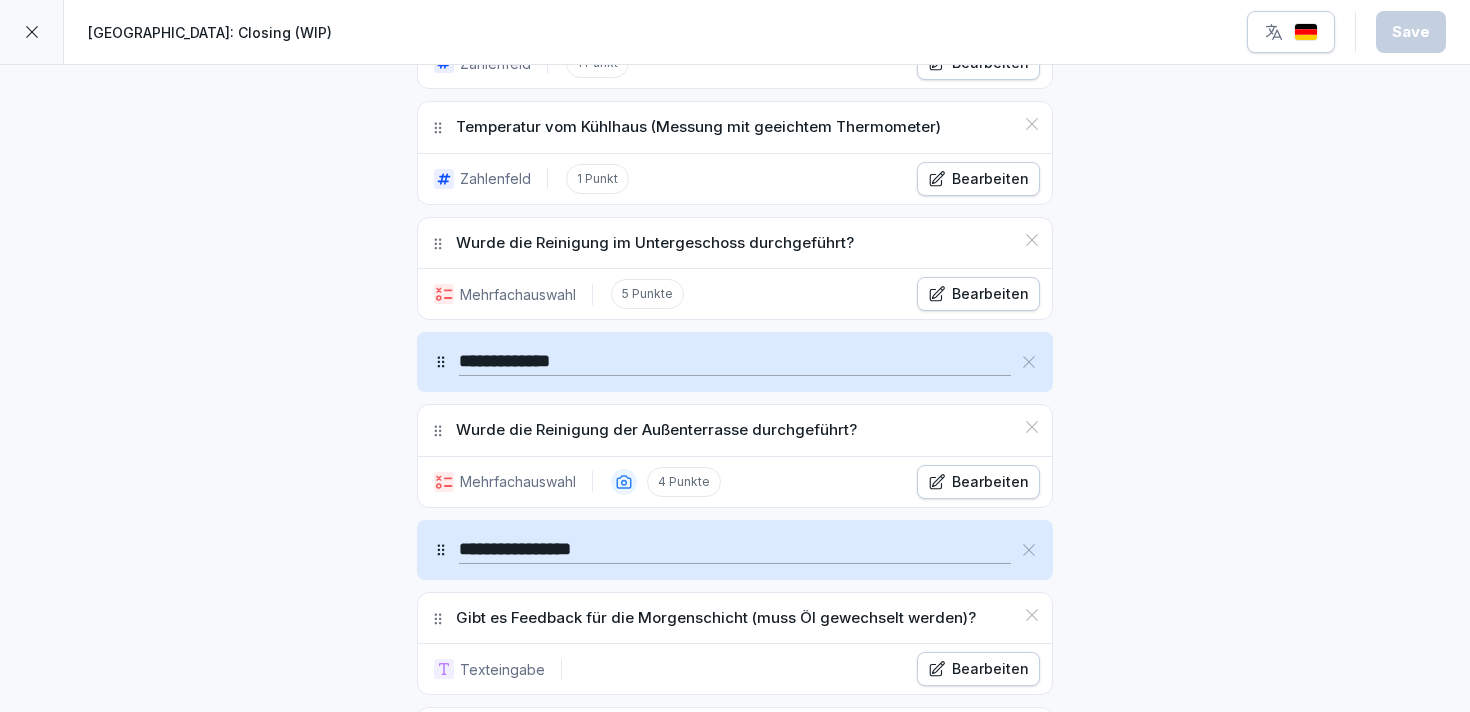 scroll, scrollTop: 3227, scrollLeft: 0, axis: vertical 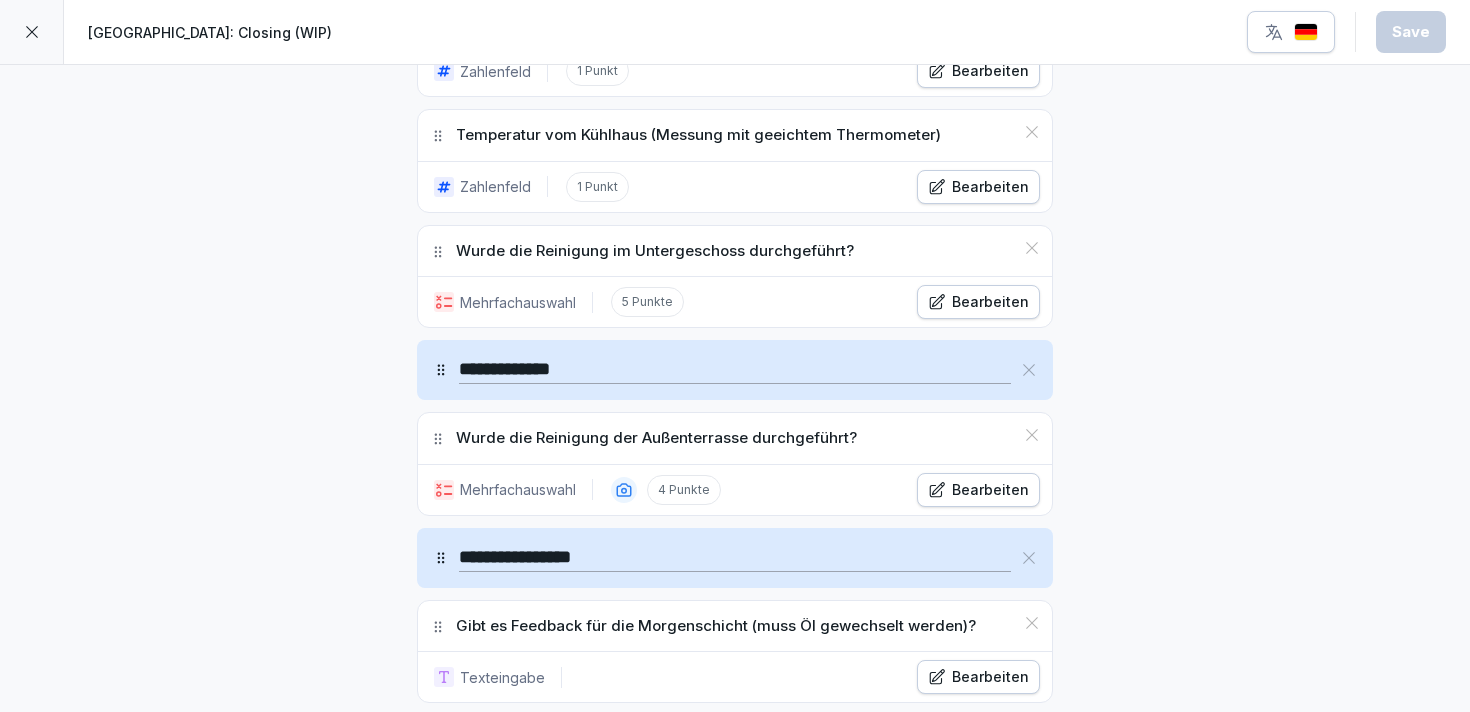 click on "Bearbeiten" at bounding box center (978, 302) 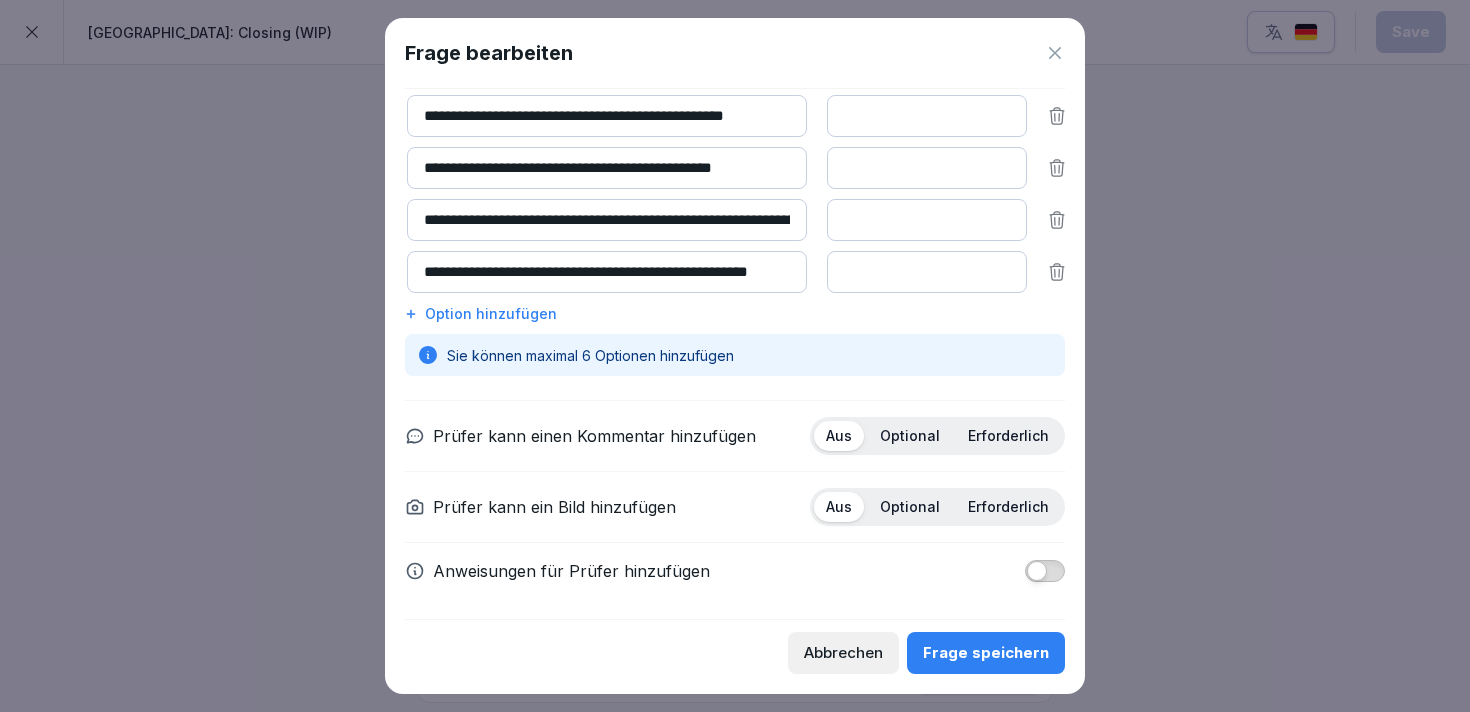 scroll, scrollTop: 287, scrollLeft: 0, axis: vertical 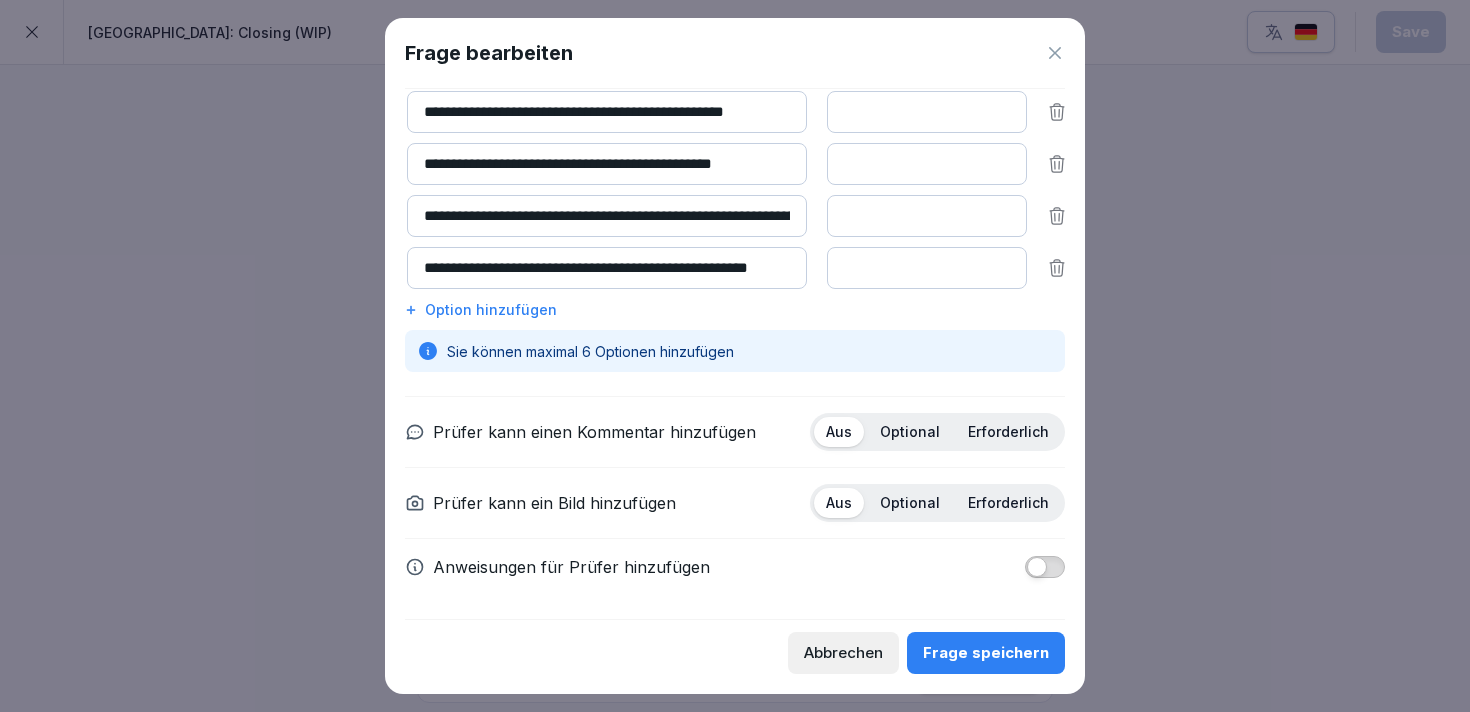 click 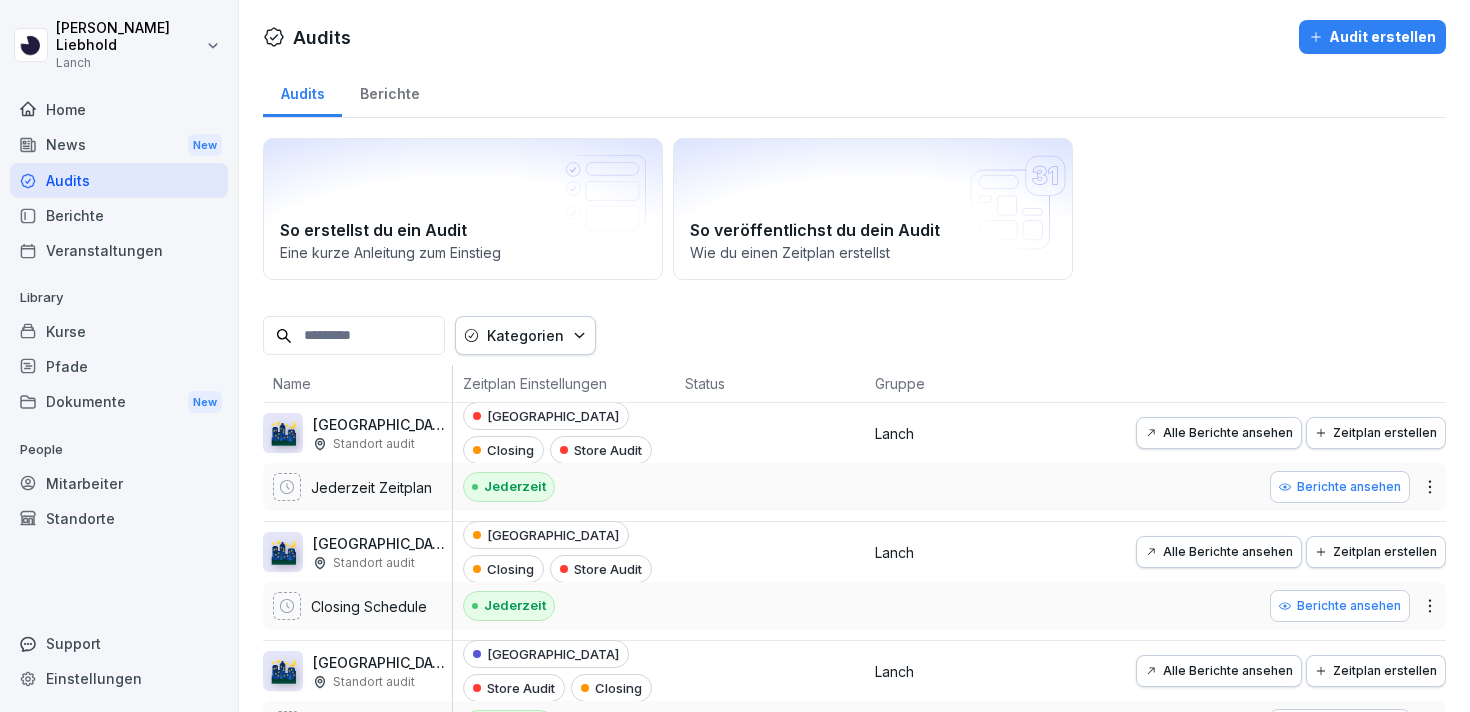 click on "[PERSON_NAME] Lanch Home News New Audits Berichte Veranstaltungen Library Kurse Pfade Dokumente New People Mitarbeiter Standorte Support Einstellungen Audits Audit erstellen Audits Berichte So erstellst du ein Audit Eine kurze Anleitung zum Einstieg So veröffentlichst du dein Audit Wie du einen Zeitplan erstellst Kategorien Name Zeitplan Einstellungen Status Gruppe 🌃 [GEOGRAPHIC_DATA]: Closing (WIP) Standort audit Jederzeit Zeitplan [GEOGRAPHIC_DATA] Closing Store Audit Jederzeit Lanch Alle Berichte ansehen Zeitplan erstellen Berichte ansehen 🌃 [GEOGRAPHIC_DATA]: Closing Standort audit Closing Schedule [GEOGRAPHIC_DATA] Closing Store Audit Jederzeit Lanch Alle Berichte ansehen Zeitplan erstellen Berichte ansehen 🌃 [GEOGRAPHIC_DATA]: Closing (WIP) Standort audit Jederzeit Zeitplan Frankfurt Store Audit Closing Jederzeit Lanch Alle Berichte ansehen Zeitplan erstellen Berichte ansehen 🌇 [GEOGRAPHIC_DATA]: Opening (WIP) Standort audit Jederzeit Zeitplan [GEOGRAPHIC_DATA] Opening Store Audit Jederzeit Lanch Alle Berichte ansehen Zeitplan erstellen 🌃 4.9" at bounding box center (735, 356) 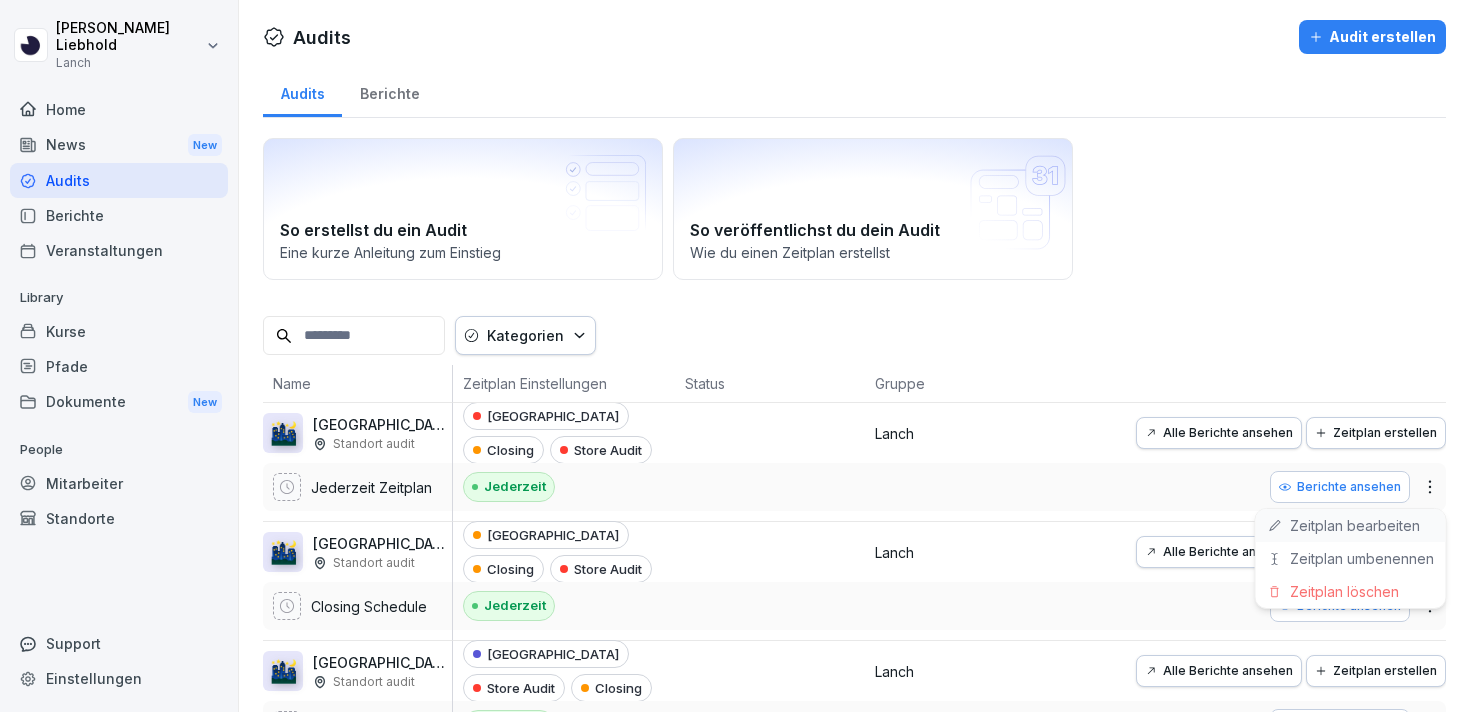 click on "Zeitplan bearbeiten" at bounding box center (1351, 525) 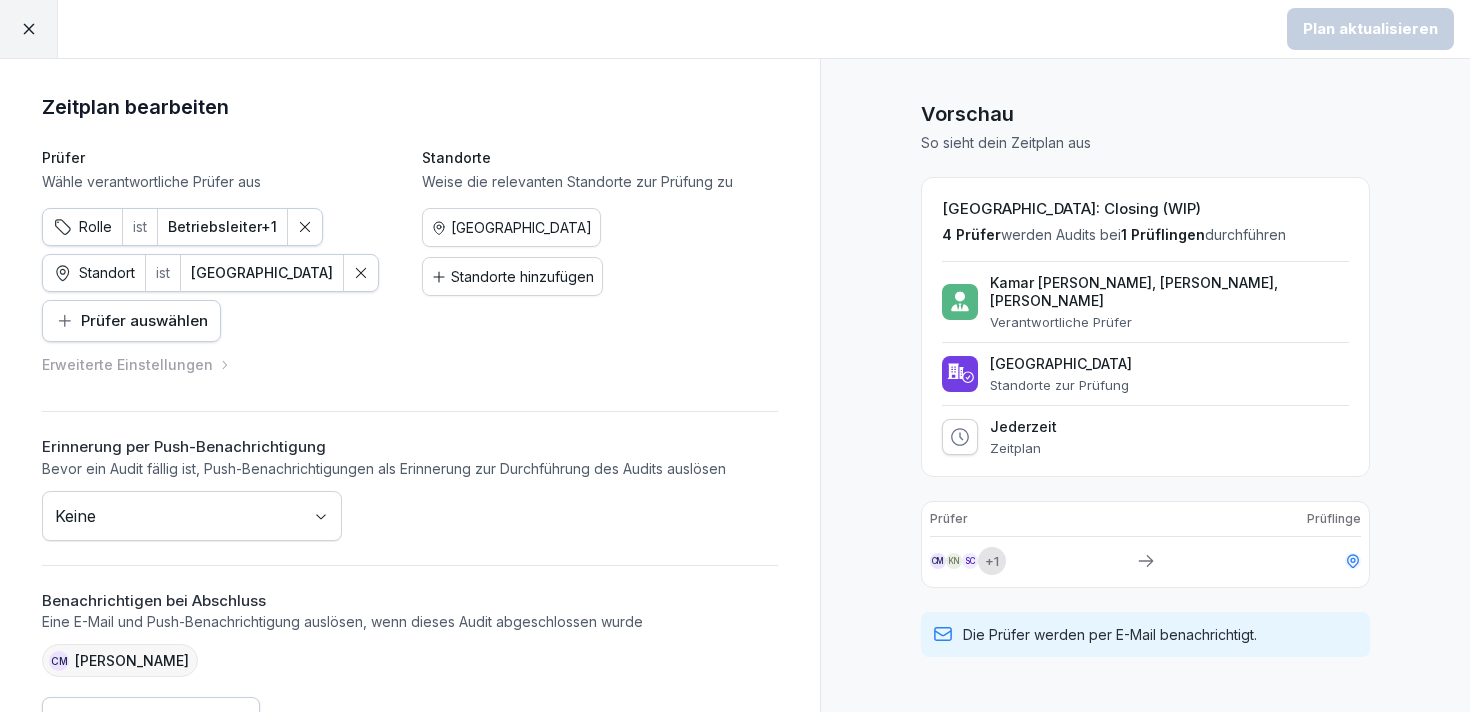 click on "Kamar [PERSON_NAME], [PERSON_NAME], [PERSON_NAME]" at bounding box center (1169, 292) 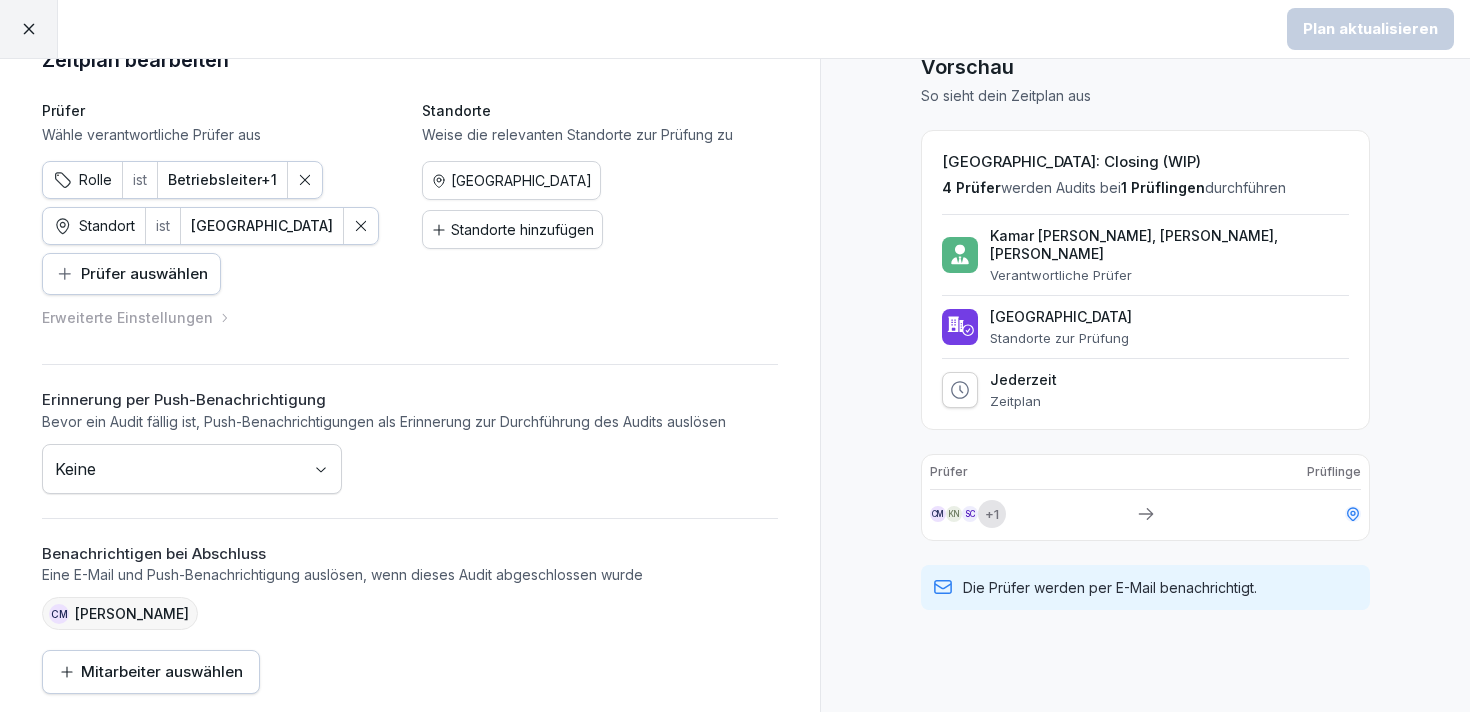 scroll, scrollTop: 37, scrollLeft: 0, axis: vertical 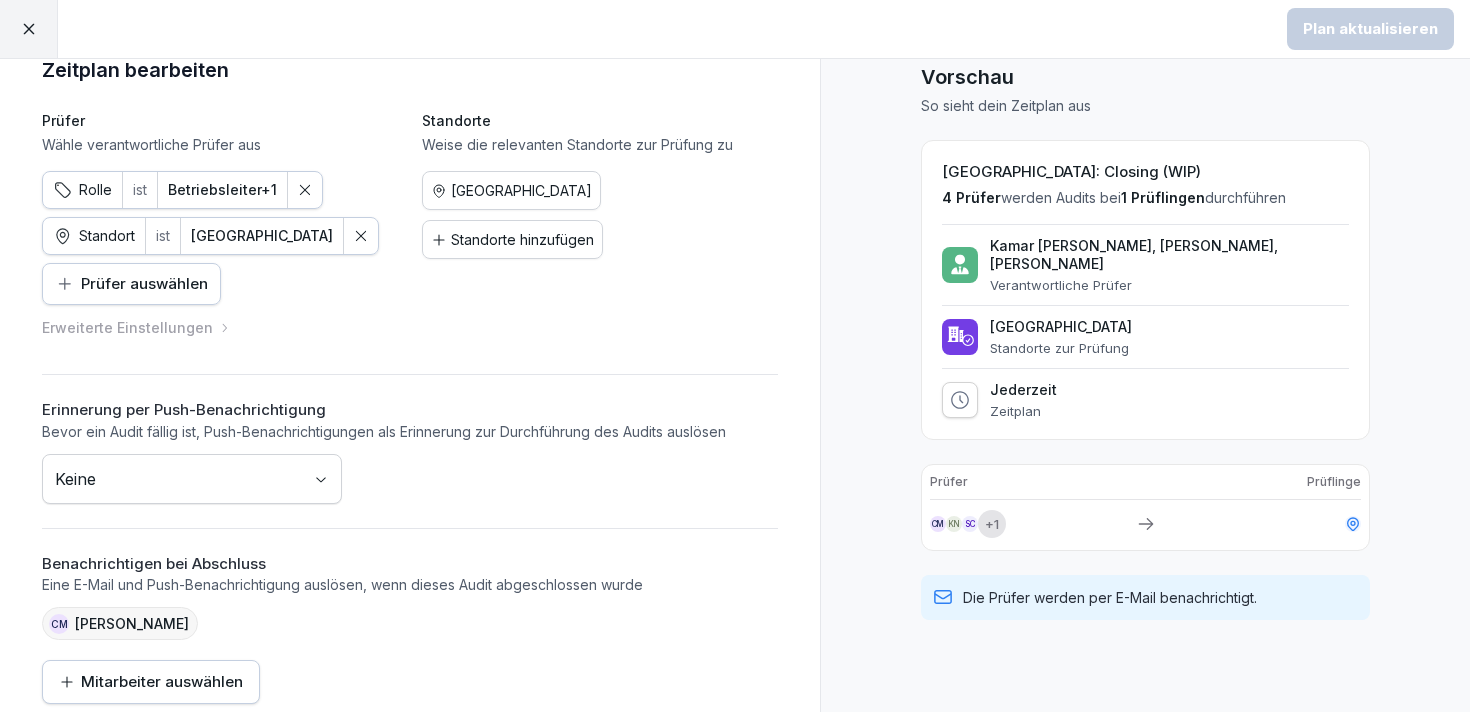 click on "Kamar [PERSON_NAME], [PERSON_NAME], [PERSON_NAME]" at bounding box center (1169, 255) 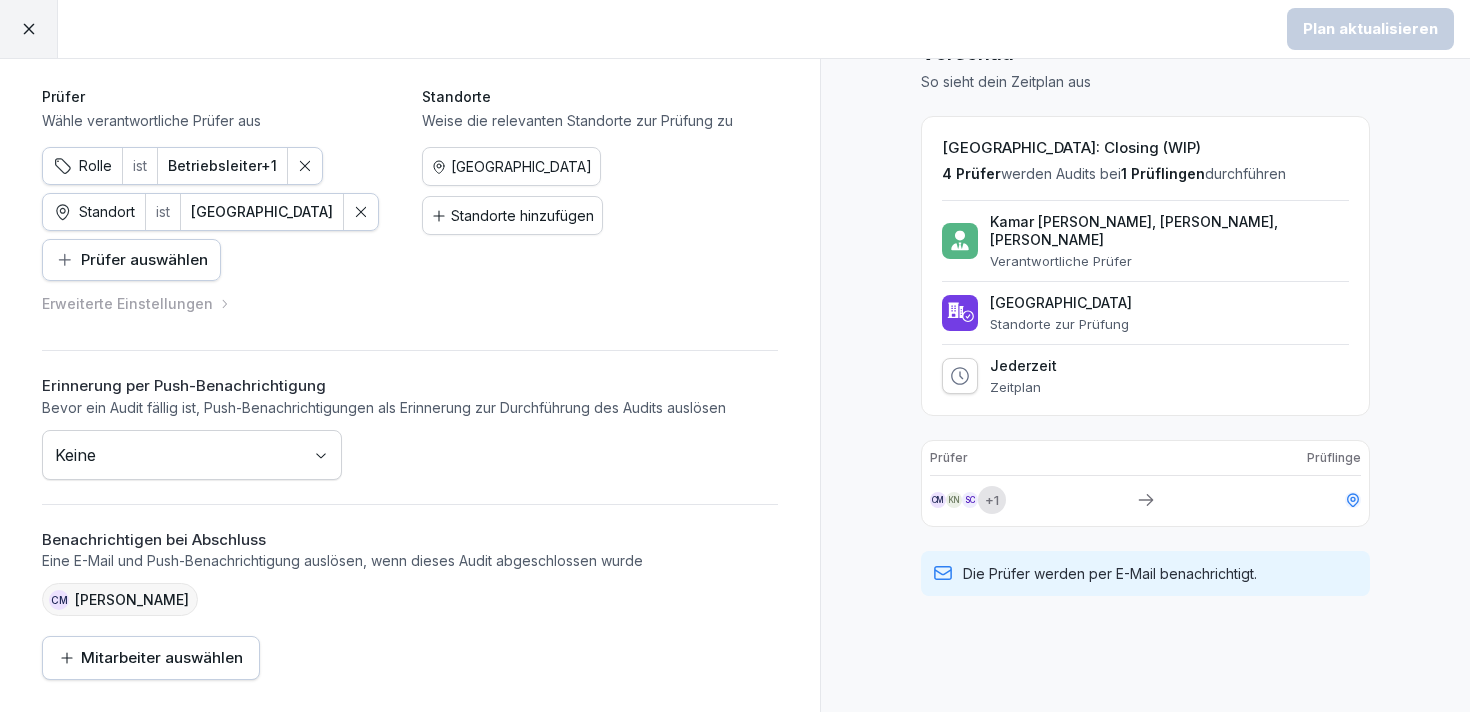 scroll, scrollTop: 0, scrollLeft: 0, axis: both 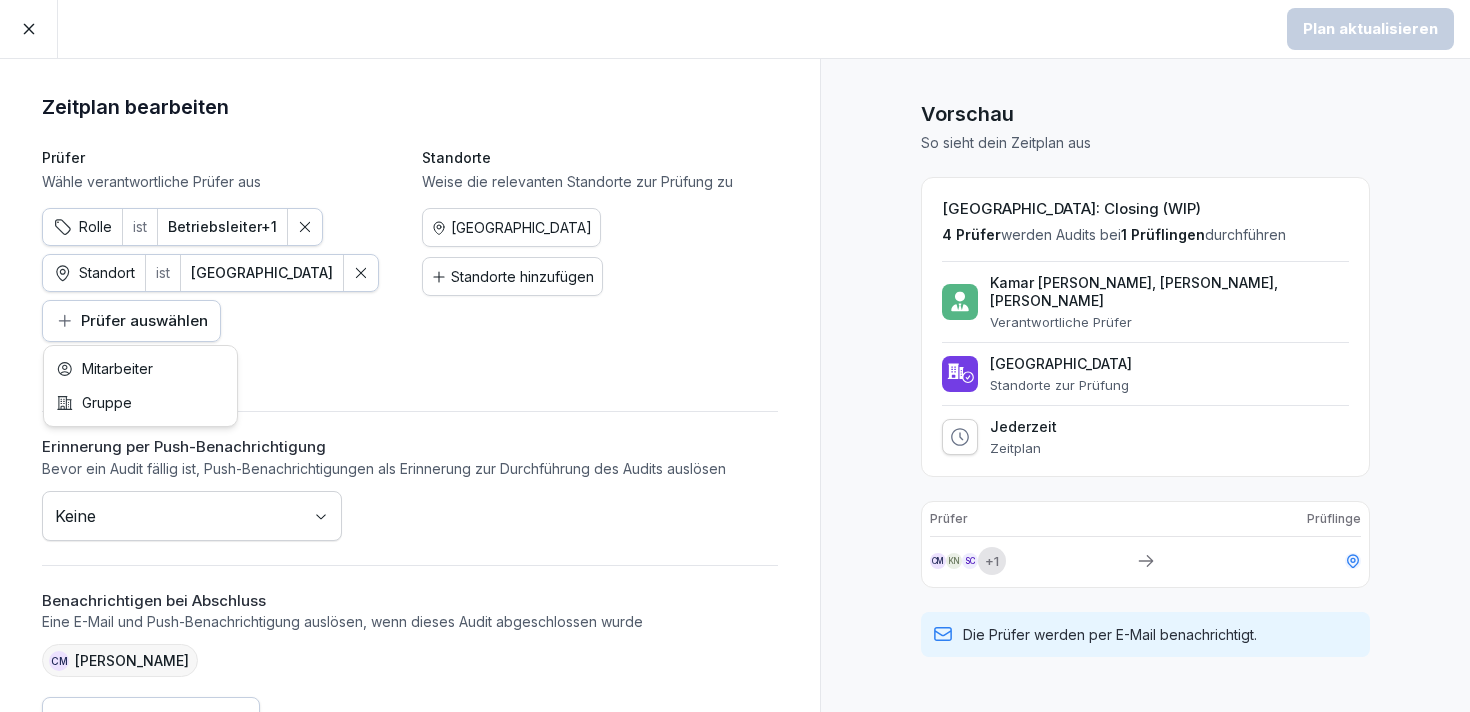 click on "Plan aktualisieren Zeitplan bearbeiten Prüfer Wähle verantwortliche Prüfer aus Rolle ist Betriebsleiter  +1 Standort ist [GEOGRAPHIC_DATA] Prüfer auswählen Standorte Weise die relevanten Standorte zur Prüfung zu [GEOGRAPHIC_DATA] Standorte hinzufügen Erweiterte Einstellungen Erinnerung per Push-Benachrichtigung Bevor ein Audit fällig ist, Push-Benachrichtigungen als Erinnerung zur Durchführung des Audits auslösen Keine Benachrichtigen bei Abschluss Eine E-Mail und Push-Benachrichtigung auslösen, wenn dieses Audit abgeschlossen wurde CM [PERSON_NAME] Mitarbeiter auswählen Vorschau So sieht dein Zeitplan aus [GEOGRAPHIC_DATA]: Closing (WIP) 4 Prüfer  werden Audits bei  1 Prüflingen  durchführen Kamar Al Naisani, Sabjon [PERSON_NAME] Al Naisani, [PERSON_NAME] Verantwortliche Prüfer [GEOGRAPHIC_DATA] Standorte zur Prüfung Jederzeit Zeitplan Prüfer Prüflinge CM KN SC + 1 Die Prüfer werden per E-Mail benachrichtigt. Mitarbeiter Gruppe" at bounding box center (735, 356) 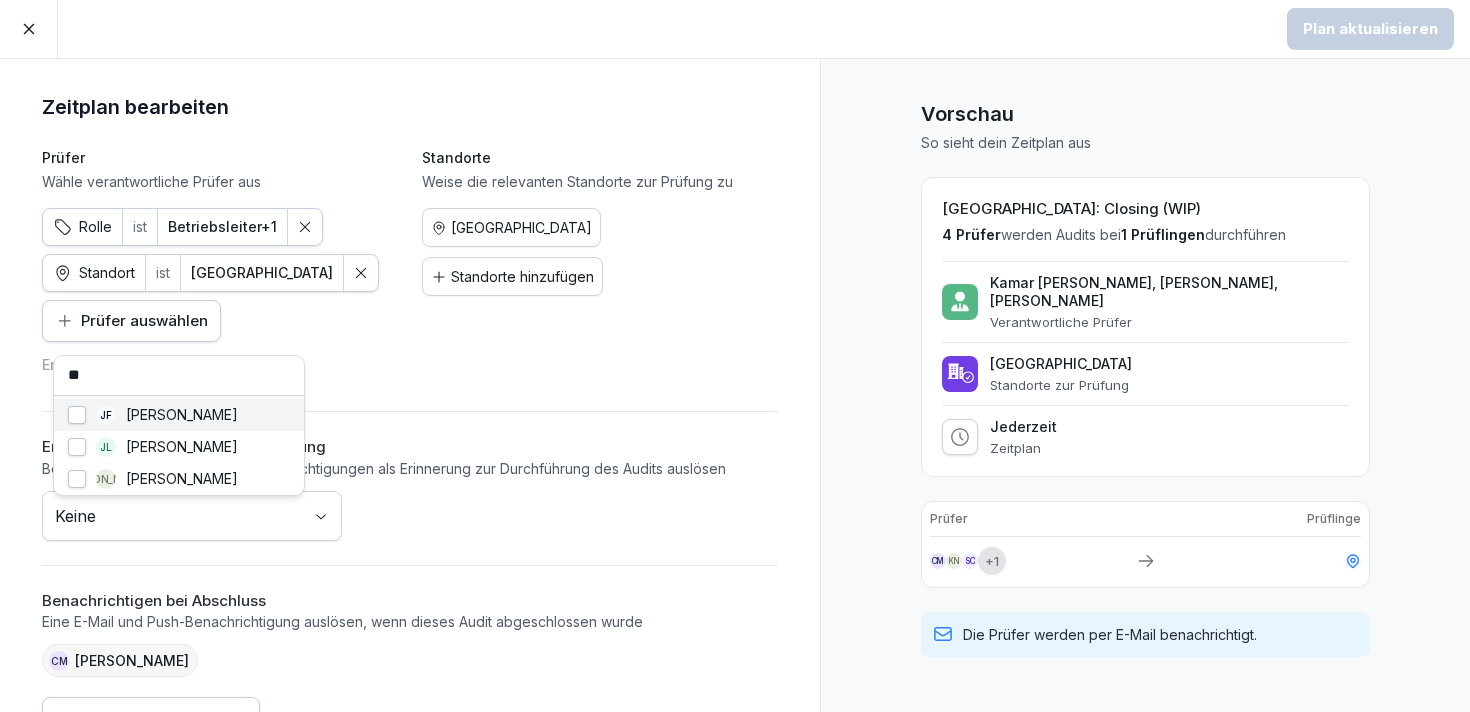 type on "***" 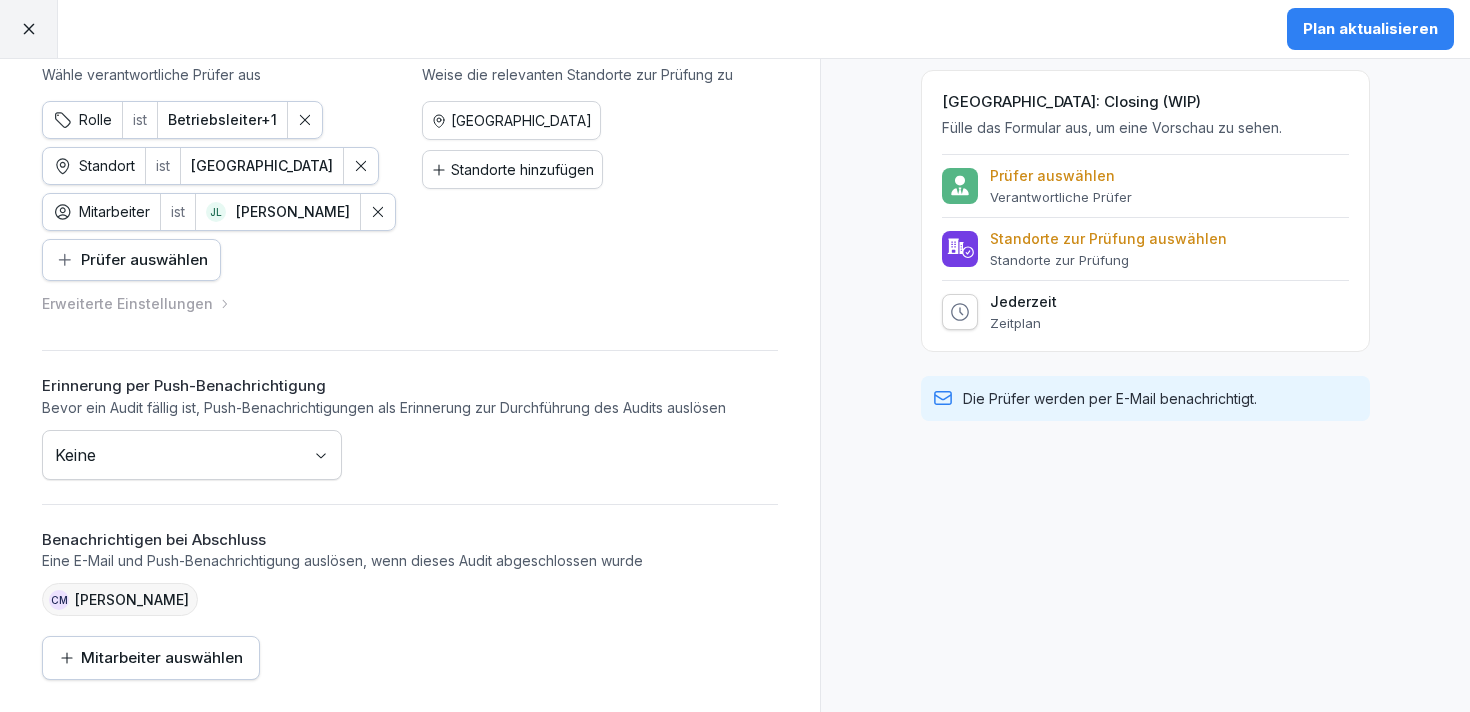 scroll, scrollTop: 0, scrollLeft: 0, axis: both 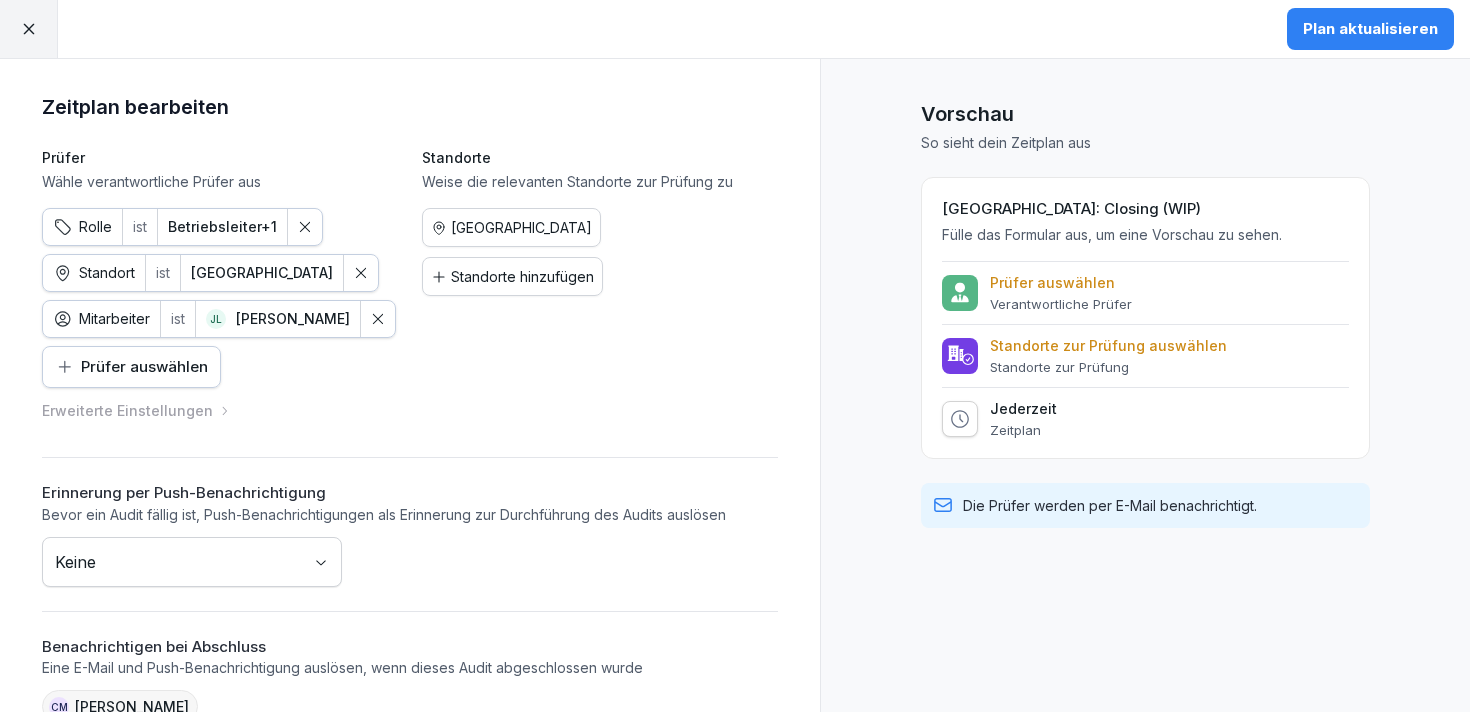 click on "Mitarbeiter ist [PERSON_NAME]" at bounding box center (219, 319) 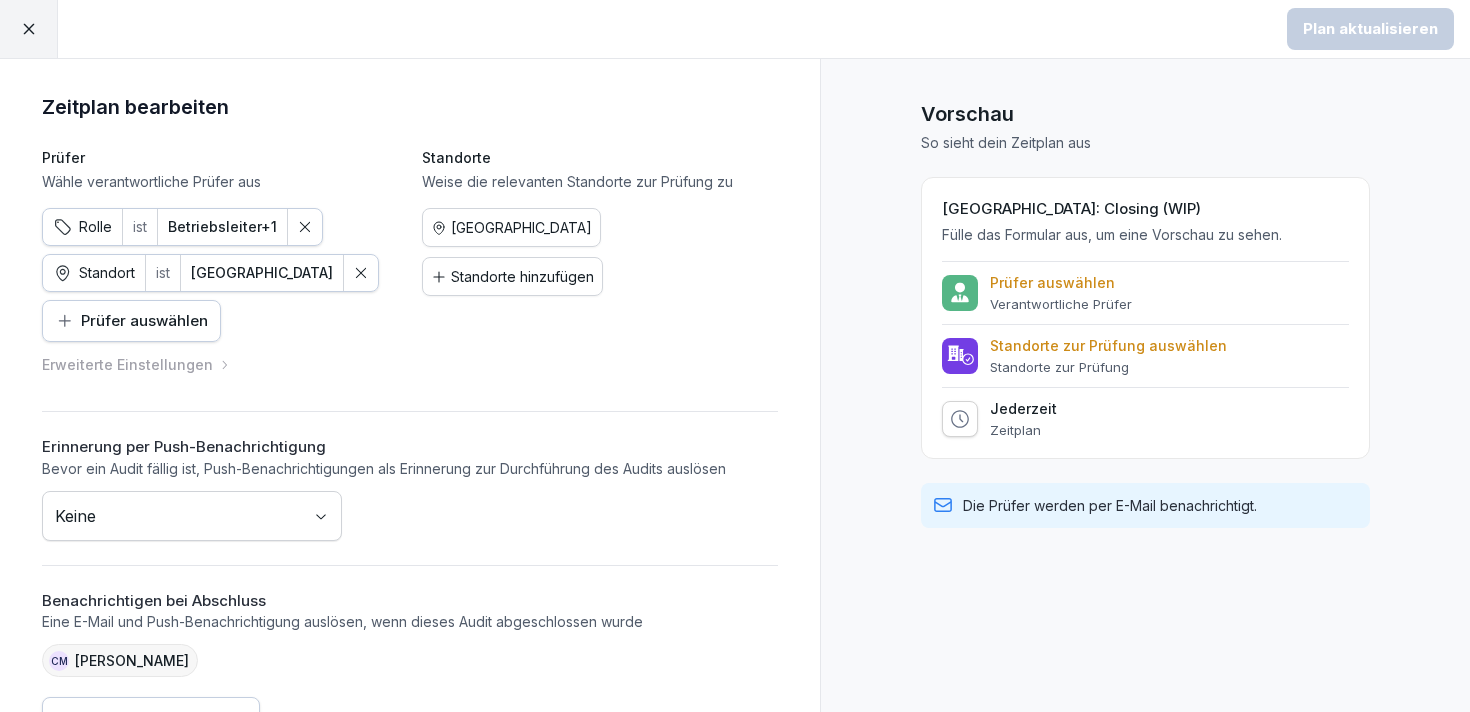 click on "Erweiterte Einstellungen" at bounding box center (136, 364) 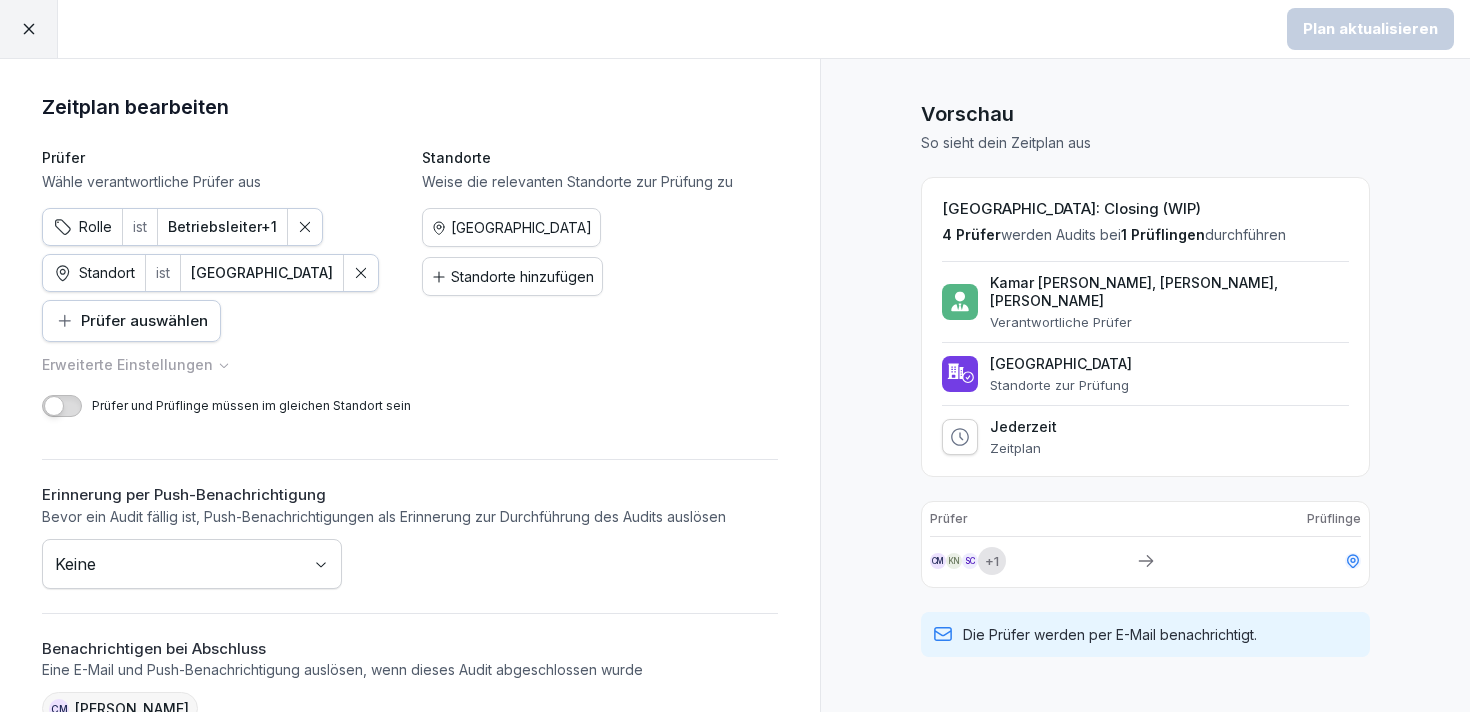 click on "CM KN SC + 1" at bounding box center (1145, 563) 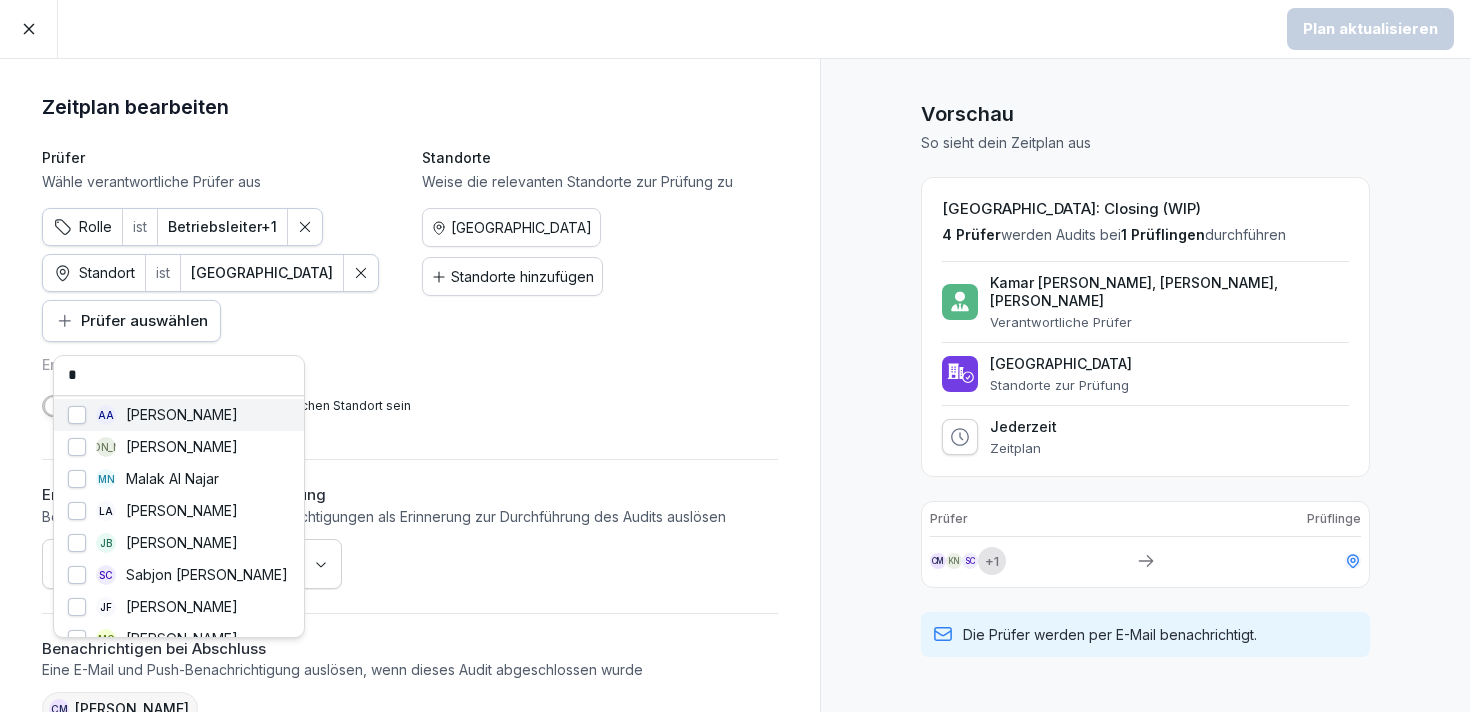 type on "**" 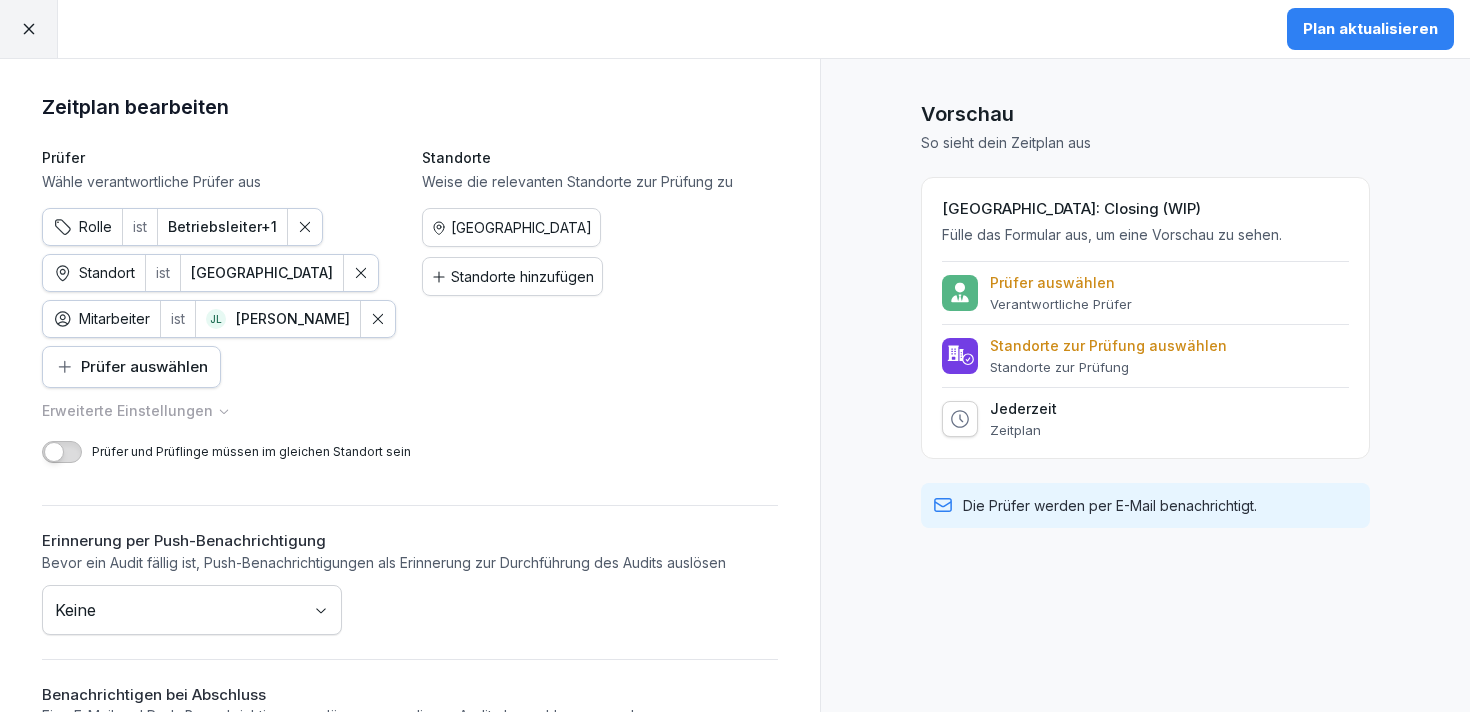 click on "Plan aktualisieren" at bounding box center (1370, 29) 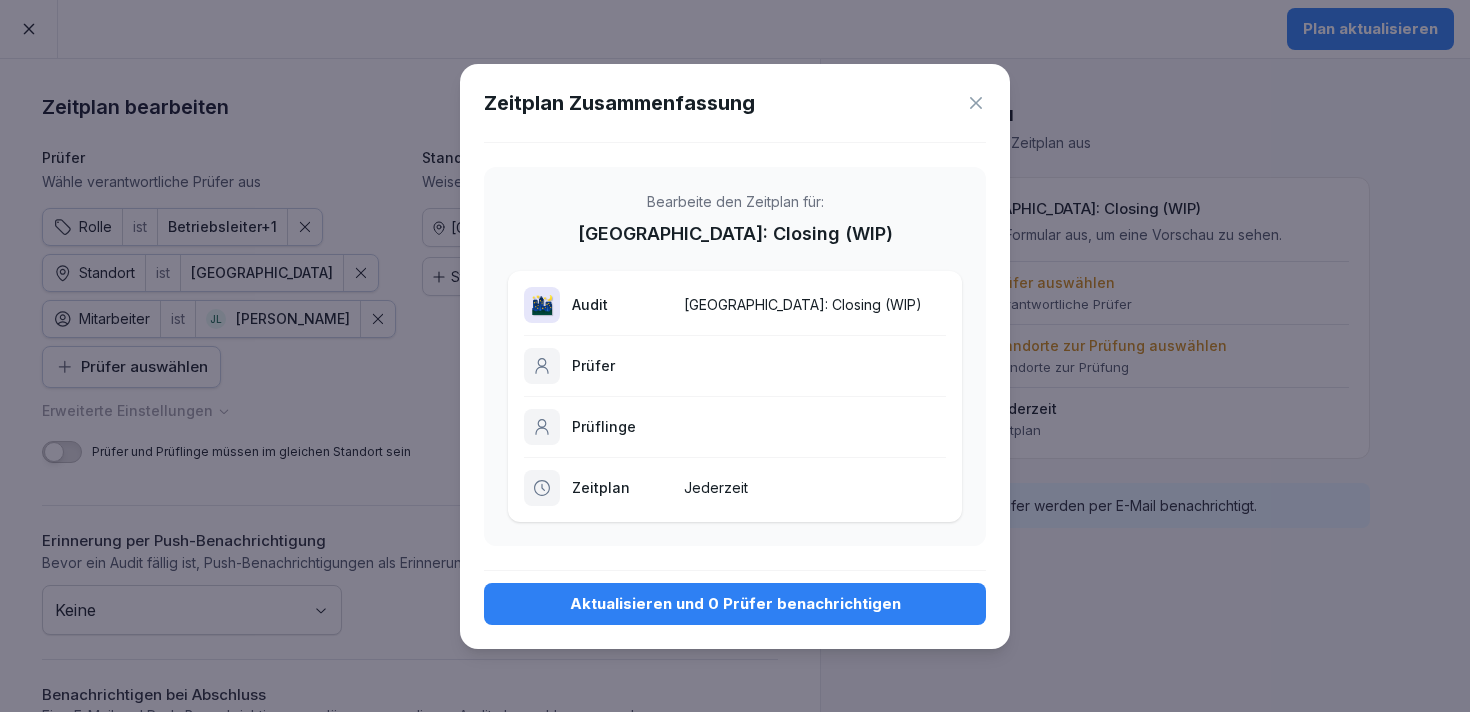 click on "Aktualisieren und 0 Prüfer benachrichtigen" at bounding box center (735, 604) 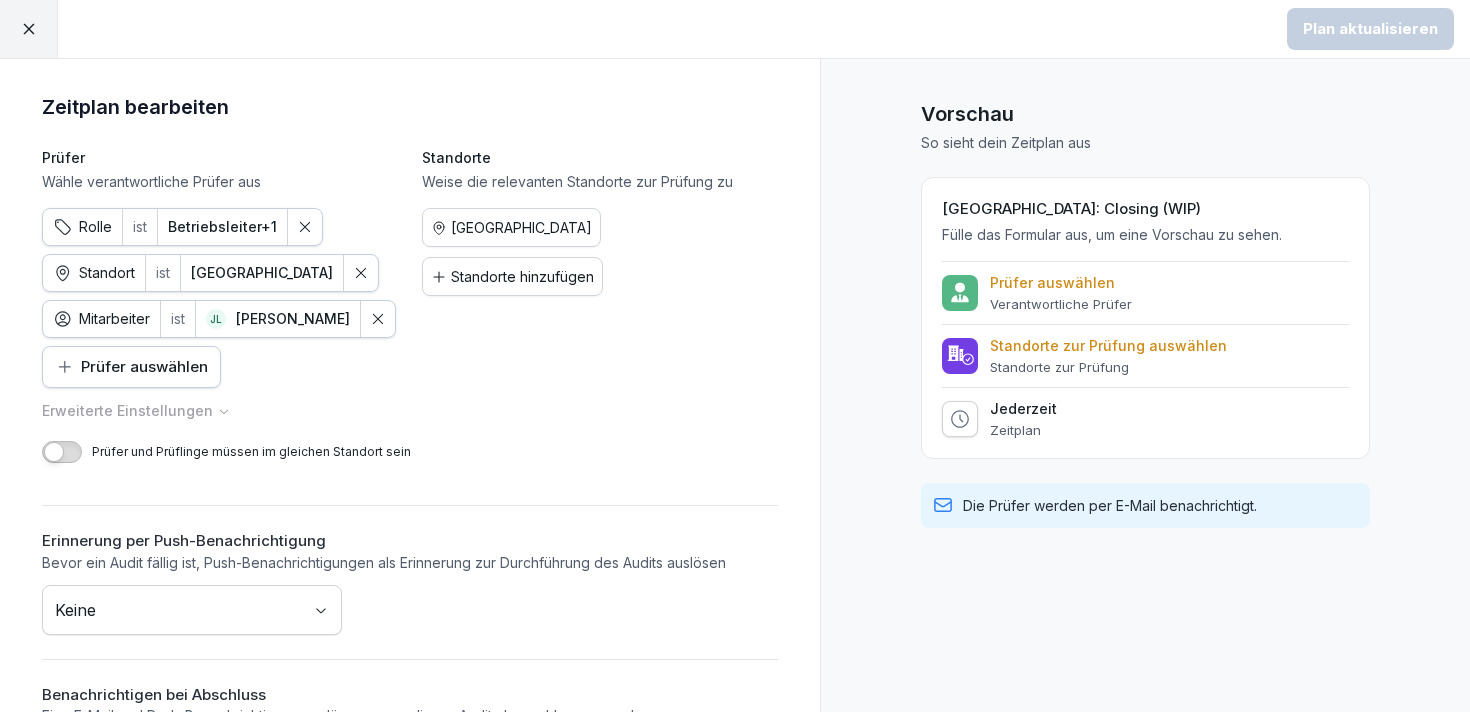 click on "Prüfer auswählen" at bounding box center (1061, 283) 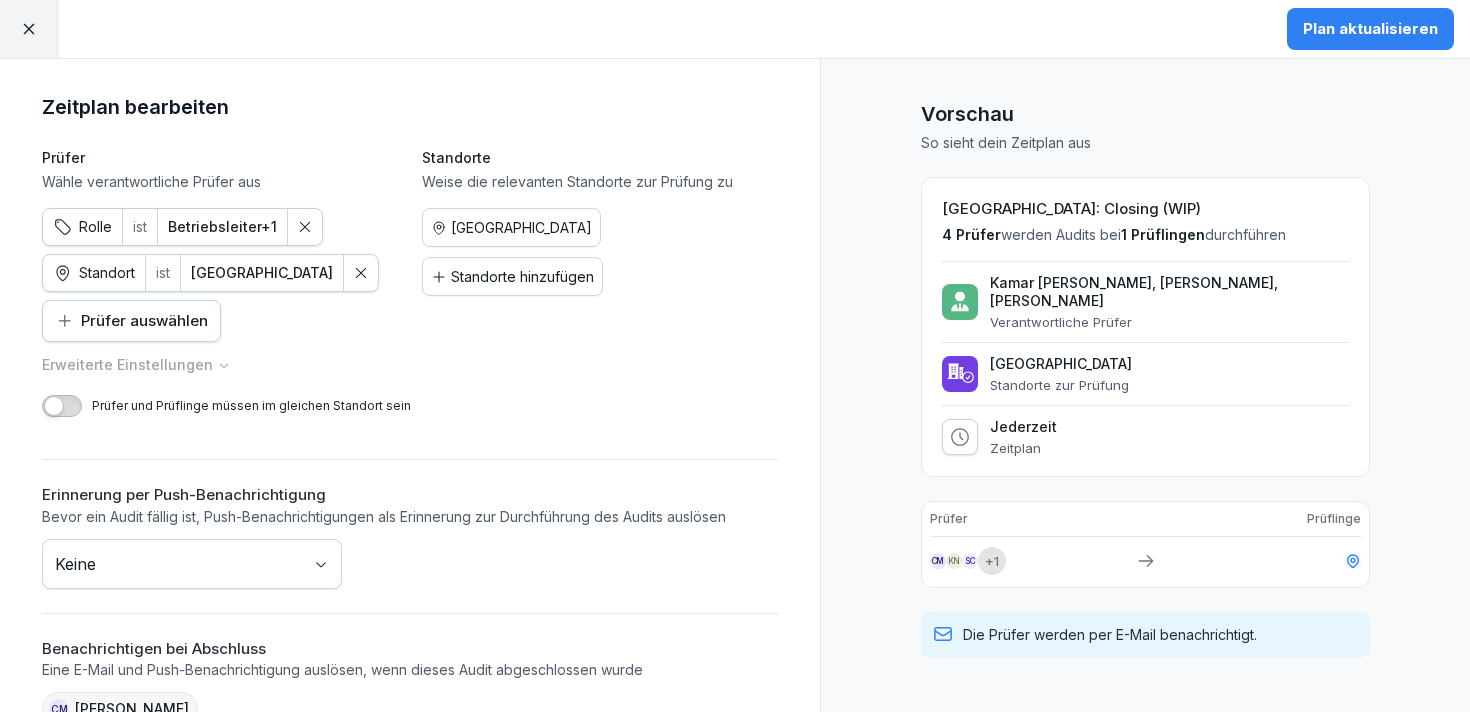 click on "Plan aktualisieren Zeitplan bearbeiten Prüfer Wähle verantwortliche Prüfer aus Rolle ist Betriebsleiter  +1 Standort ist [GEOGRAPHIC_DATA] Prüfer auswählen Standorte Weise die relevanten Standorte zur Prüfung zu [GEOGRAPHIC_DATA] Standorte hinzufügen Erweiterte Einstellungen Prüfer und Prüflinge müssen im gleichen Standort sein Erinnerung per Push-Benachrichtigung Bevor ein Audit fällig ist, Push-Benachrichtigungen als Erinnerung zur Durchführung des Audits auslösen Keine Benachrichtigen bei Abschluss Eine E-Mail und Push-Benachrichtigung auslösen, wenn dieses Audit abgeschlossen wurde CM [PERSON_NAME] Mitarbeiter auswählen Vorschau So sieht dein Zeitplan aus [GEOGRAPHIC_DATA]: Closing (WIP) 4 Prüfer  werden Audits bei  1 Prüflingen  durchführen Kamar Al Naisani, Sabjon [PERSON_NAME] Al Naisani, [PERSON_NAME] Verantwortliche Prüfer [GEOGRAPHIC_DATA] Standorte zur Prüfung Jederzeit Zeitplan Prüfer Prüflinge CM KN SC + 1 Die Prüfer werden per E-Mail benachrichtigt." at bounding box center (735, 356) 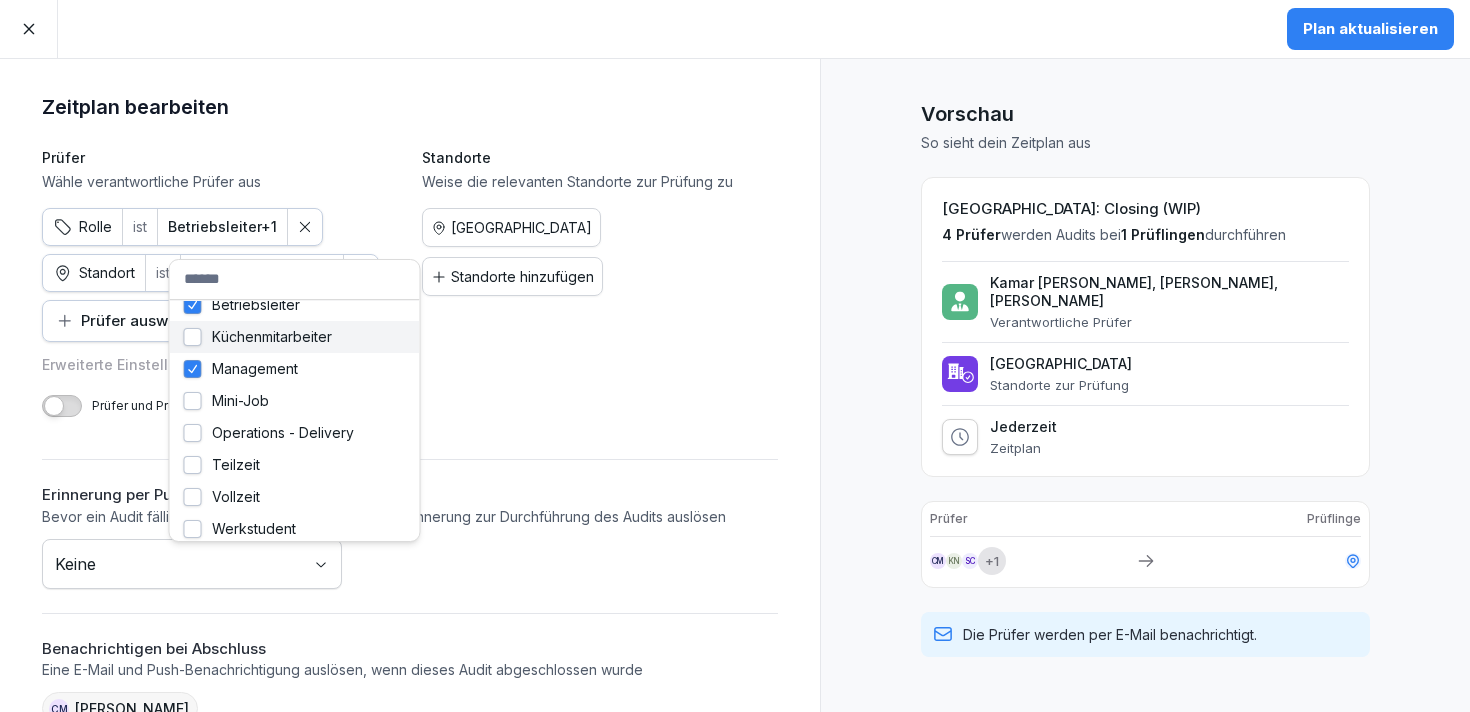 scroll, scrollTop: 50, scrollLeft: 0, axis: vertical 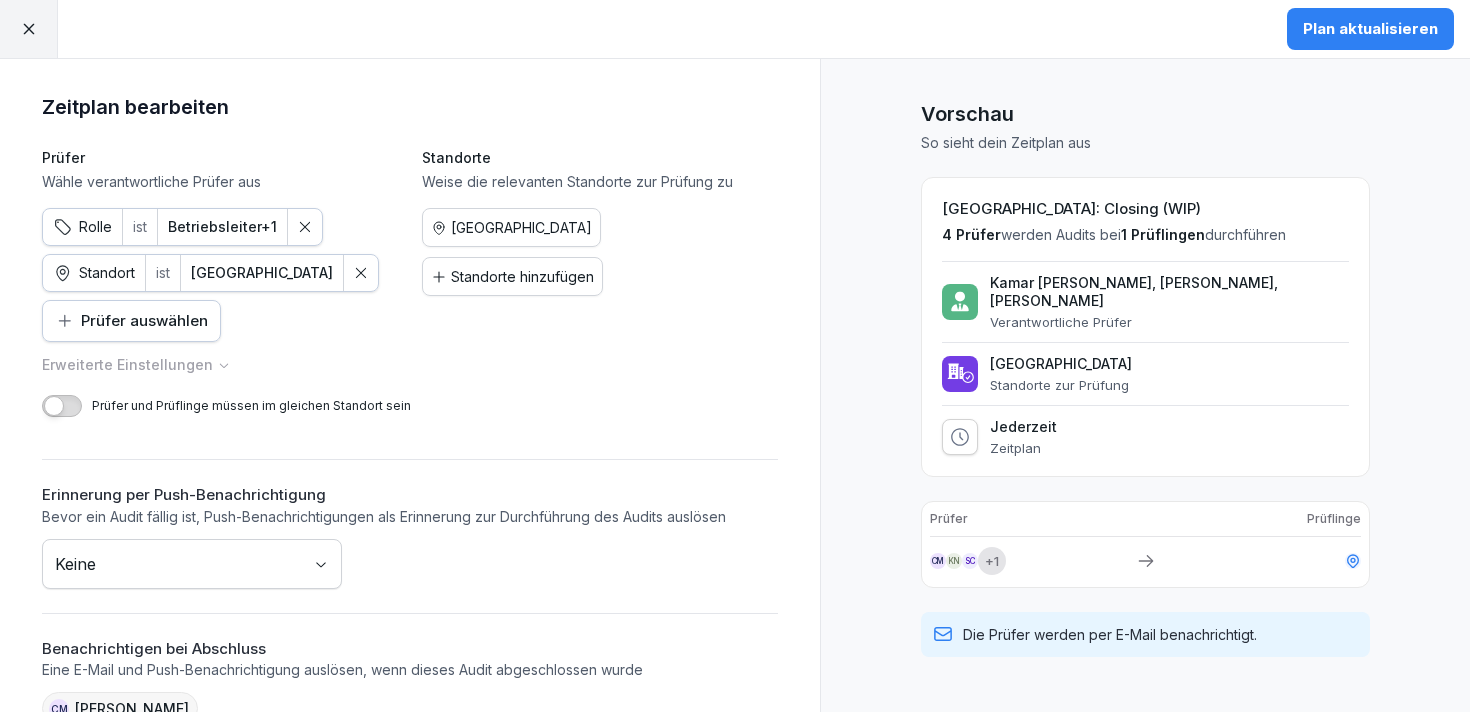 click on "Plan aktualisieren Zeitplan bearbeiten Prüfer Wähle verantwortliche Prüfer aus Rolle ist Betriebsleiter  +1 Standort ist [GEOGRAPHIC_DATA] Prüfer auswählen Standorte Weise die relevanten Standorte zur Prüfung zu [GEOGRAPHIC_DATA] Standorte hinzufügen Erweiterte Einstellungen Prüfer und Prüflinge müssen im gleichen Standort sein Erinnerung per Push-Benachrichtigung Bevor ein Audit fällig ist, Push-Benachrichtigungen als Erinnerung zur Durchführung des Audits auslösen Keine Benachrichtigen bei Abschluss Eine E-Mail und Push-Benachrichtigung auslösen, wenn dieses Audit abgeschlossen wurde CM [PERSON_NAME] Mitarbeiter auswählen Vorschau So sieht dein Zeitplan aus [GEOGRAPHIC_DATA]: Closing (WIP) 4 Prüfer  werden Audits bei  1 Prüflingen  durchführen Kamar Al Naisani, Sabjon [PERSON_NAME] Al Naisani, [PERSON_NAME] Verantwortliche Prüfer [GEOGRAPHIC_DATA] Standorte zur Prüfung Jederzeit Zeitplan Prüfer Prüflinge CM KN SC + 1 Die Prüfer werden per E-Mail benachrichtigt." at bounding box center (735, 356) 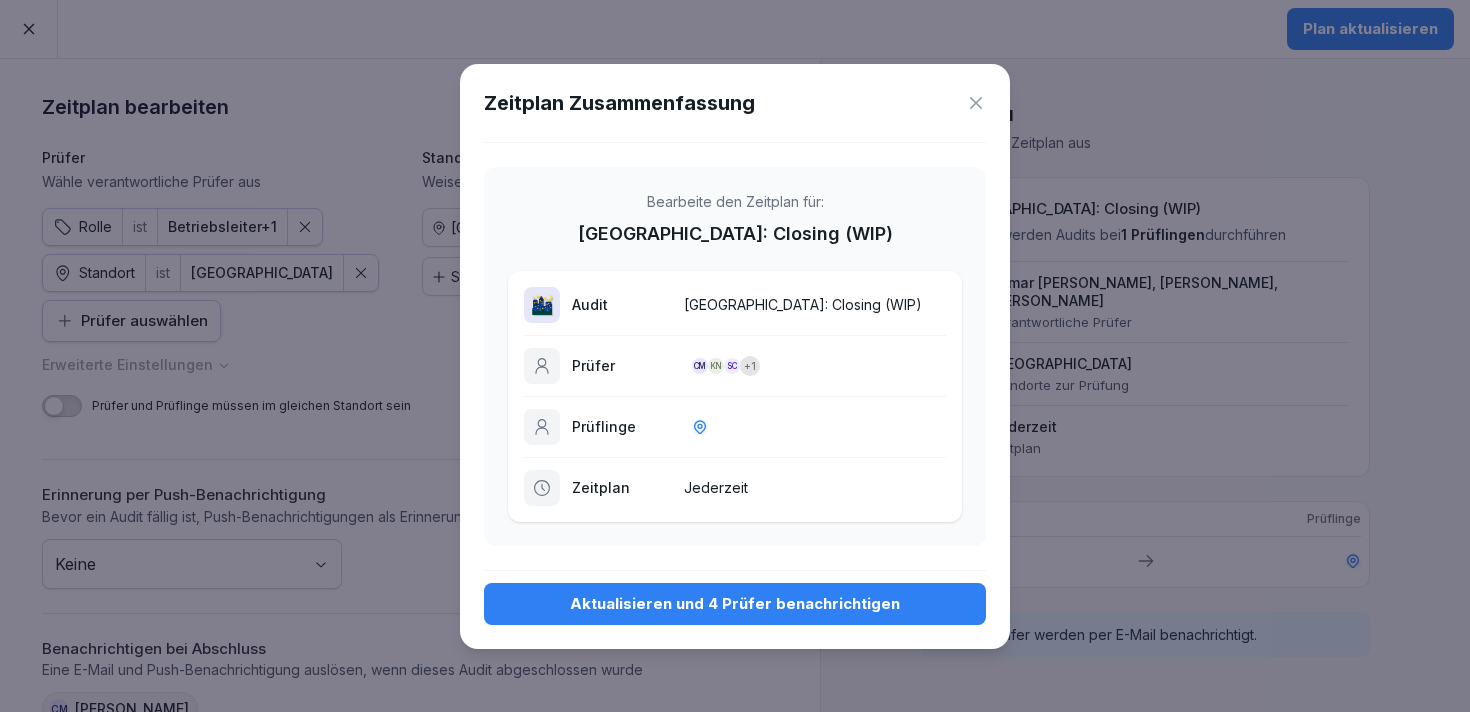 click on "Aktualisieren und 4 Prüfer benachrichtigen" at bounding box center (735, 604) 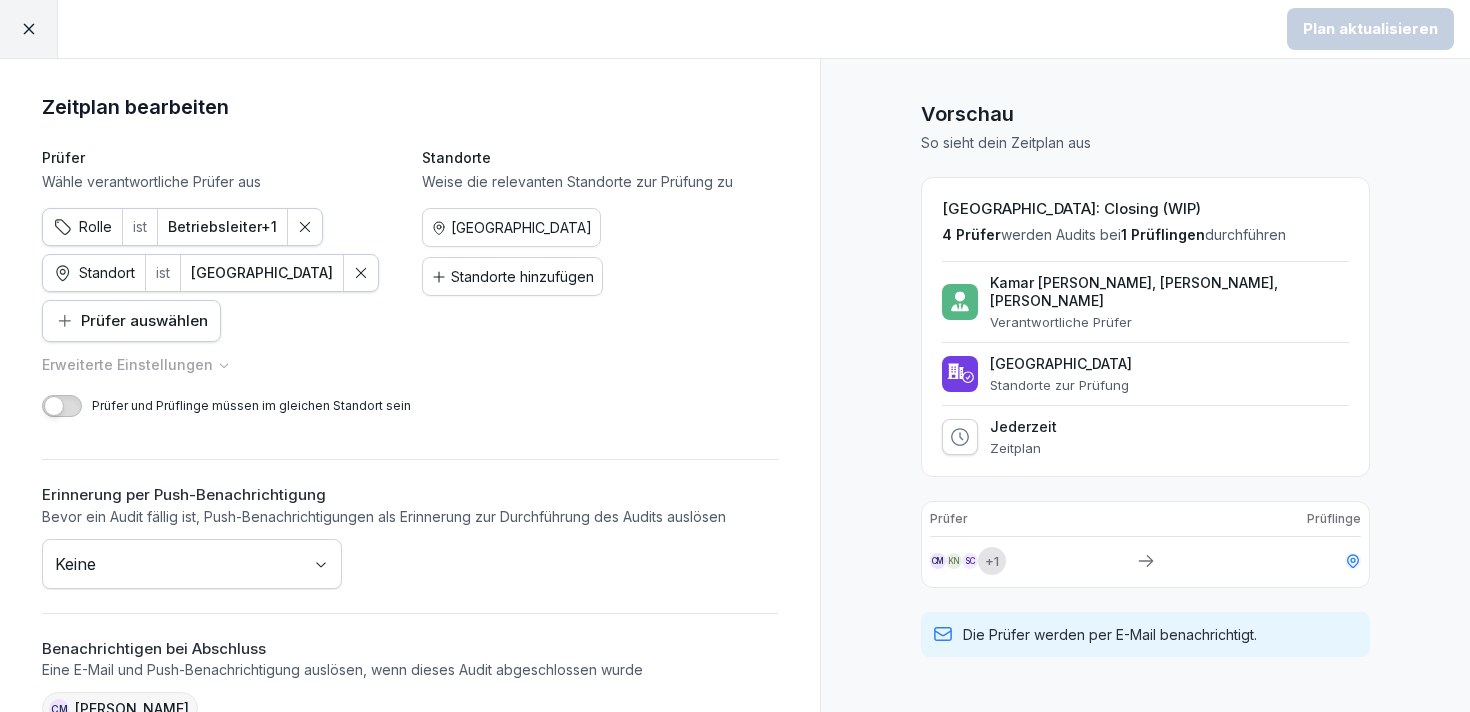 click at bounding box center [29, 29] 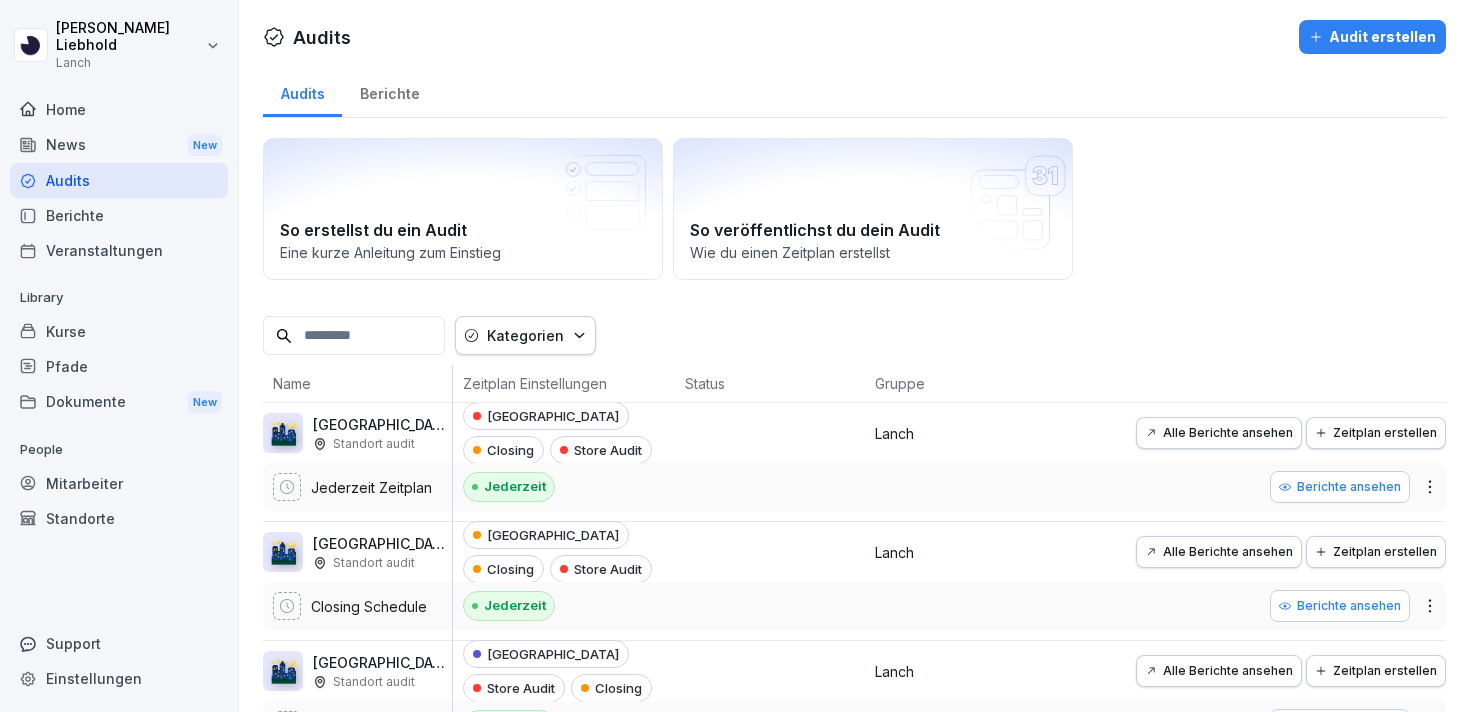 click on "Standorte" at bounding box center (119, 518) 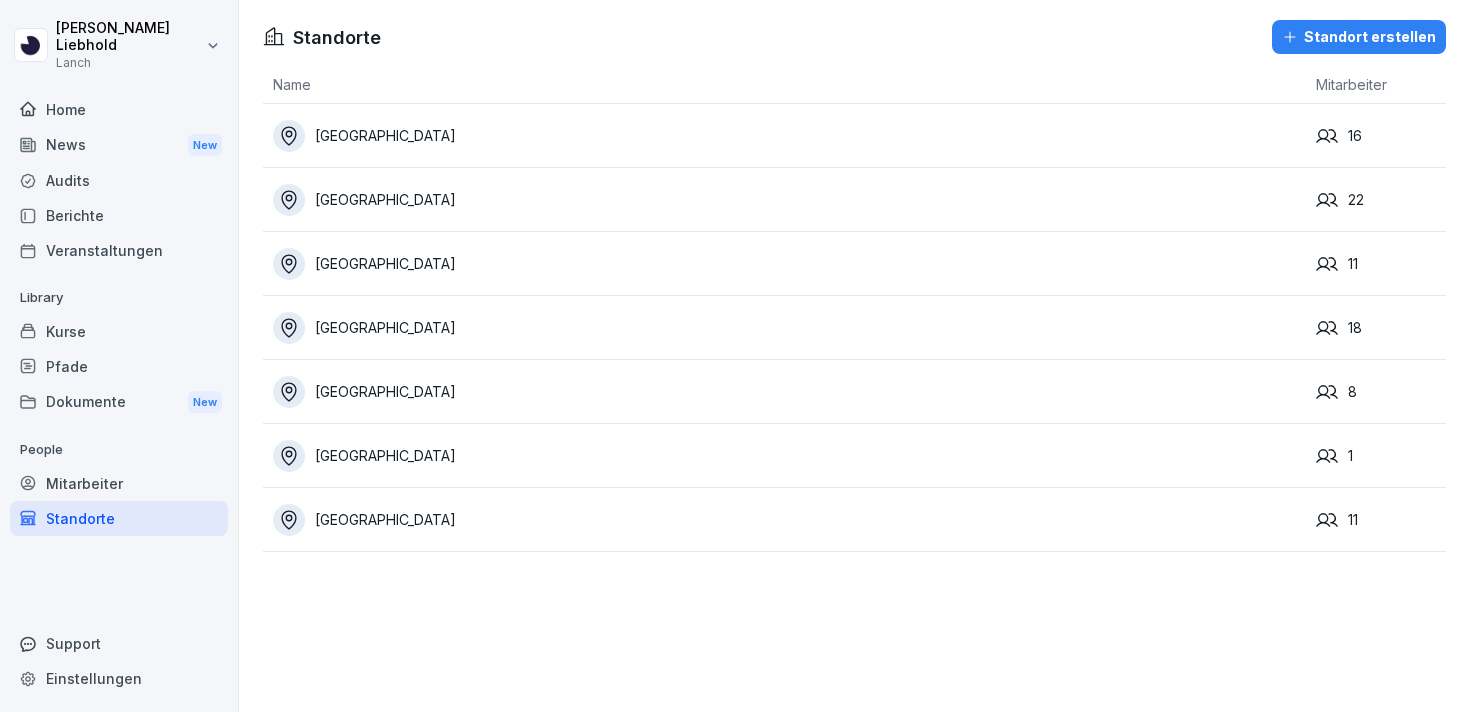 click on "[GEOGRAPHIC_DATA]" at bounding box center [789, 392] 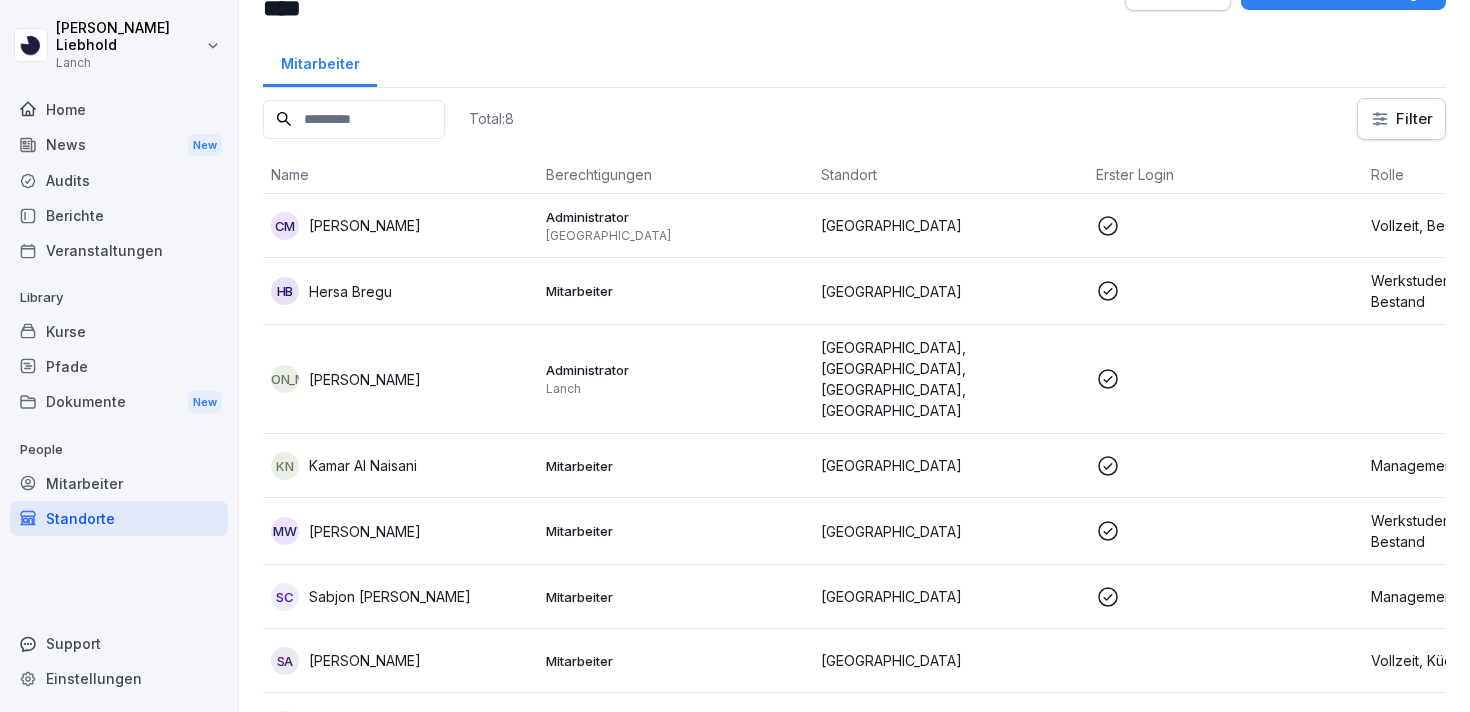 scroll, scrollTop: 0, scrollLeft: 0, axis: both 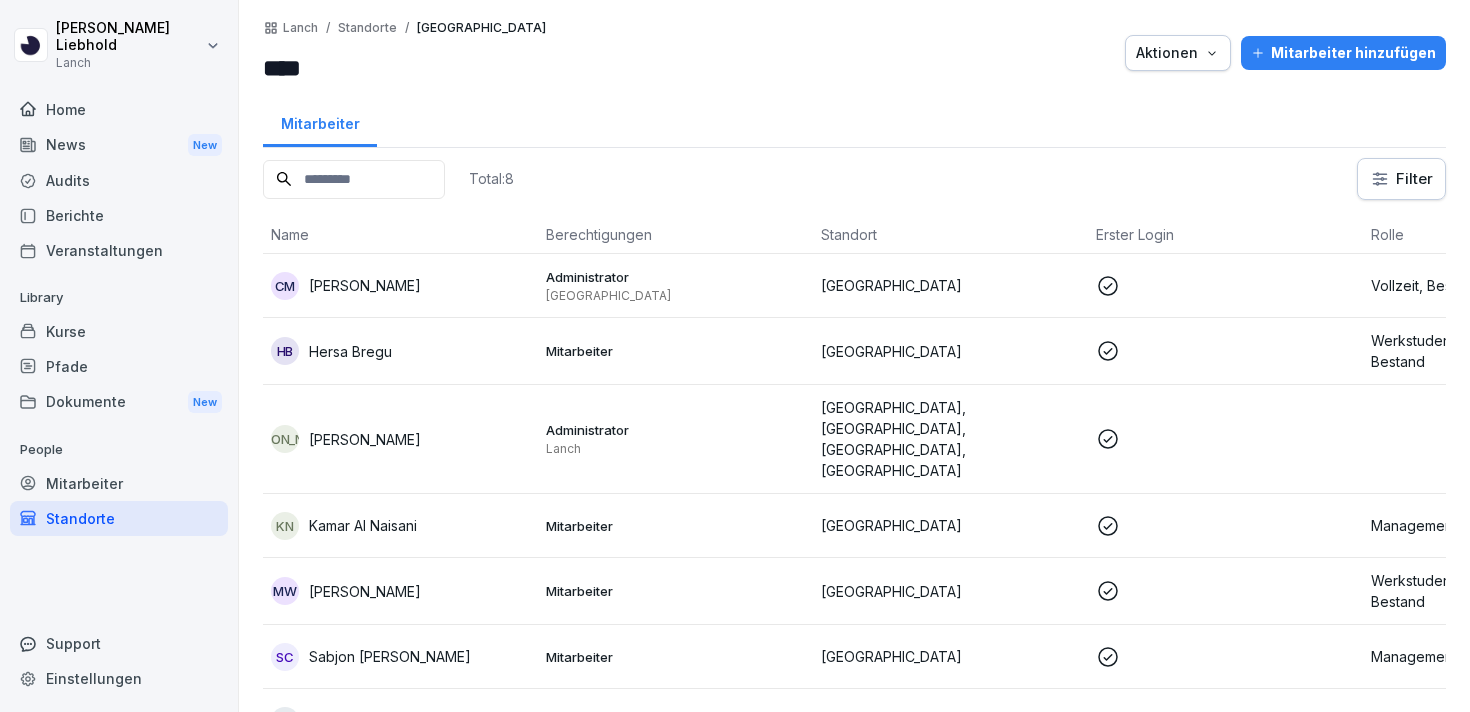 click on "Mitarbeiter hinzufügen" at bounding box center (1343, 53) 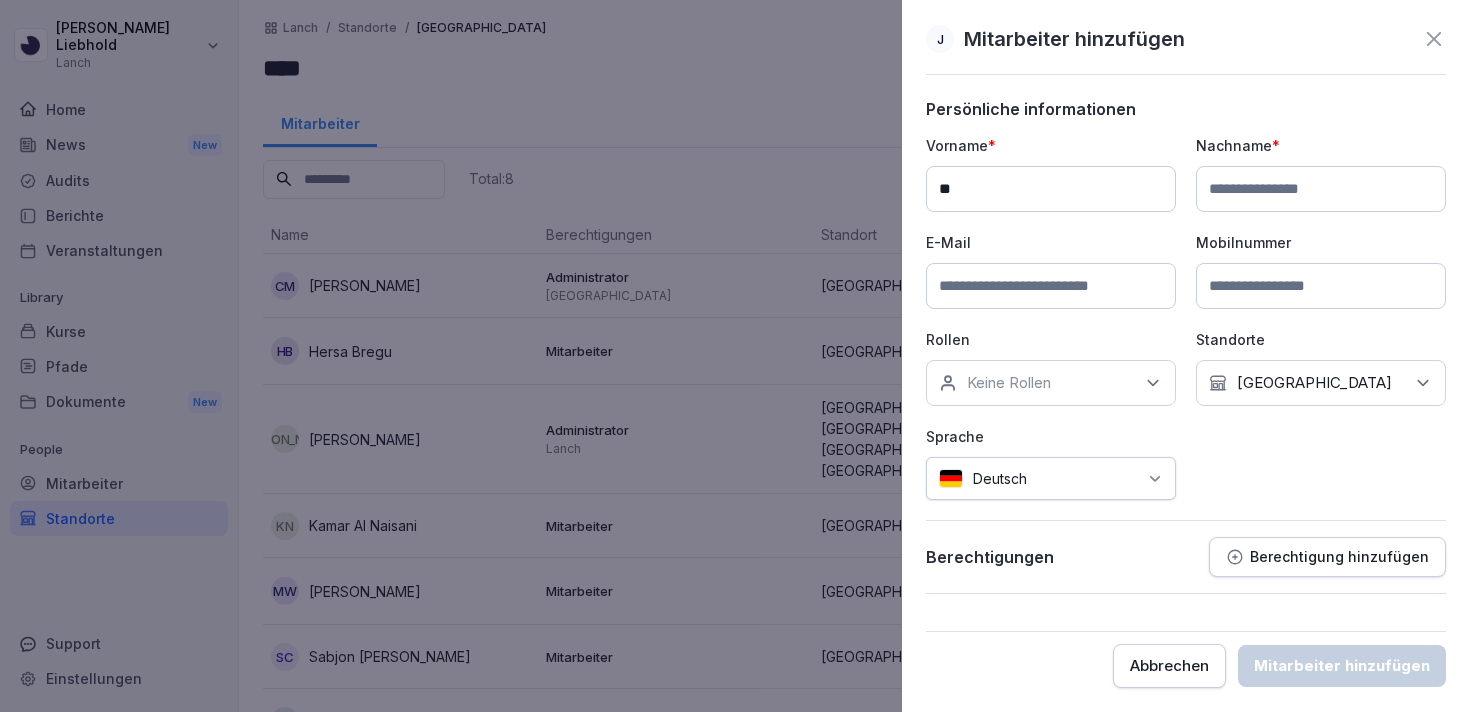type on "*" 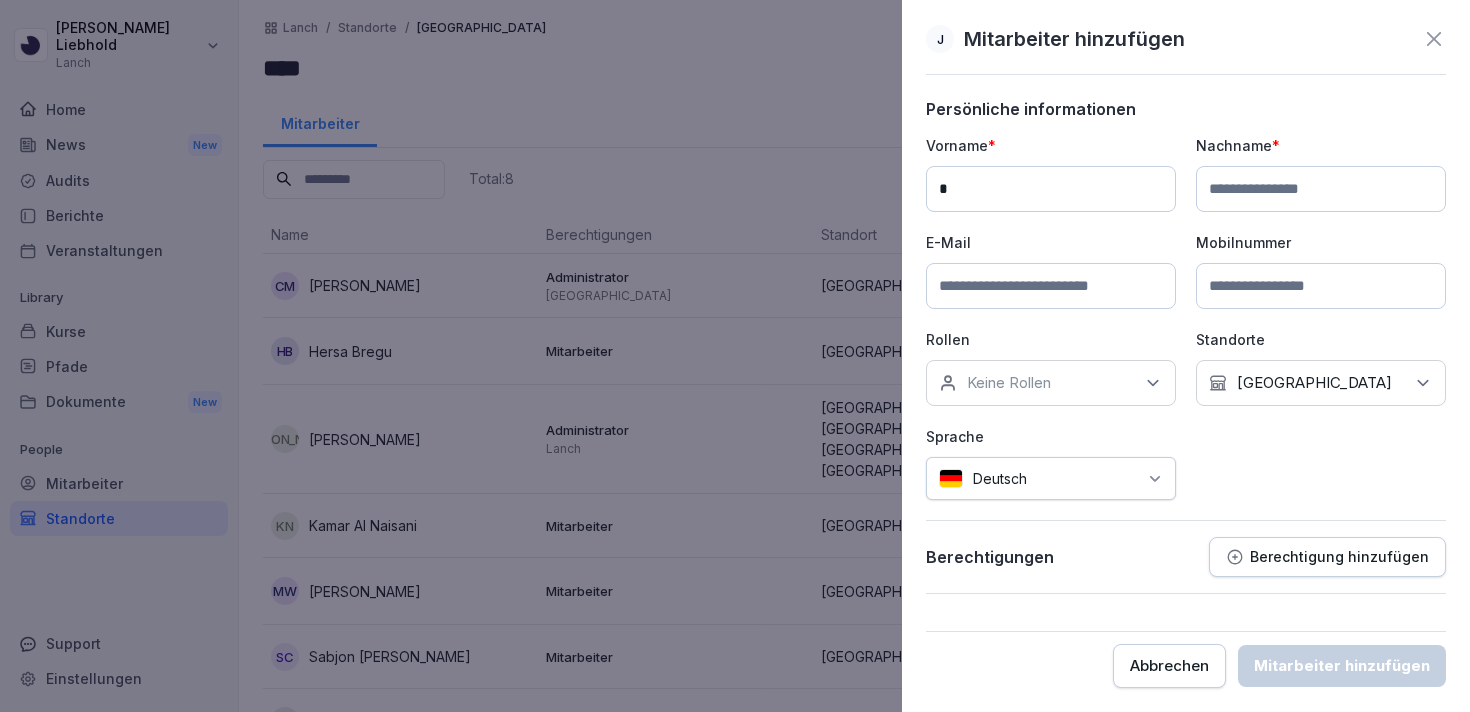 type 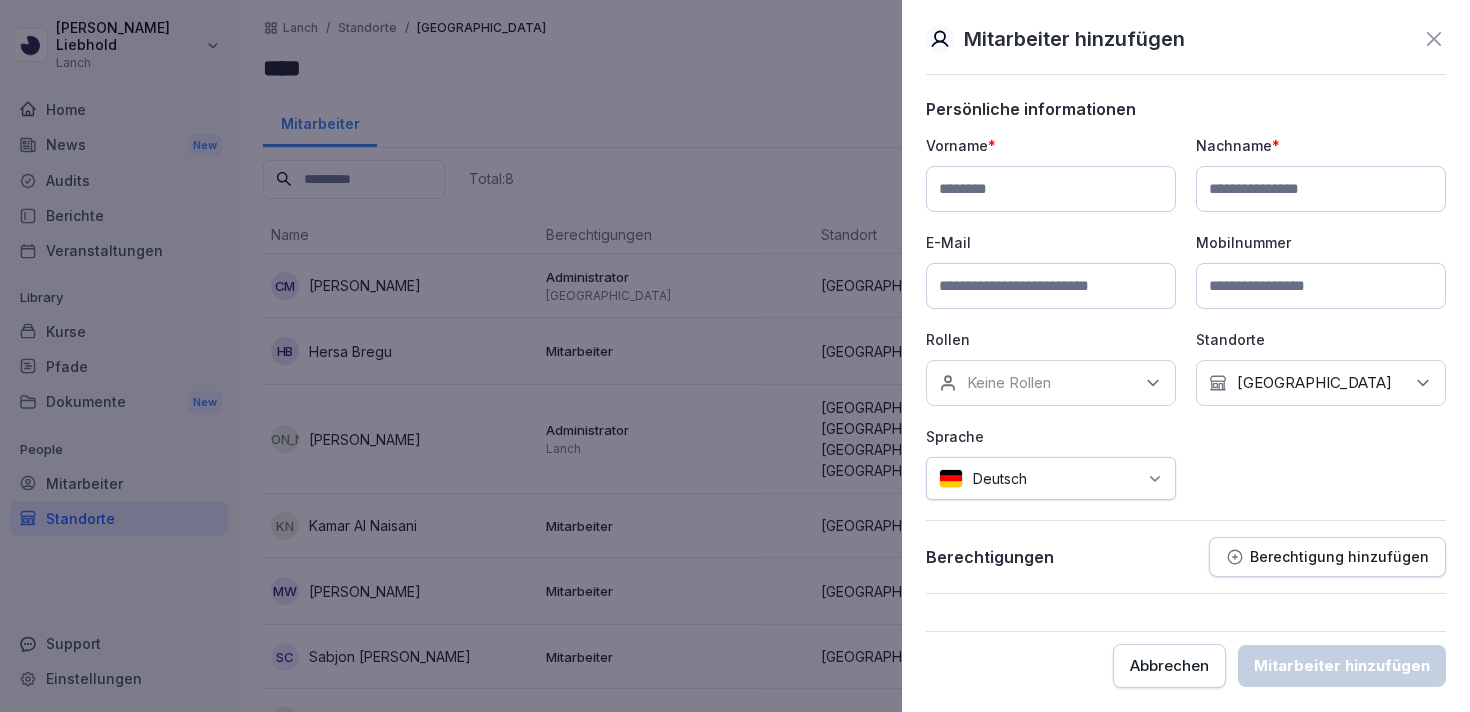 click on "Abbrechen" at bounding box center (1169, 666) 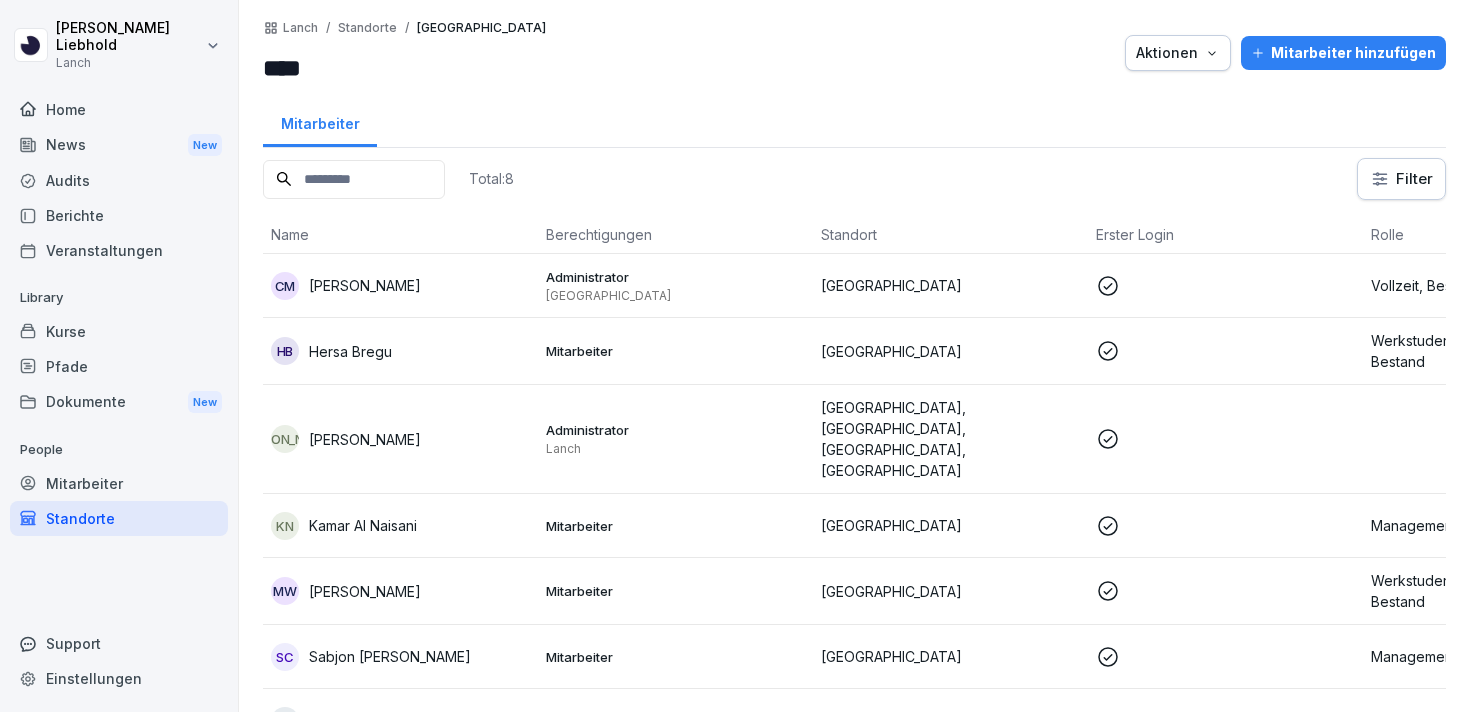 click at bounding box center (354, 179) 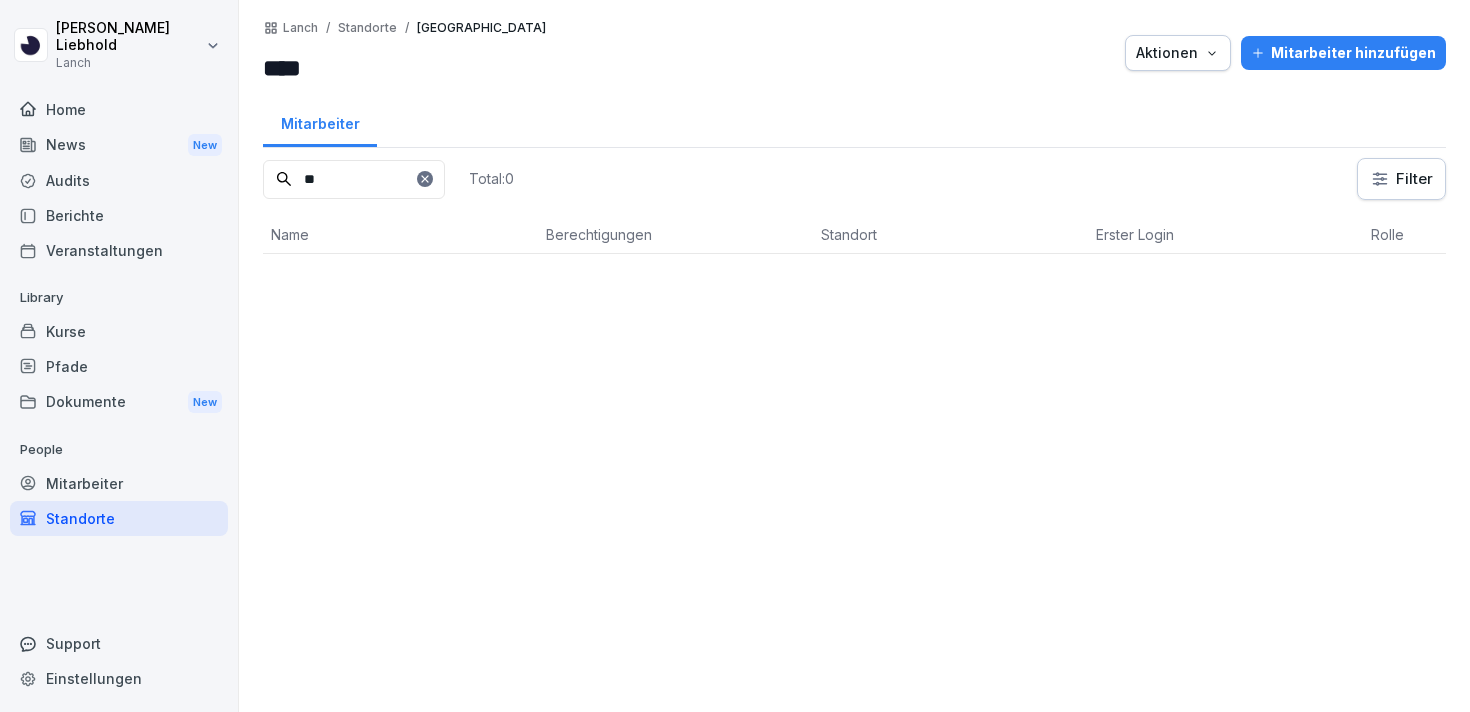 type on "*" 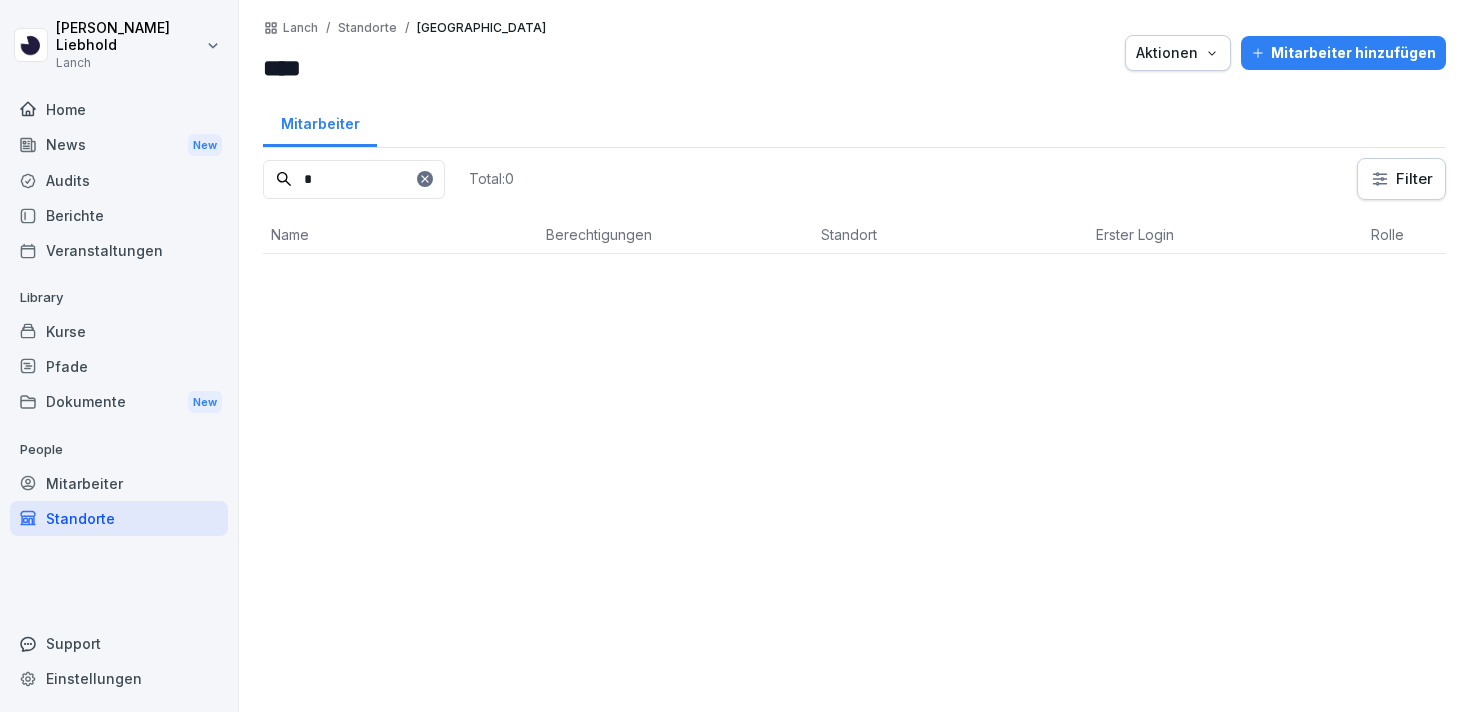 type 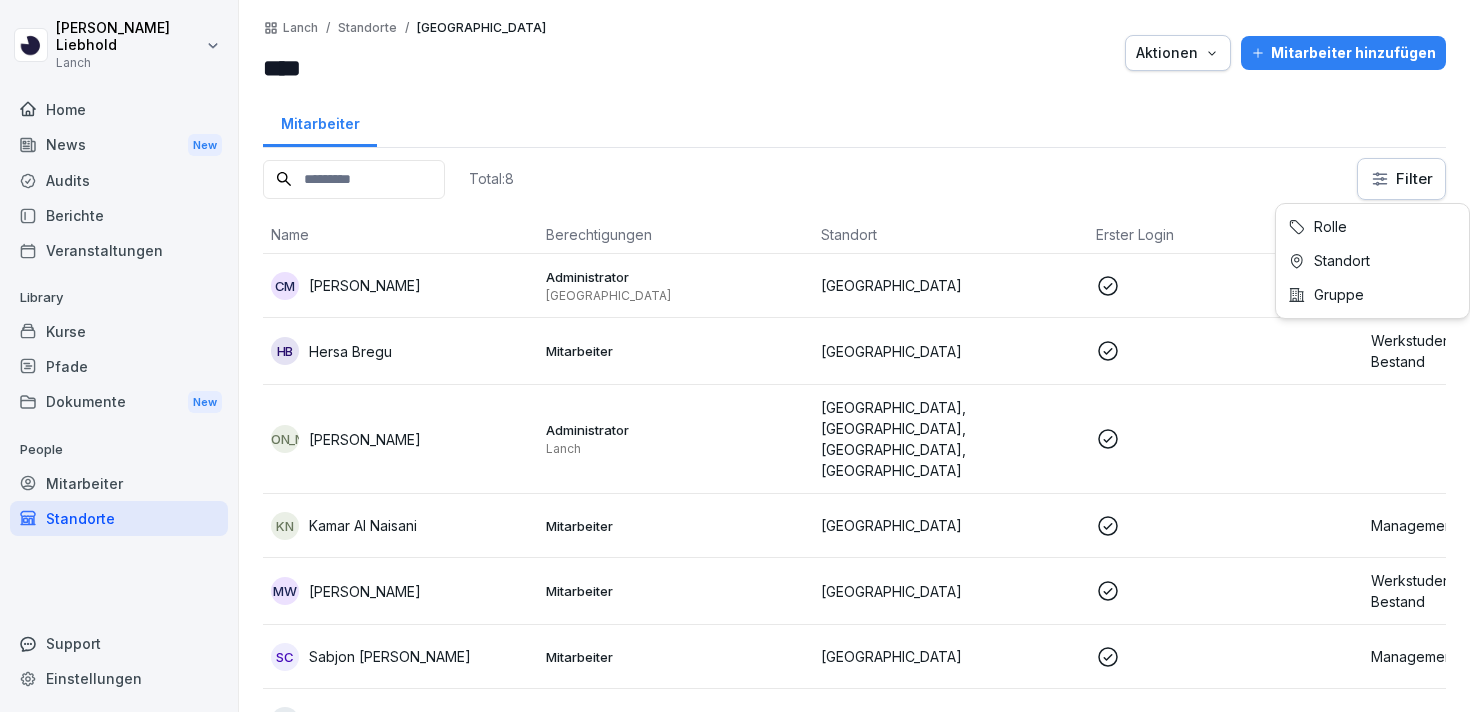 click on "[PERSON_NAME] Home News New Audits Berichte Veranstaltungen Library Kurse Pfade Dokumente New People Mitarbeiter Standorte Support Einstellungen Lanch / Standorte / [GEOGRAPHIC_DATA] **** Aktionen   Mitarbeiter hinzufügen Mitarbeiter Total:  8 Filter Name Berechtigungen Standort Erster Login Rolle CM [PERSON_NAME] Administrator [GEOGRAPHIC_DATA]   Köln Vollzeit, Bestand, Betriebsleiter HB [PERSON_NAME] Mitarbeiter Köln Werkstudent, Küchenmitarbeiter, Bestand JA [PERSON_NAME] Administrator Lanch   [GEOGRAPHIC_DATA], [GEOGRAPHIC_DATA], [GEOGRAPHIC_DATA], [GEOGRAPHIC_DATA] KN Kamar Al Naisani Mitarbeiter Köln Management, [GEOGRAPHIC_DATA], Bestand MW [PERSON_NAME] Mitarbeiter Köln Werkstudent, Küchenmitarbeiter, Bestand SC Sabjon [PERSON_NAME] Mitarbeiter Köln Management, [GEOGRAPHIC_DATA], Bestand SA [PERSON_NAME] Mitarbeiter Köln Vollzeit, Küchenmitarbeiter, Bestand SN Shems Al Naisani Mitarbeiter Köln Management, [GEOGRAPHIC_DATA], Bestand Rolle Standort Gruppe" at bounding box center (735, 356) 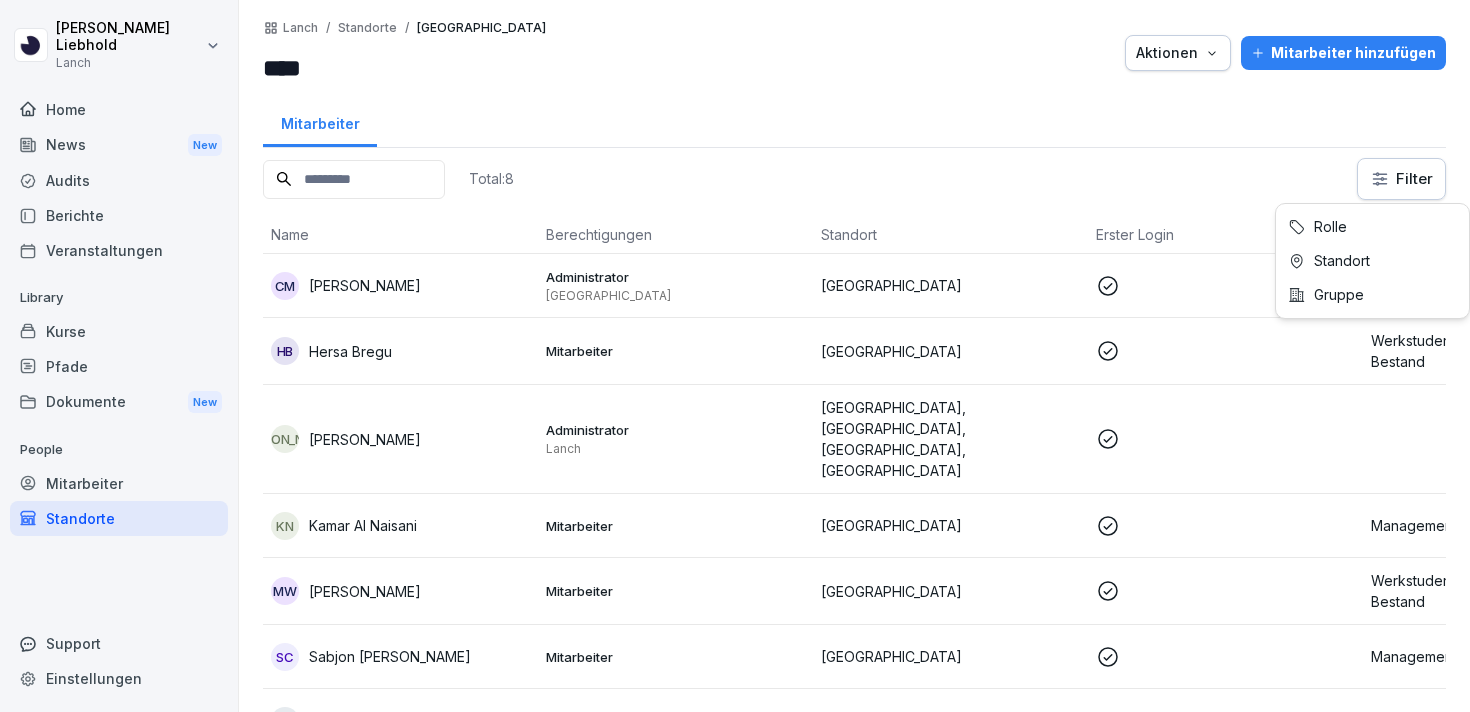 click on "[PERSON_NAME] Home News New Audits Berichte Veranstaltungen Library Kurse Pfade Dokumente New People Mitarbeiter Standorte Support Einstellungen Lanch / Standorte / [GEOGRAPHIC_DATA] **** Aktionen   Mitarbeiter hinzufügen Mitarbeiter Total:  8 Filter Name Berechtigungen Standort Erster Login Rolle CM [PERSON_NAME] Administrator [GEOGRAPHIC_DATA]   Köln Vollzeit, Bestand, Betriebsleiter HB [PERSON_NAME] Mitarbeiter Köln Werkstudent, Küchenmitarbeiter, Bestand JA [PERSON_NAME] Administrator Lanch   [GEOGRAPHIC_DATA], [GEOGRAPHIC_DATA], [GEOGRAPHIC_DATA], [GEOGRAPHIC_DATA] KN Kamar Al Naisani Mitarbeiter Köln Management, [GEOGRAPHIC_DATA], Bestand MW [PERSON_NAME] Mitarbeiter Köln Werkstudent, Küchenmitarbeiter, Bestand SC Sabjon [PERSON_NAME] Mitarbeiter Köln Management, [GEOGRAPHIC_DATA], Bestand SA [PERSON_NAME] Mitarbeiter Köln Vollzeit, Küchenmitarbeiter, Bestand SN Shems Al Naisani Mitarbeiter Köln Management, [GEOGRAPHIC_DATA], Bestand Rolle Standort Gruppe" at bounding box center [735, 356] 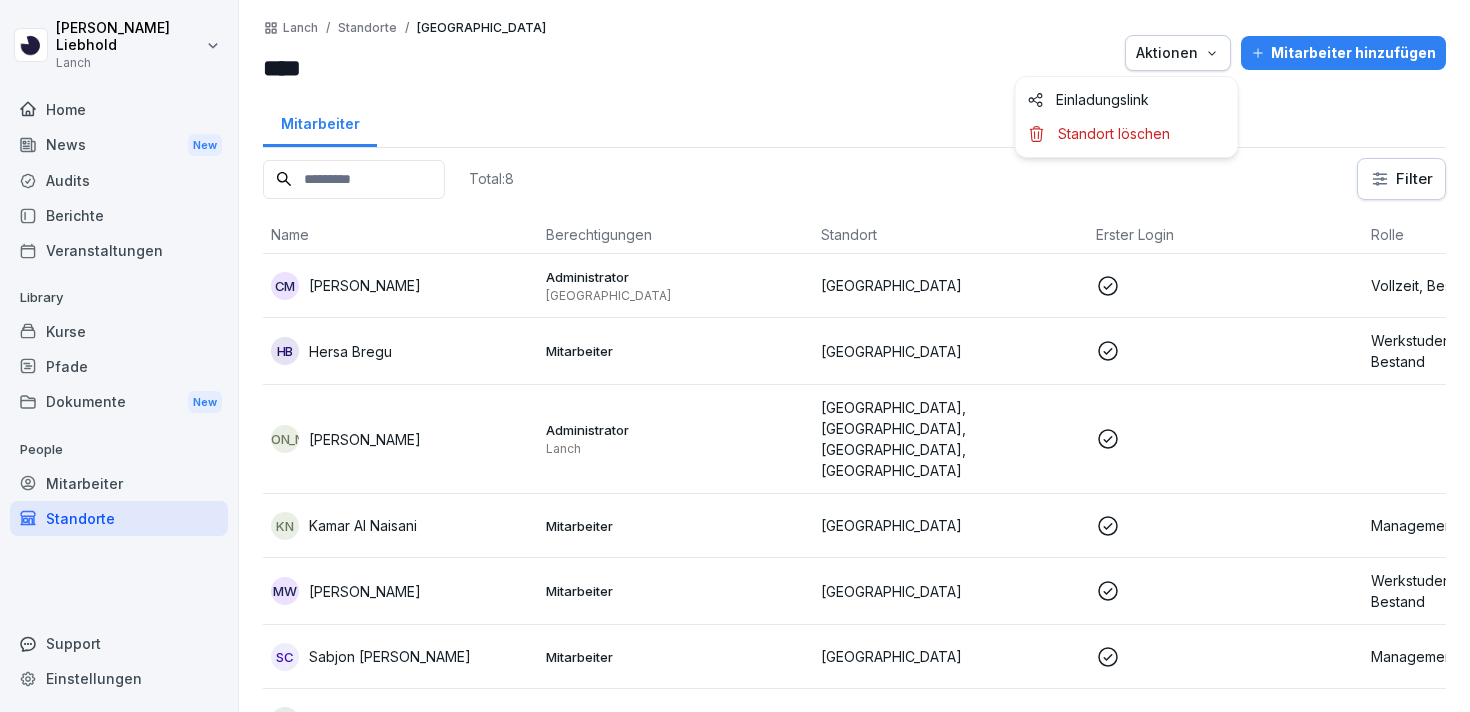click 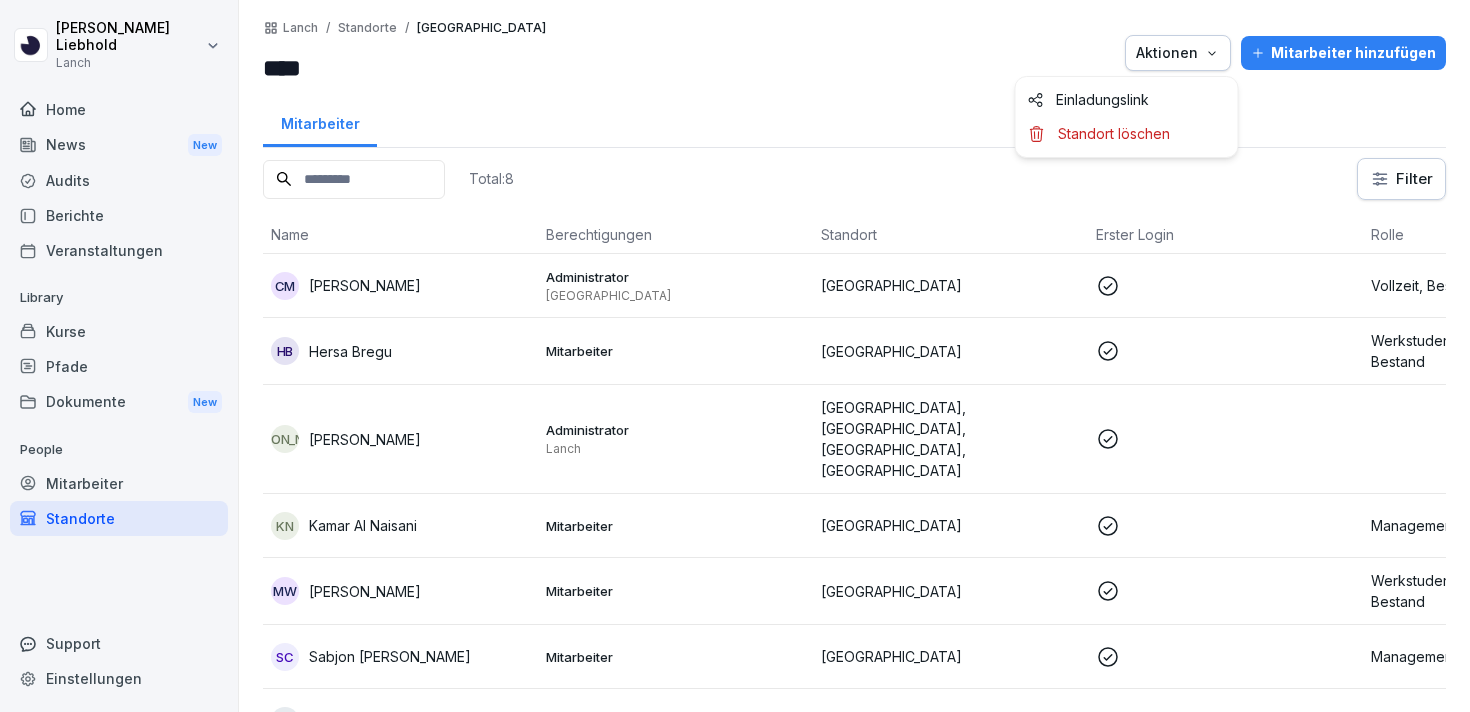 click on "[PERSON_NAME] Home News New Audits Berichte Veranstaltungen Library Kurse Pfade Dokumente New People Mitarbeiter Standorte Support Einstellungen Lanch / Standorte / [GEOGRAPHIC_DATA] **** Aktionen   Mitarbeiter hinzufügen Mitarbeiter Total:  8 Filter Name Berechtigungen Standort Erster Login Rolle CM [PERSON_NAME] Administrator [GEOGRAPHIC_DATA]   Köln Vollzeit, Bestand, Betriebsleiter HB [PERSON_NAME] Mitarbeiter Köln Werkstudent, Küchenmitarbeiter, Bestand JA [PERSON_NAME] Administrator Lanch   [GEOGRAPHIC_DATA], [GEOGRAPHIC_DATA], [GEOGRAPHIC_DATA], [GEOGRAPHIC_DATA] KN Kamar Al Naisani Mitarbeiter Köln Management, Vollzeit, Bestand MW [PERSON_NAME] Mitarbeiter Köln Werkstudent, Küchenmitarbeiter, Bestand SC [PERSON_NAME] Mitarbeiter Köln Management, [GEOGRAPHIC_DATA], Bestand SA [PERSON_NAME] Mitarbeiter Köln Vollzeit, Küchenmitarbeiter, Bestand SN Shems Al Naisani Mitarbeiter Köln Management, [GEOGRAPHIC_DATA], Bestand Einladungslink Standort [GEOGRAPHIC_DATA]" at bounding box center [735, 356] 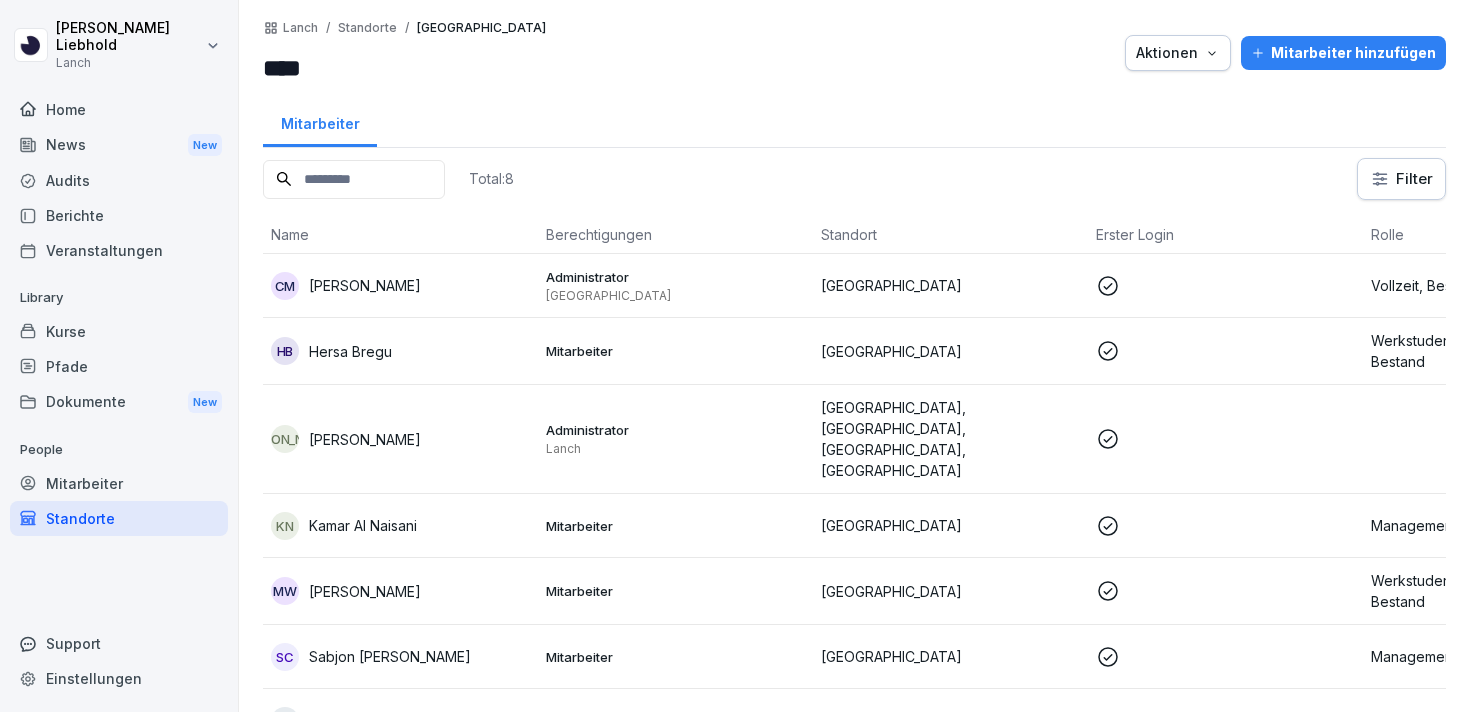 click on "Aktionen" at bounding box center (1178, 53) 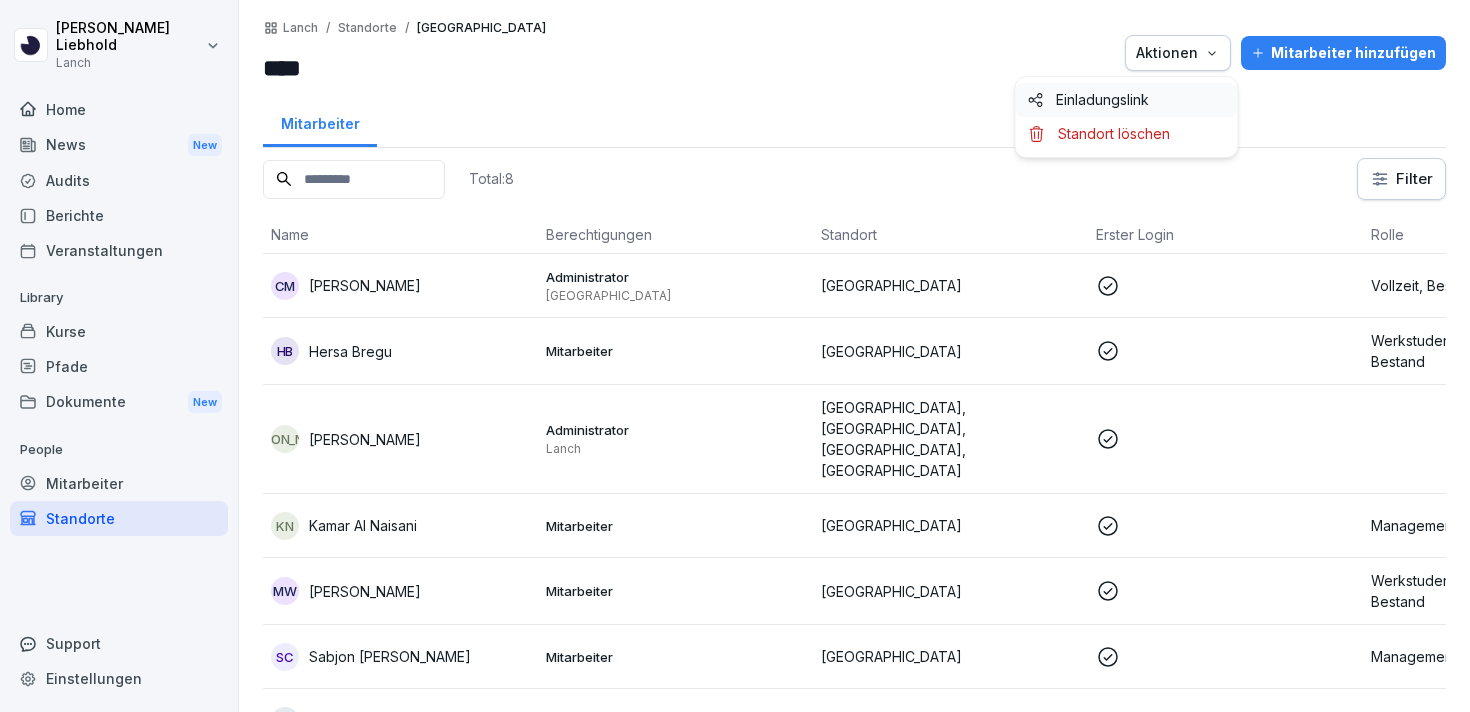 click on "Einladungslink" at bounding box center [1102, 100] 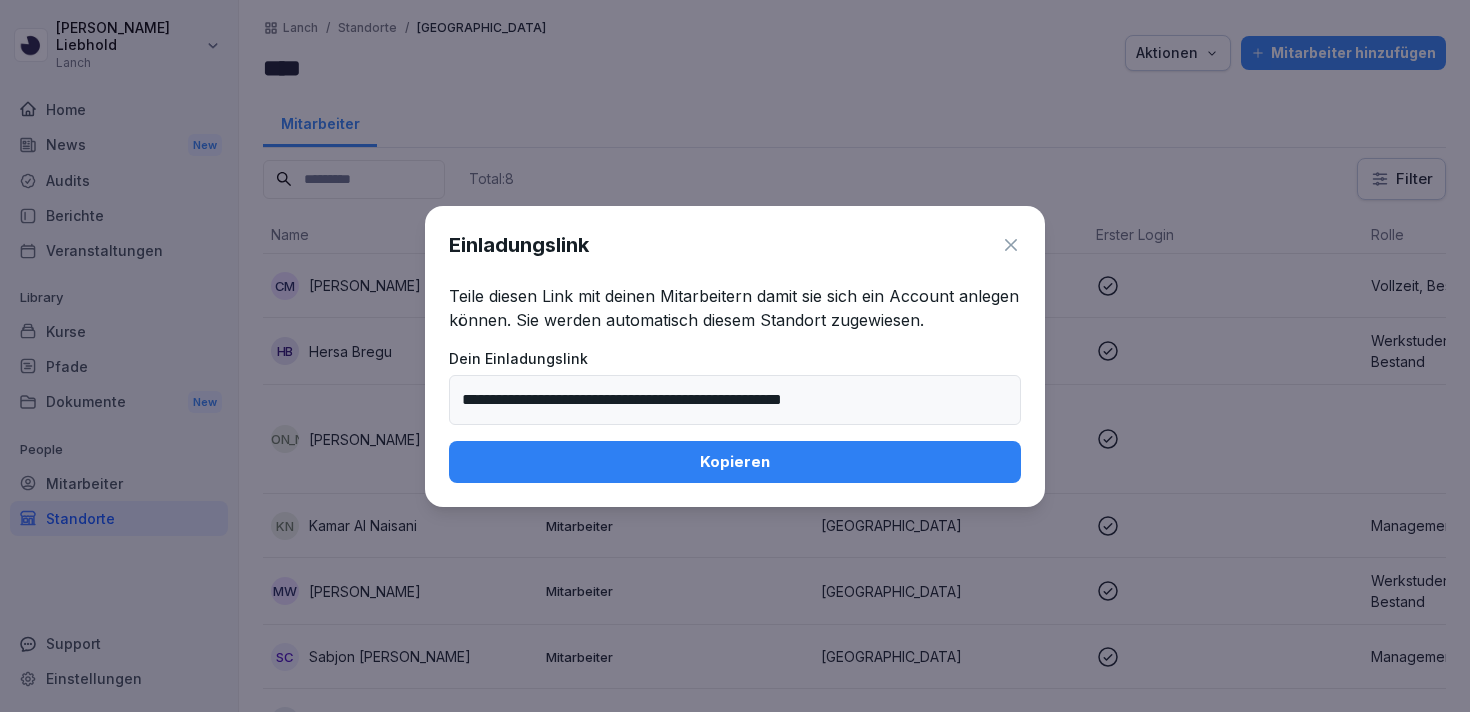 click 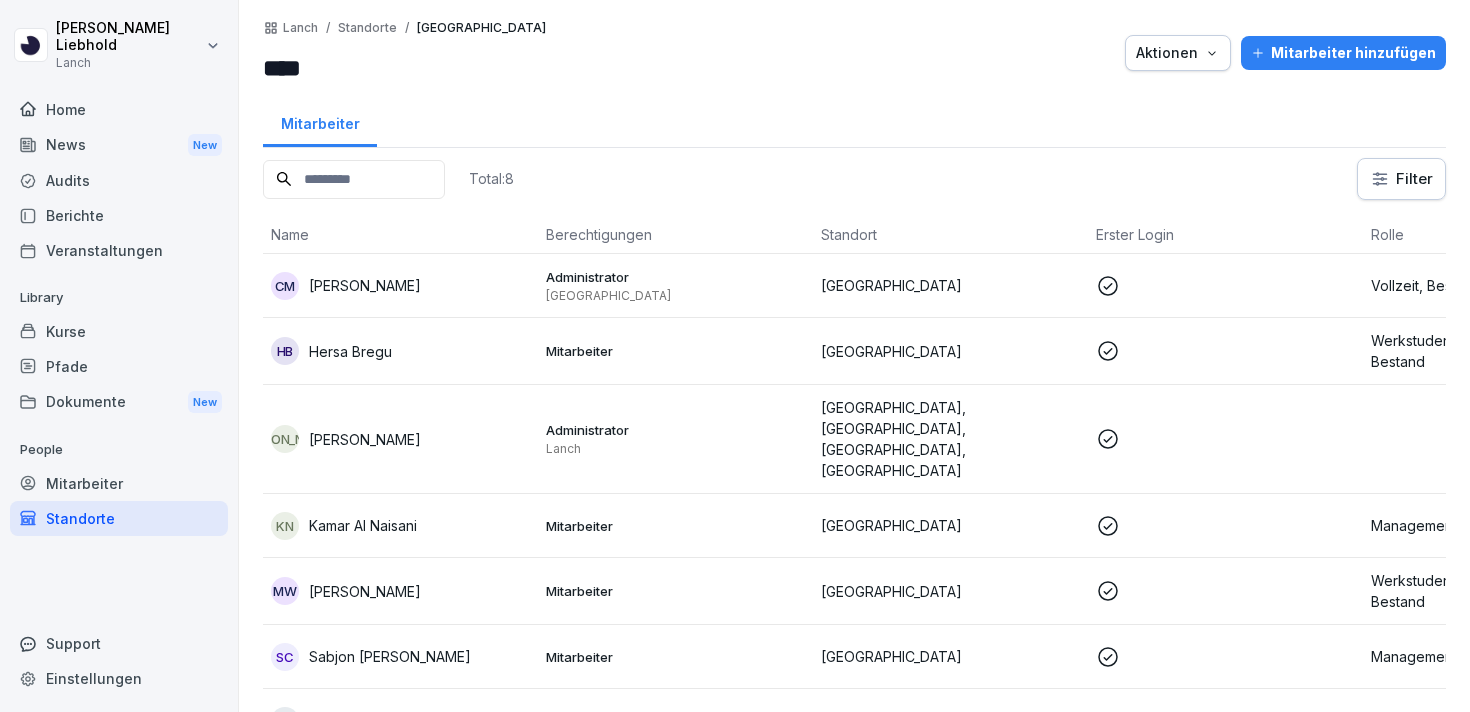scroll, scrollTop: 60, scrollLeft: 0, axis: vertical 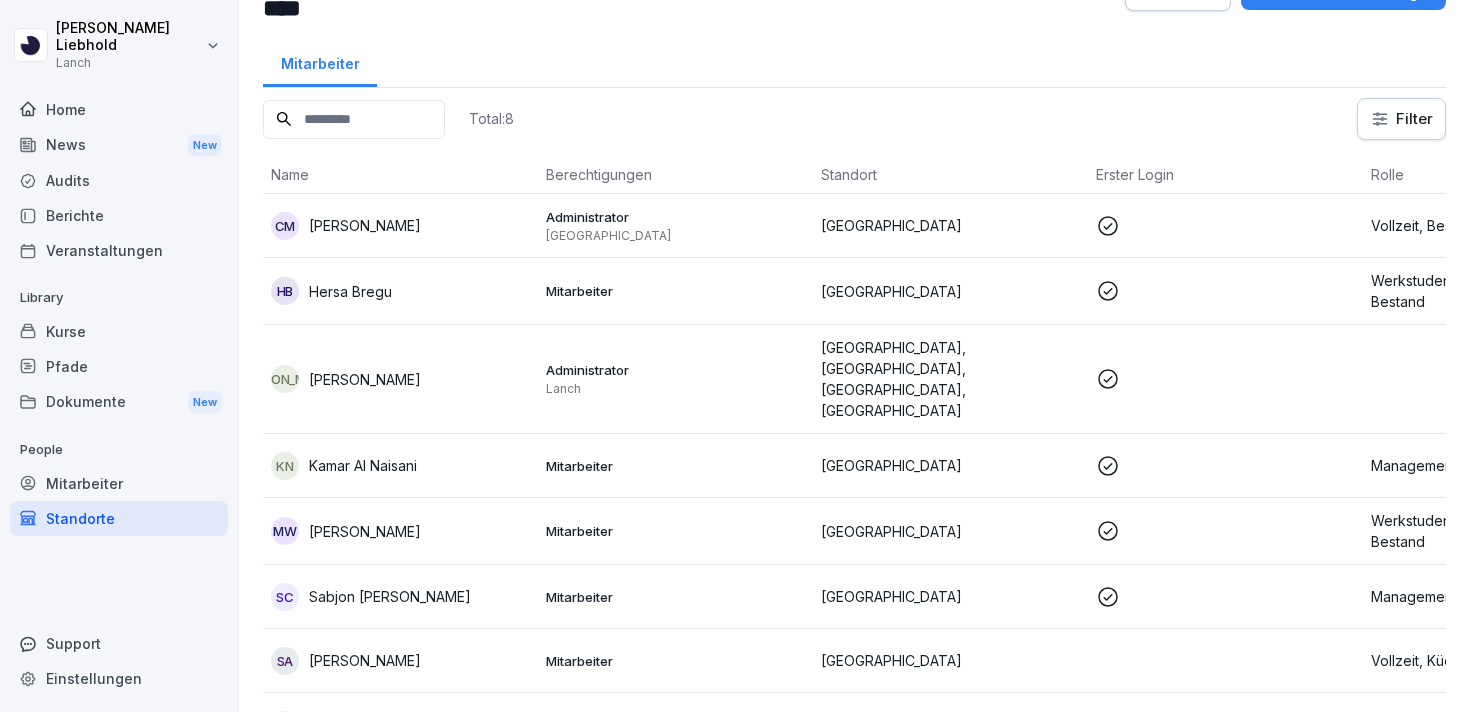 click on "Mitarbeiter" at bounding box center [119, 483] 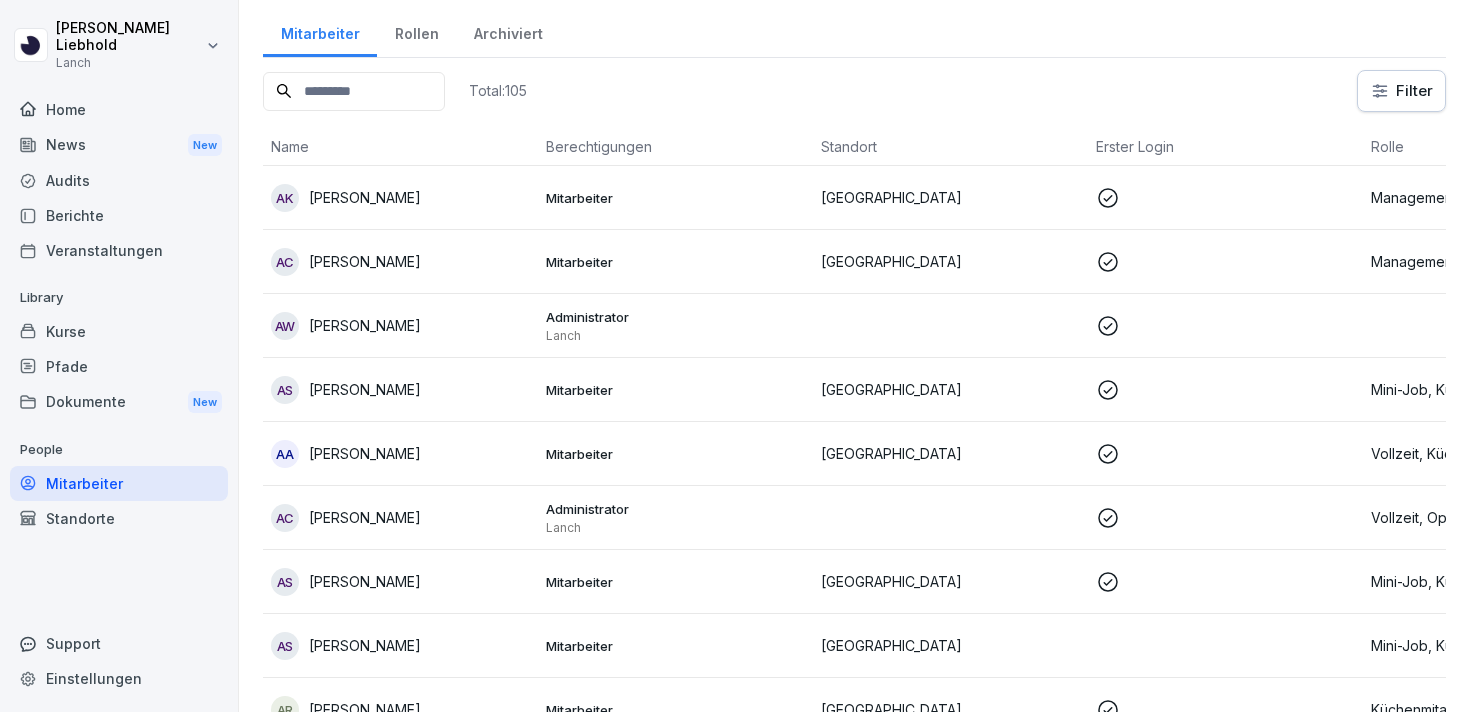 scroll, scrollTop: 20, scrollLeft: 0, axis: vertical 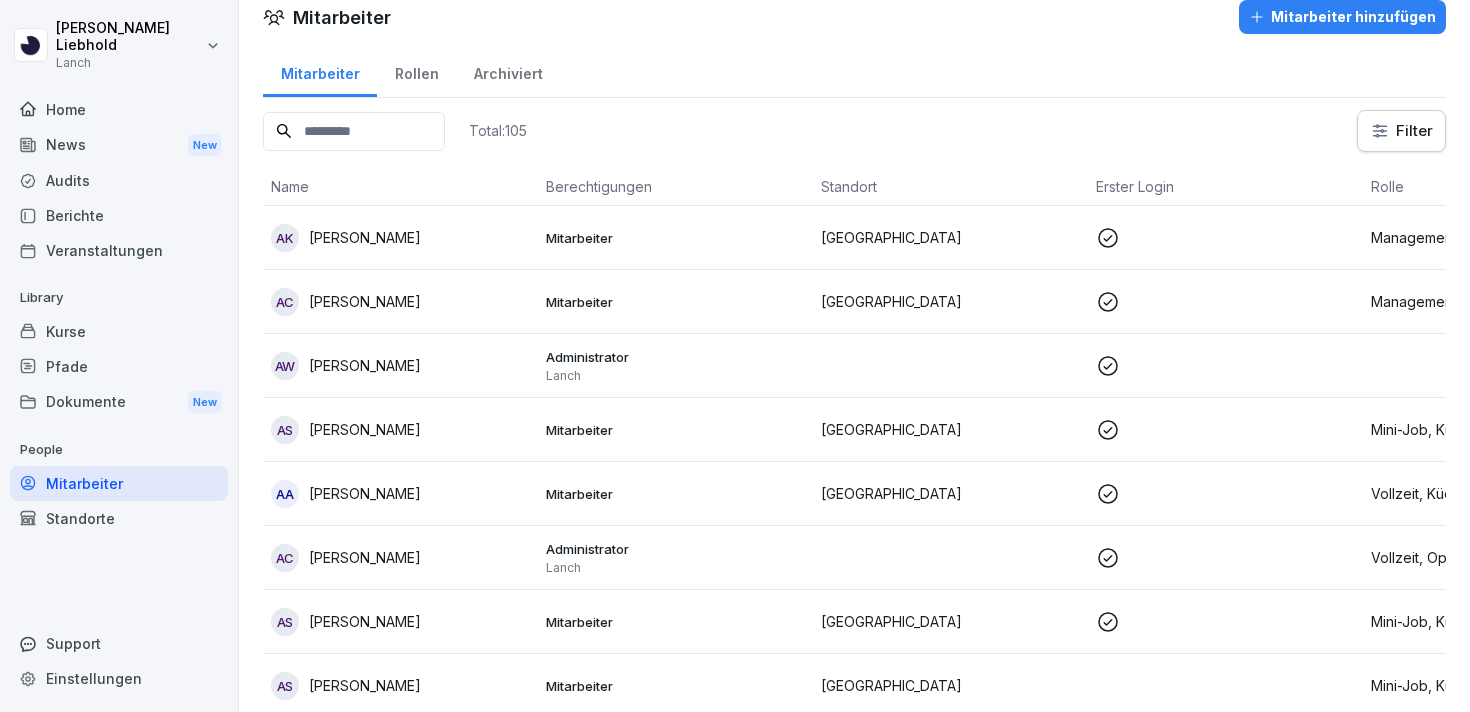click at bounding box center [354, 131] 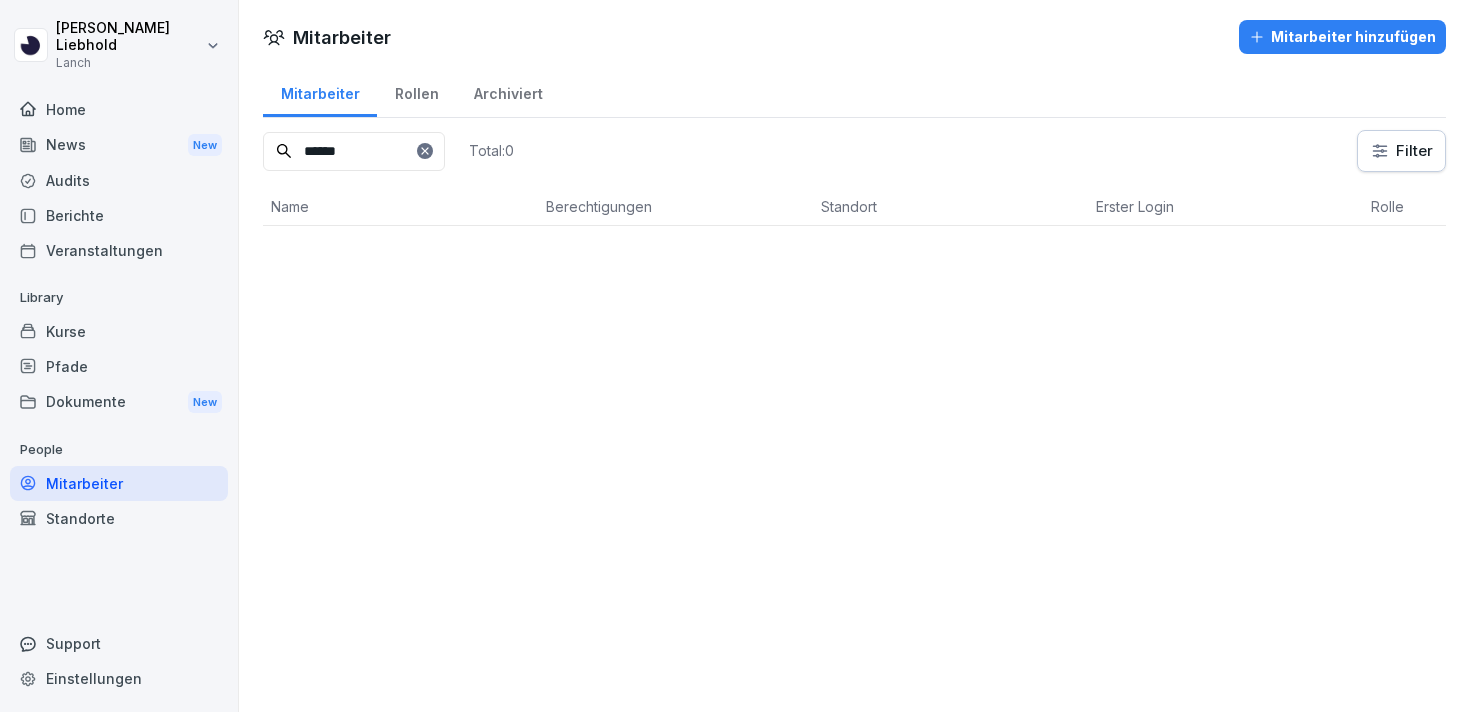 scroll, scrollTop: 0, scrollLeft: 0, axis: both 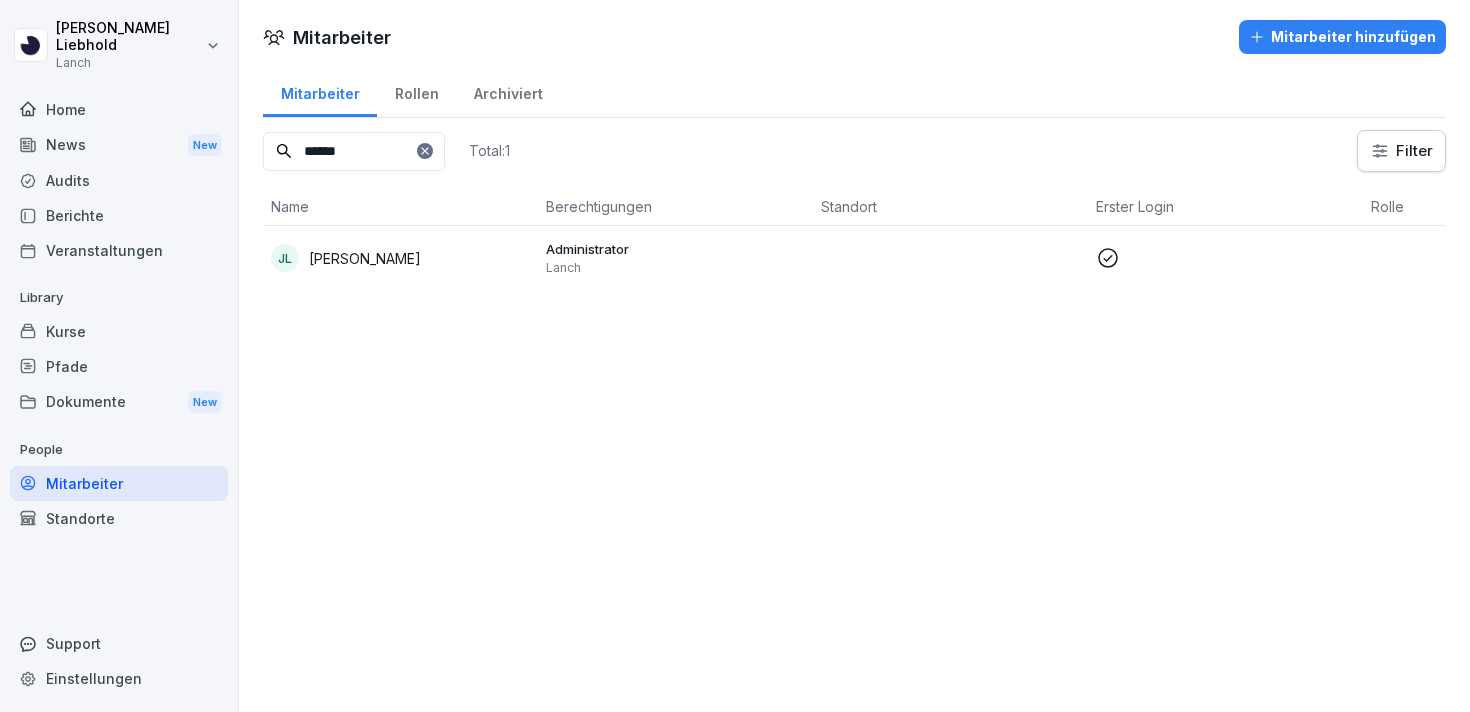 type on "******" 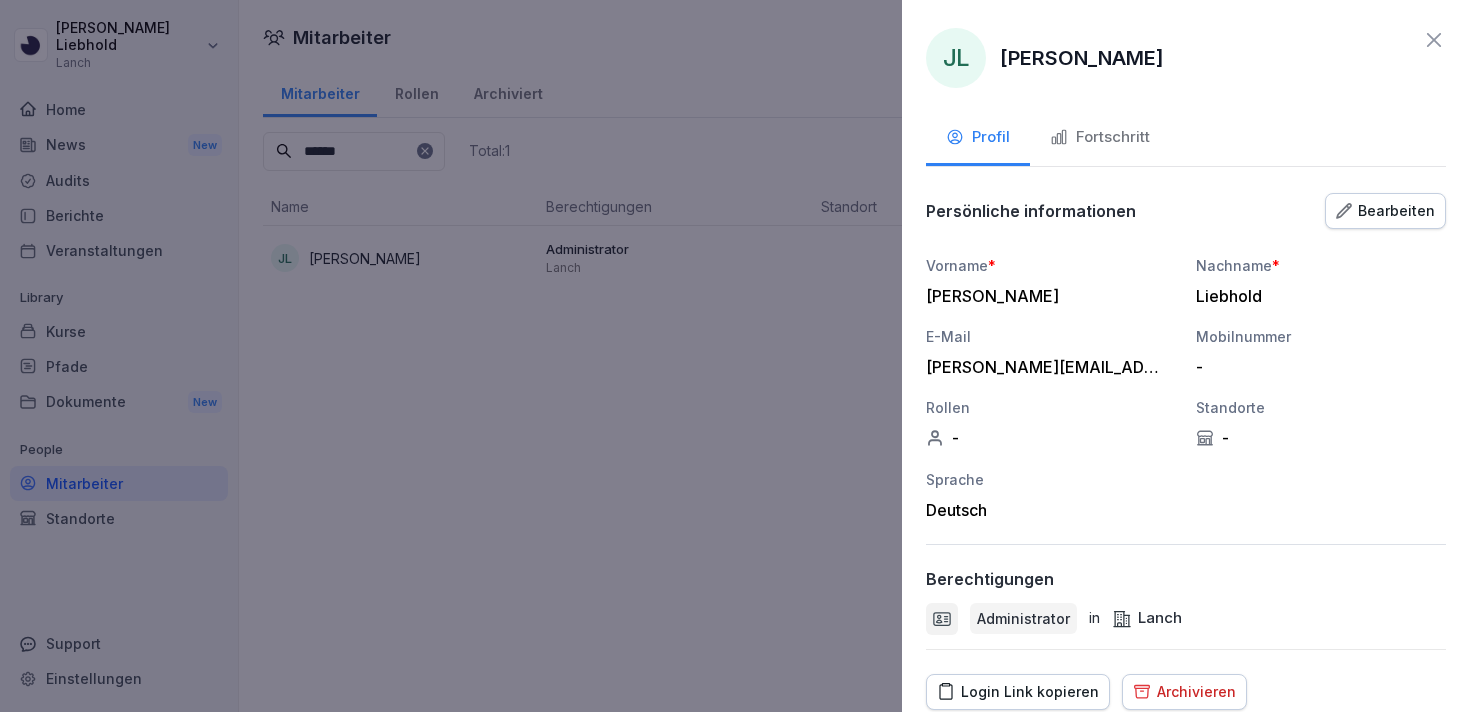 scroll, scrollTop: 75, scrollLeft: 0, axis: vertical 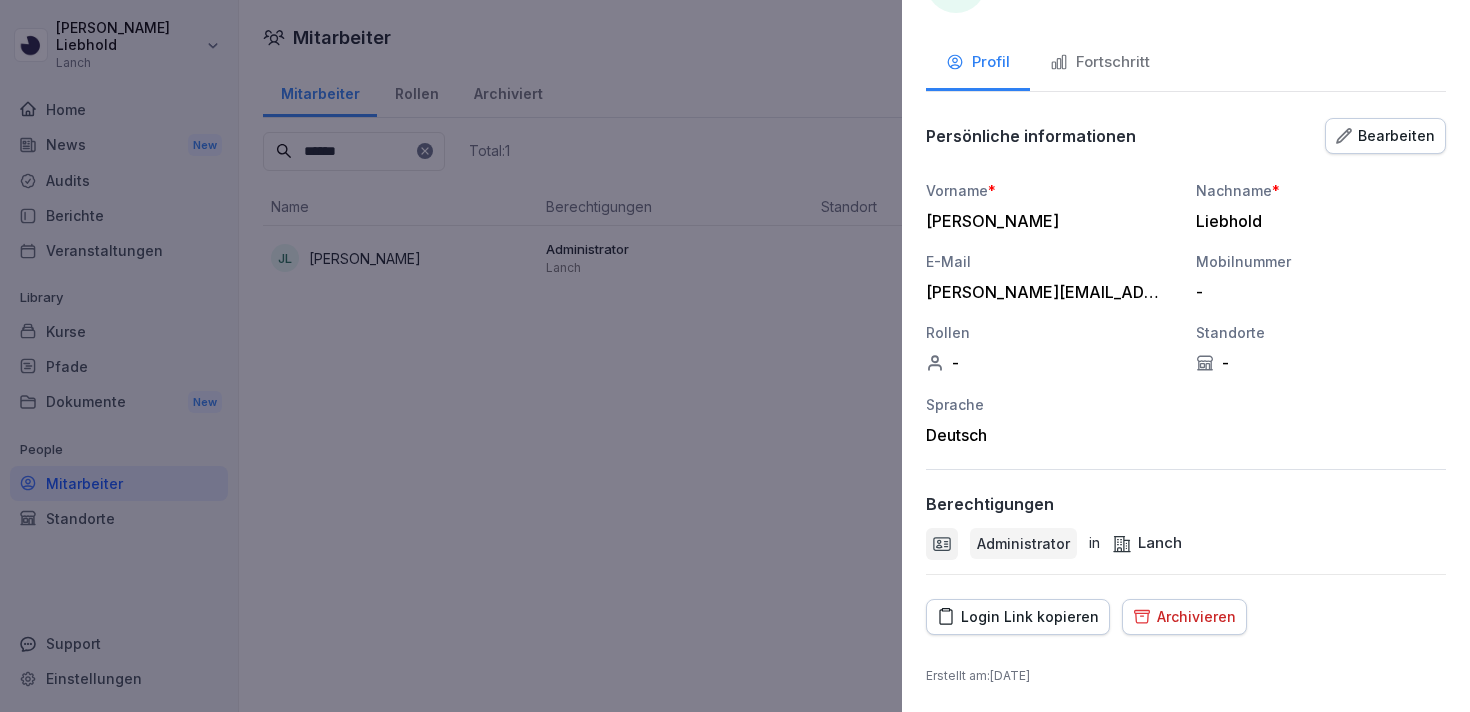 click on "Bearbeiten" at bounding box center (1385, 136) 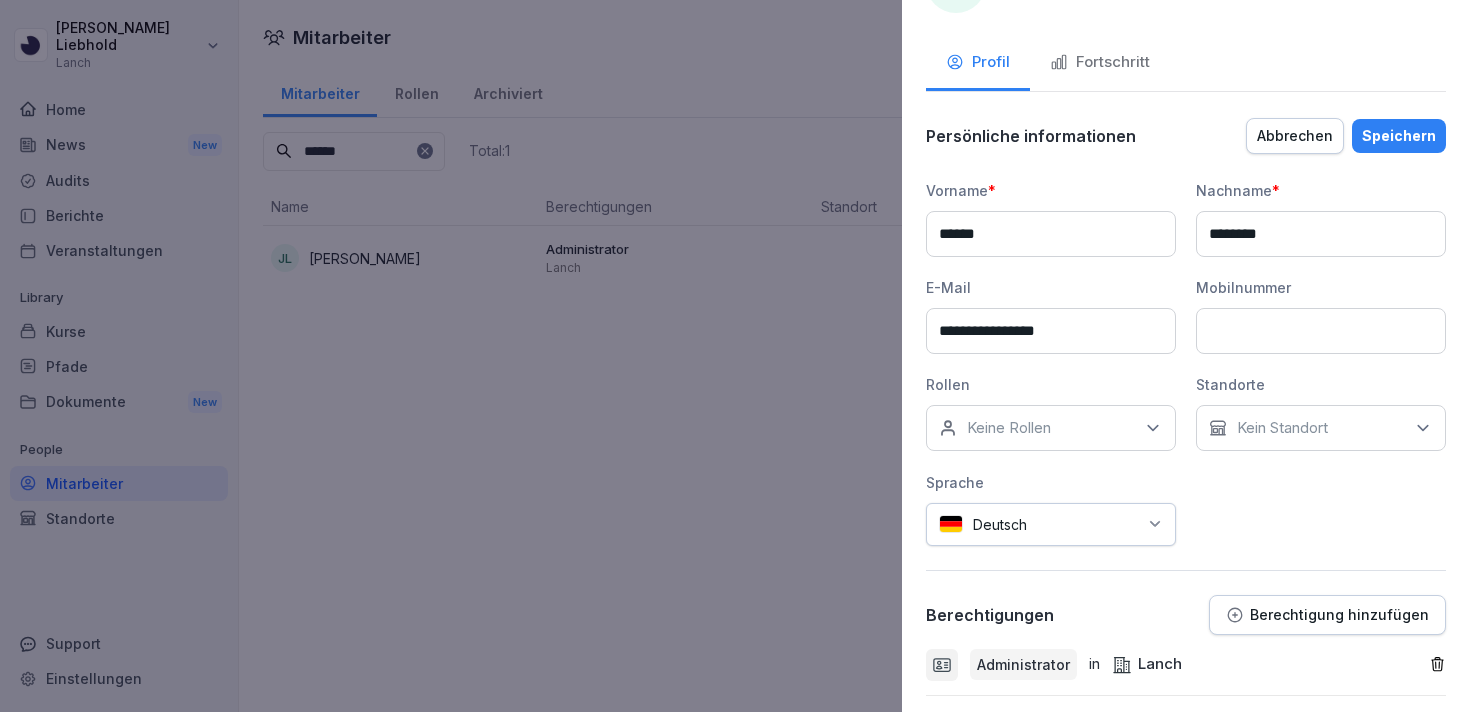 scroll, scrollTop: 102, scrollLeft: 0, axis: vertical 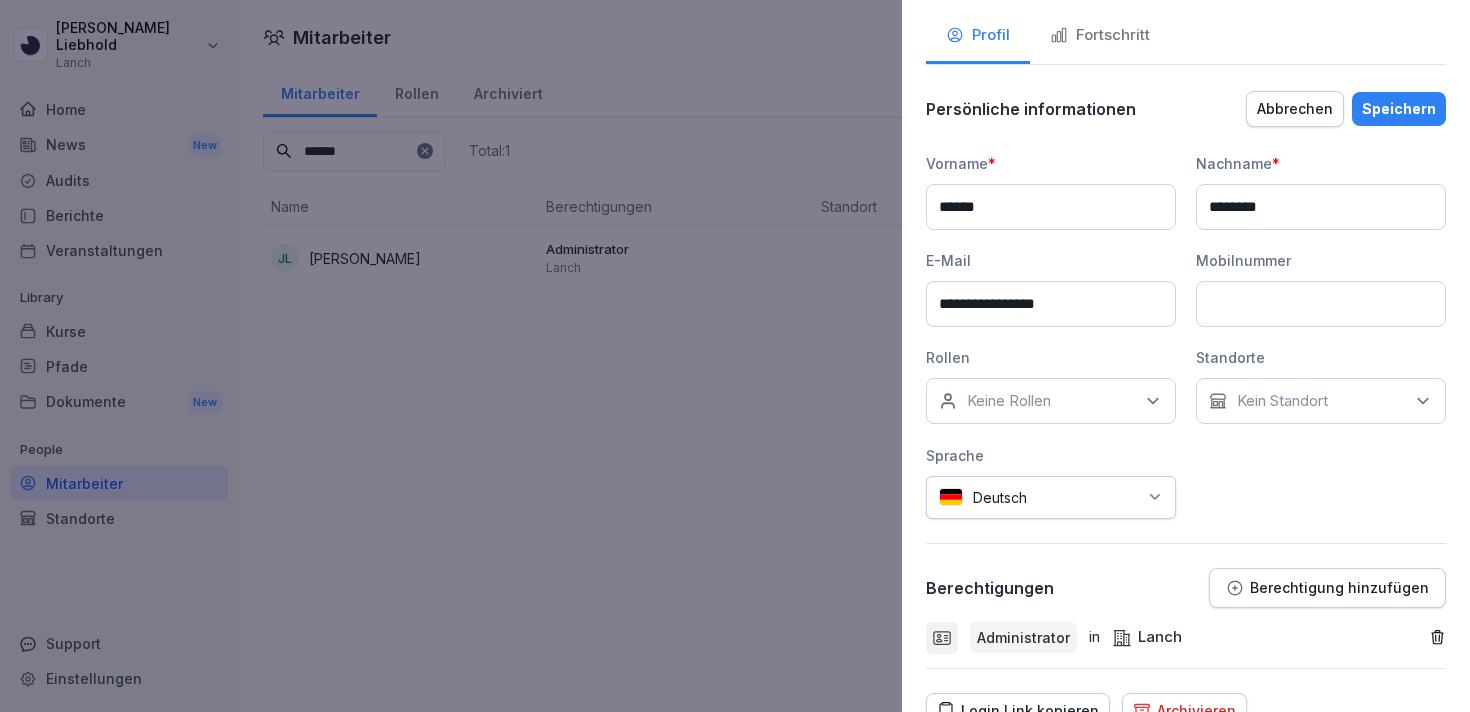 click on "Kein Standort" at bounding box center [1321, 401] 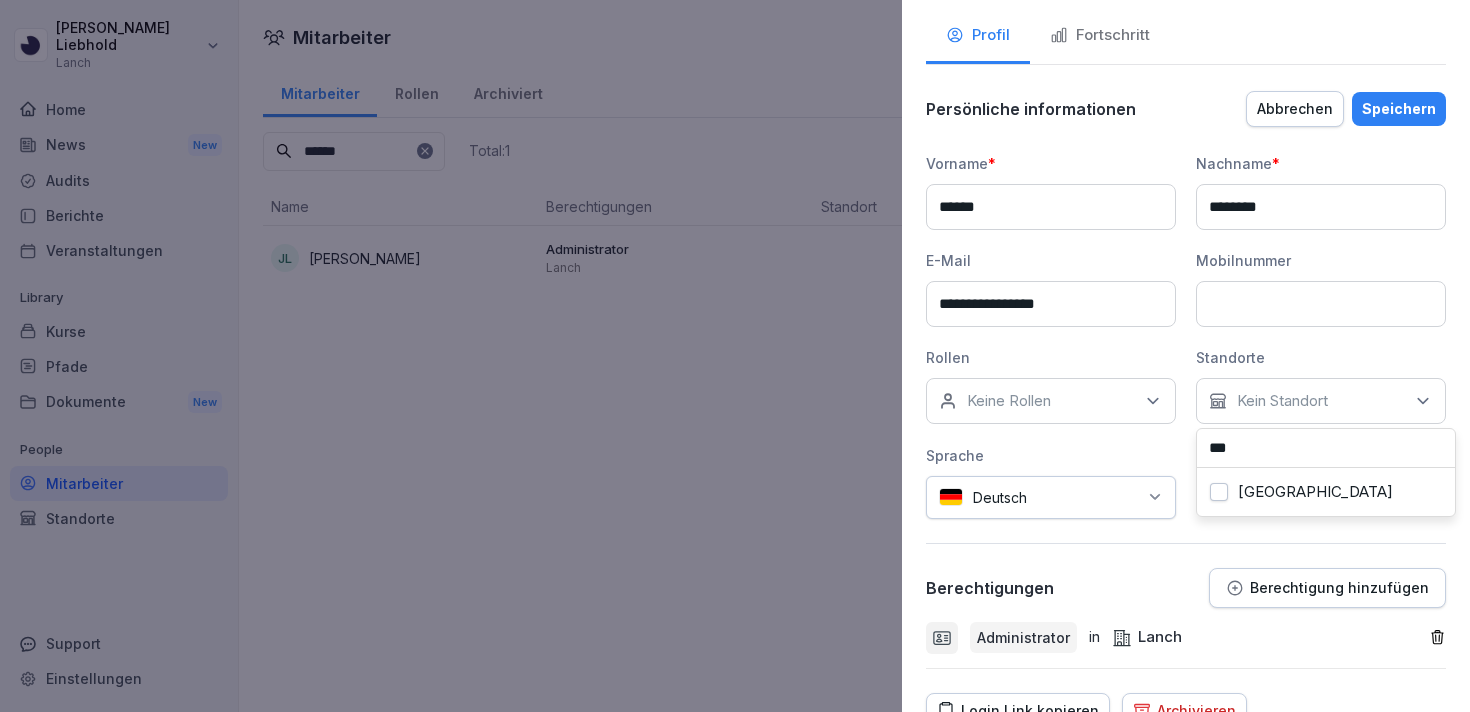 type on "***" 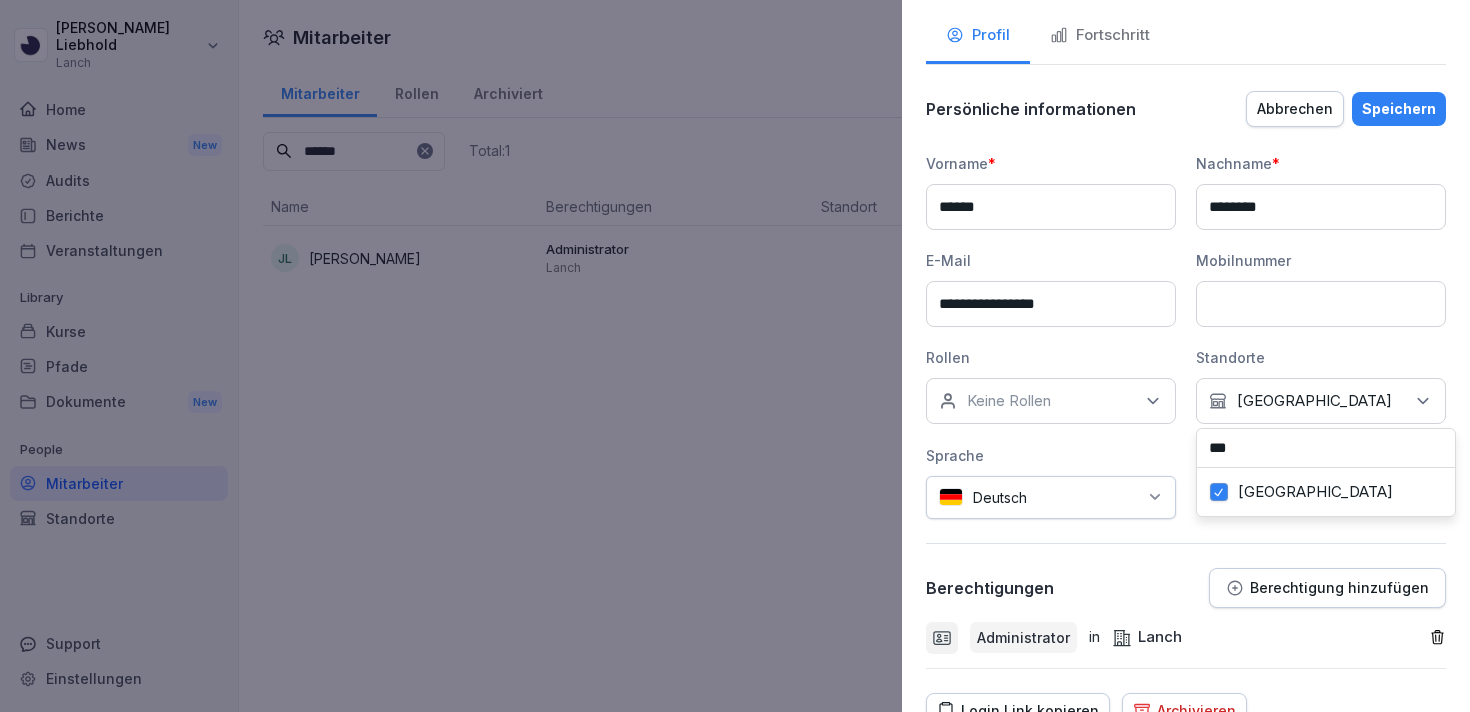 click on "Keine Rollen" at bounding box center (1051, 401) 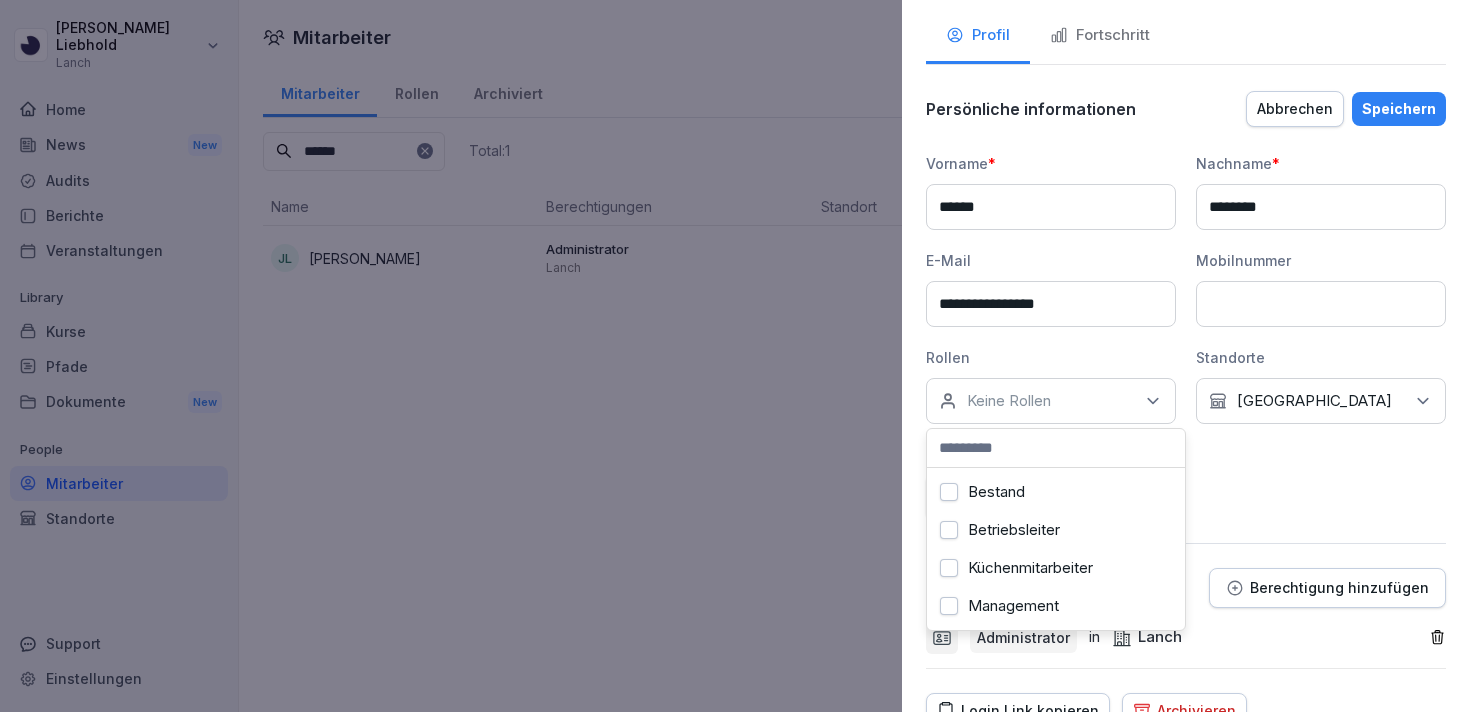 click on "Management" at bounding box center (1056, 606) 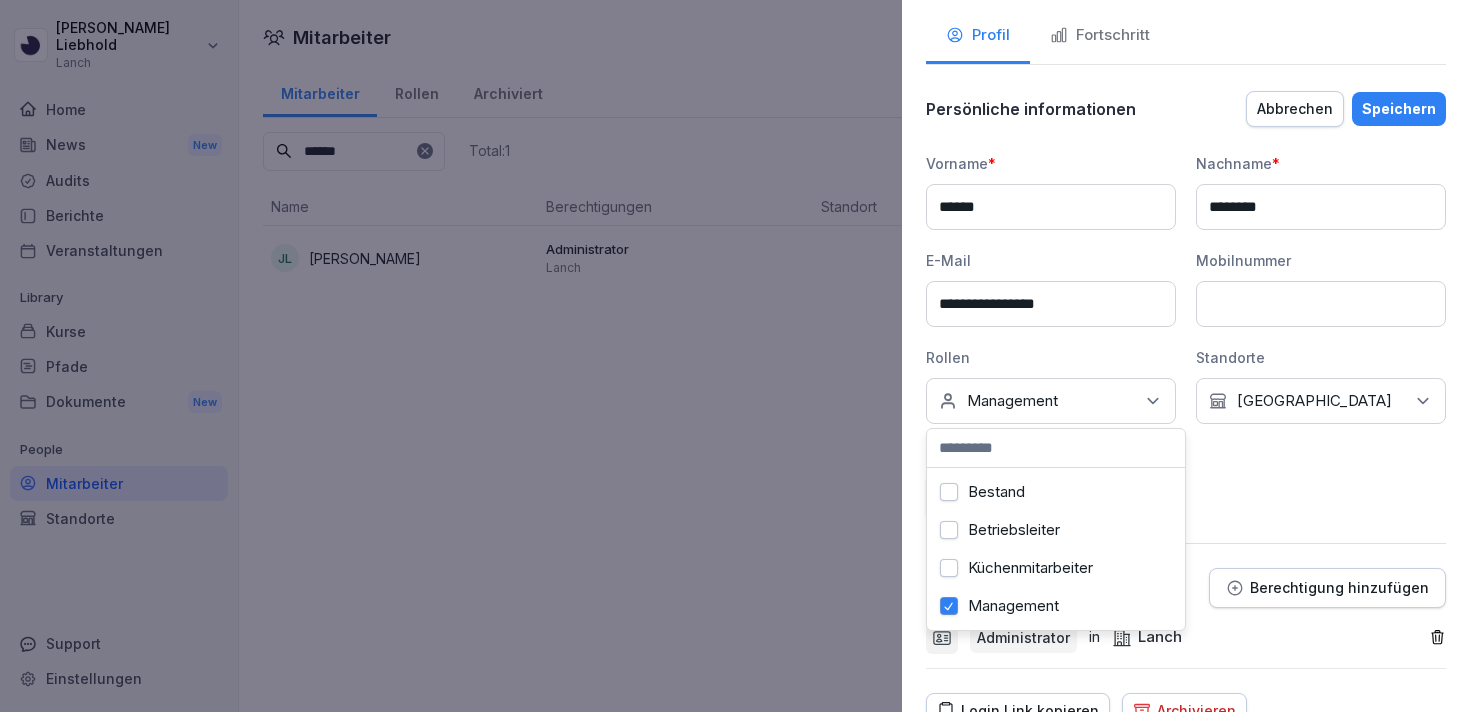 click on "Speichern" at bounding box center [1399, 109] 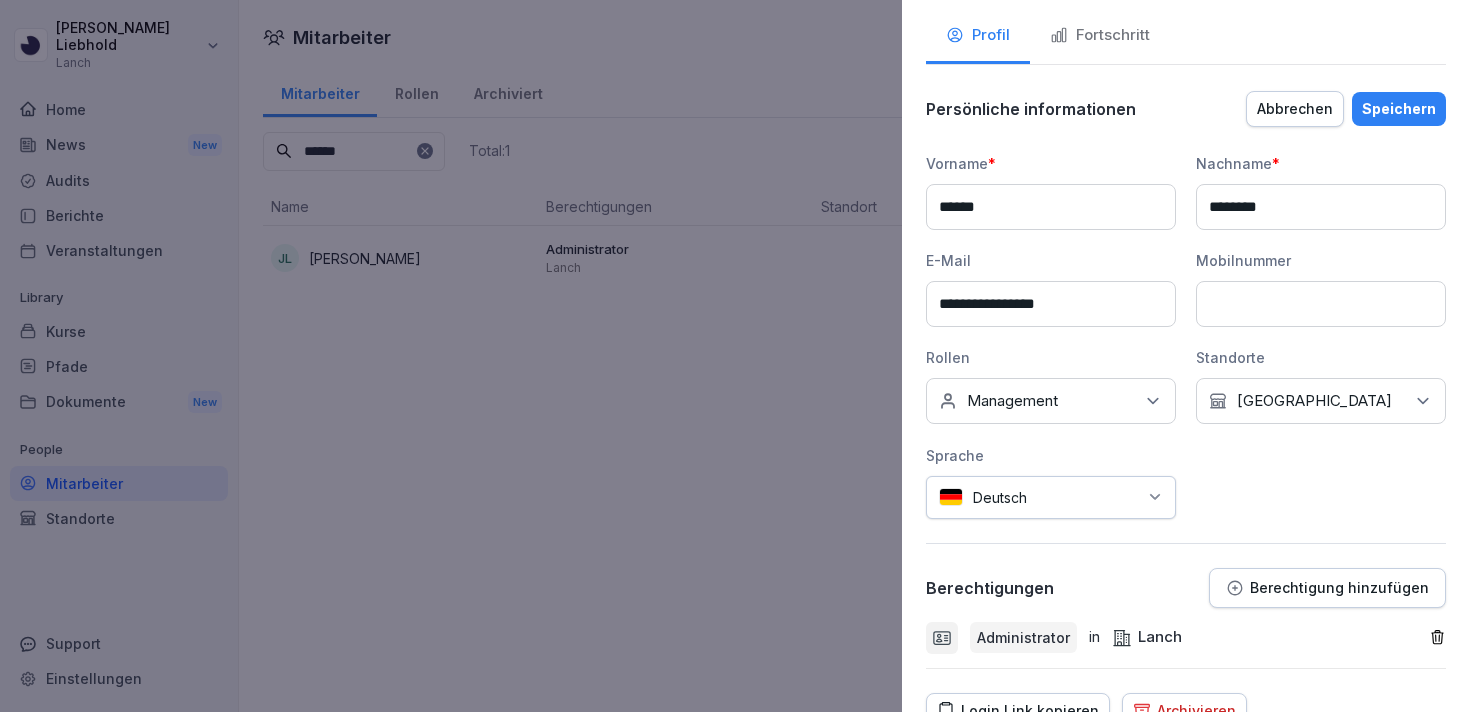 scroll, scrollTop: 75, scrollLeft: 0, axis: vertical 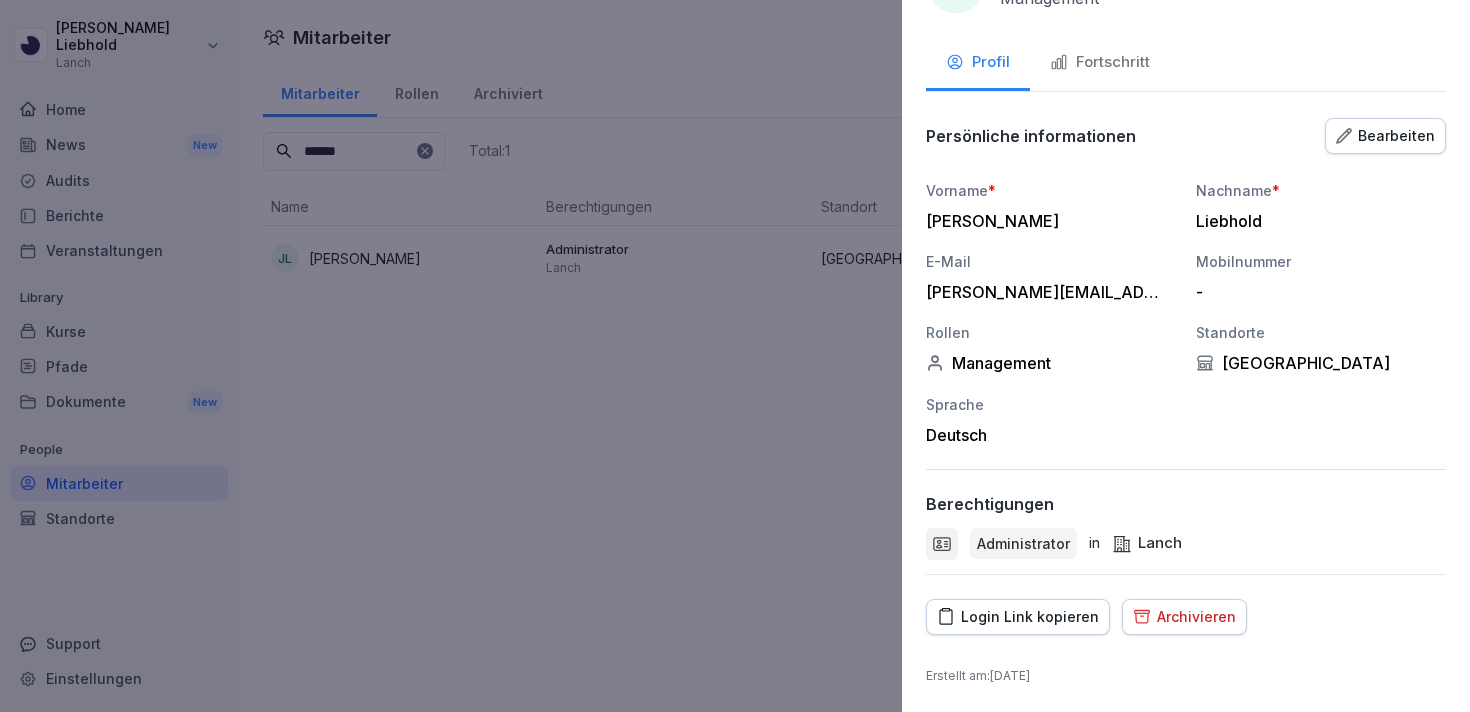 click at bounding box center [735, 356] 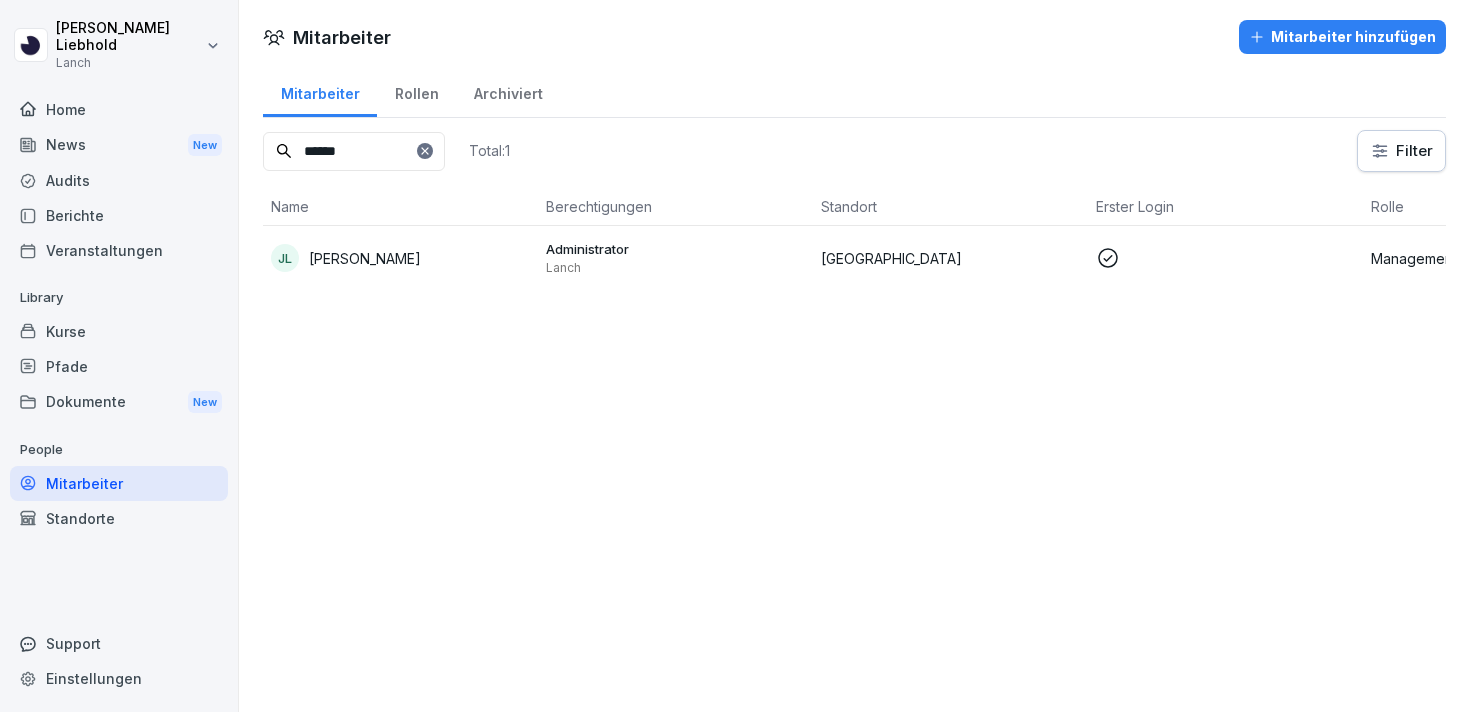 click on "Audits" at bounding box center (119, 180) 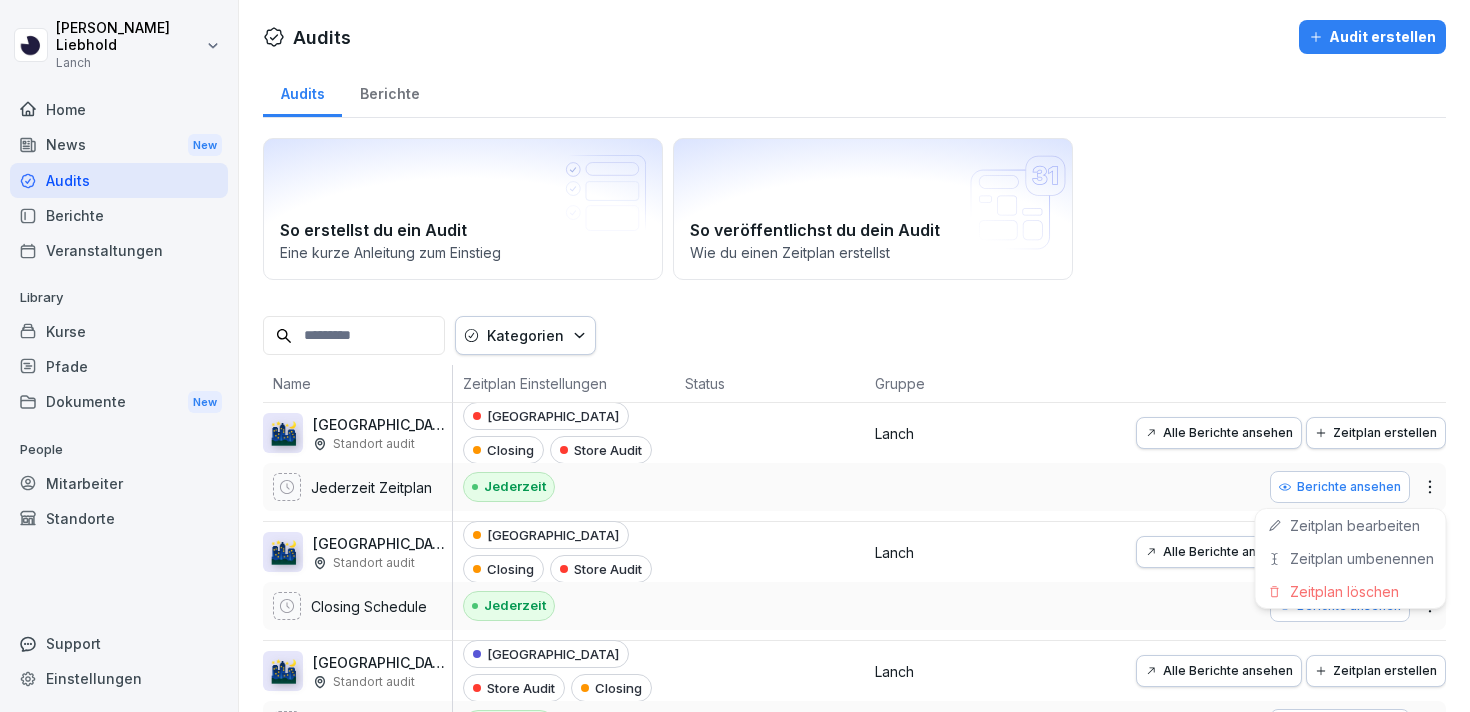 click on "[PERSON_NAME] Lanch Home News New Audits Berichte Veranstaltungen Library Kurse Pfade Dokumente New People Mitarbeiter Standorte Support Einstellungen Audits Audit erstellen Audits Berichte So erstellst du ein Audit Eine kurze Anleitung zum Einstieg So veröffentlichst du dein Audit Wie du einen Zeitplan erstellst Kategorien Name Zeitplan Einstellungen Status Gruppe 🌃 [GEOGRAPHIC_DATA]: Closing (WIP) Standort audit Jederzeit Zeitplan [GEOGRAPHIC_DATA] Closing Store Audit Jederzeit Lanch Alle Berichte ansehen Zeitplan erstellen Berichte ansehen 🌃 [GEOGRAPHIC_DATA]: Closing Standort audit Closing Schedule [GEOGRAPHIC_DATA] Closing Store Audit Jederzeit Lanch Alle Berichte ansehen Zeitplan erstellen Berichte ansehen 🌃 [GEOGRAPHIC_DATA]: Closing (WIP) Standort audit Jederzeit Zeitplan Frankfurt Store Audit Closing Jederzeit Lanch Alle Berichte ansehen Zeitplan erstellen Berichte ansehen 🌇 [GEOGRAPHIC_DATA]: Opening (WIP) Standort audit Jederzeit Zeitplan [GEOGRAPHIC_DATA] Opening Store Audit Jederzeit Lanch Alle Berichte ansehen Zeitplan erstellen 🌃 4.9" at bounding box center (735, 356) 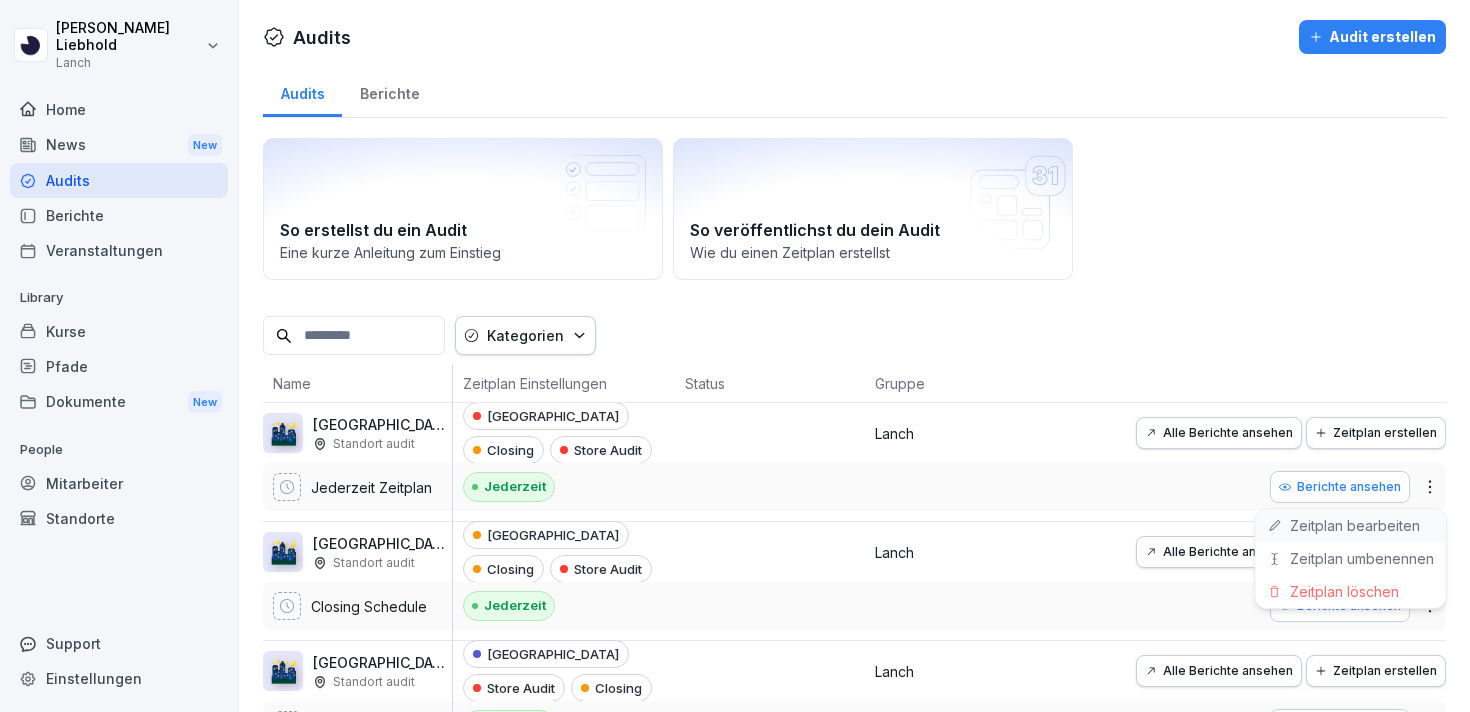 click on "Zeitplan bearbeiten" at bounding box center (1351, 525) 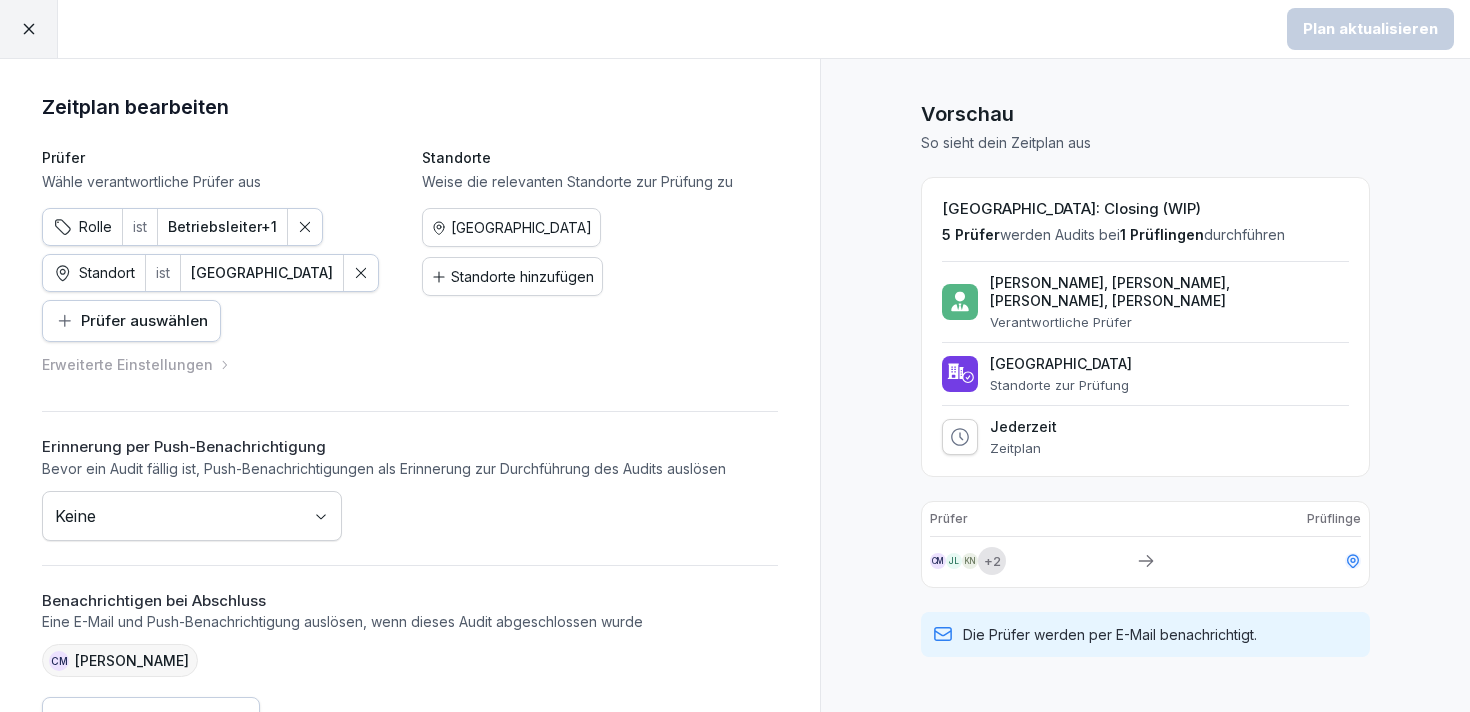 click at bounding box center (29, 29) 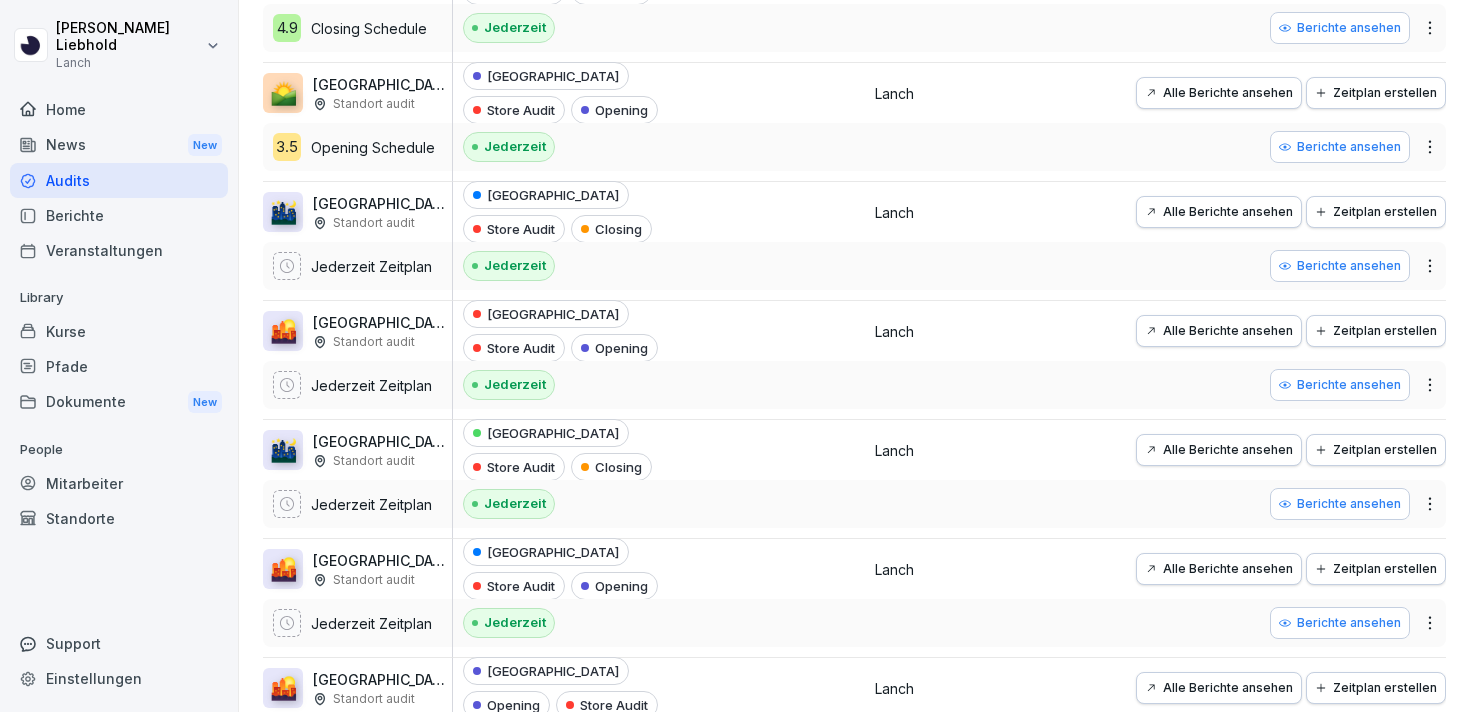 scroll, scrollTop: 949, scrollLeft: 0, axis: vertical 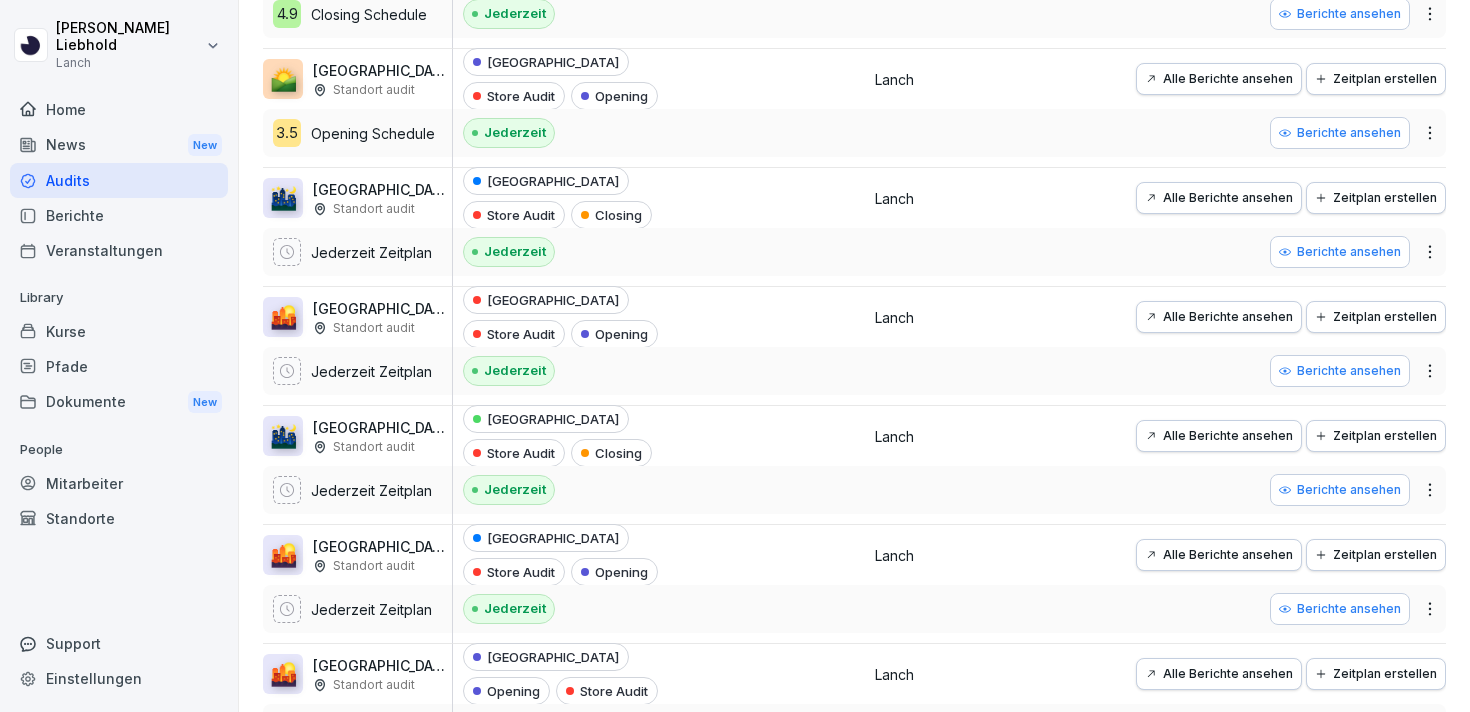 click on "[PERSON_NAME] Lanch Home News New Audits Berichte Veranstaltungen Library Kurse Pfade Dokumente New People Mitarbeiter Standorte Support Einstellungen Audits Audit erstellen Audits Berichte So erstellst du ein Audit Eine kurze Anleitung zum Einstieg So veröffentlichst du dein Audit Wie du einen Zeitplan erstellst Kategorien Name Zeitplan Einstellungen Status Gruppe 🌃 [GEOGRAPHIC_DATA]: Closing (WIP) Standort audit Jederzeit Zeitplan [GEOGRAPHIC_DATA] Closing Store Audit Jederzeit Lanch Alle Berichte ansehen Zeitplan erstellen Berichte ansehen 🌃 [GEOGRAPHIC_DATA]: Closing Standort audit Closing Schedule [GEOGRAPHIC_DATA] Closing Store Audit Jederzeit Lanch Alle Berichte ansehen Zeitplan erstellen Berichte ansehen 🌃 [GEOGRAPHIC_DATA]: Closing (WIP) Standort audit Jederzeit Zeitplan Frankfurt Store Audit Closing Jederzeit Lanch Alle Berichte ansehen Zeitplan erstellen Berichte ansehen 🌇 [GEOGRAPHIC_DATA]: Opening (WIP) Standort audit Jederzeit Zeitplan [GEOGRAPHIC_DATA] Opening Store Audit Jederzeit Lanch Alle Berichte ansehen Zeitplan erstellen 🌃 4.9" at bounding box center [735, 356] 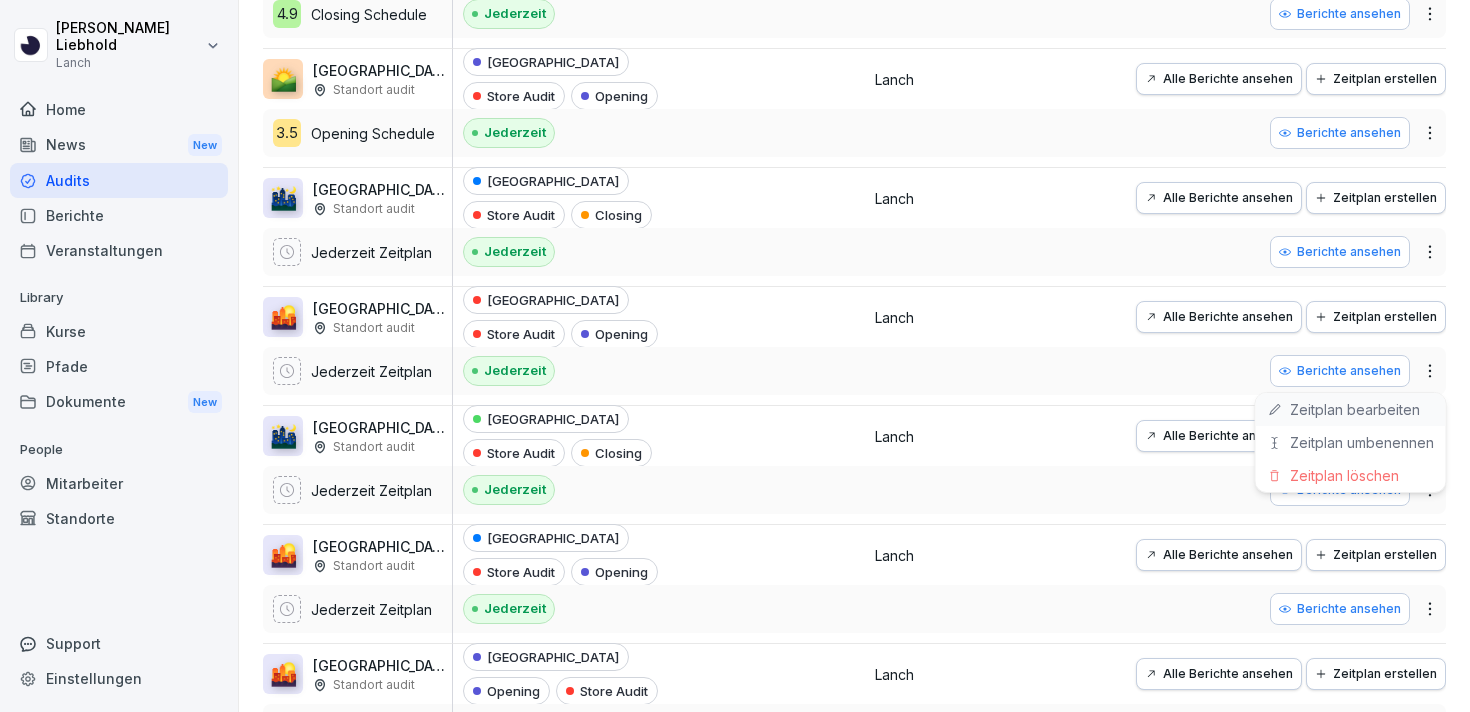 click on "Zeitplan bearbeiten" at bounding box center [1351, 409] 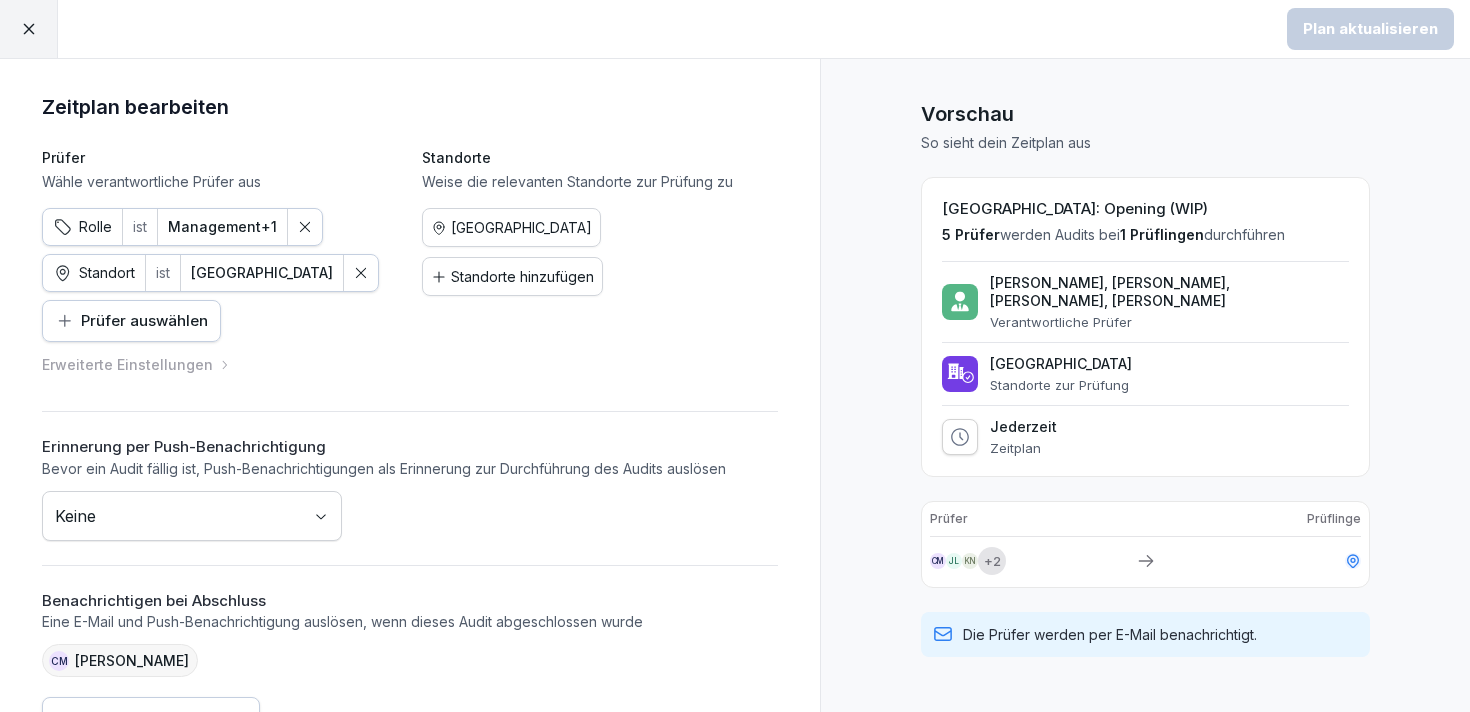 click 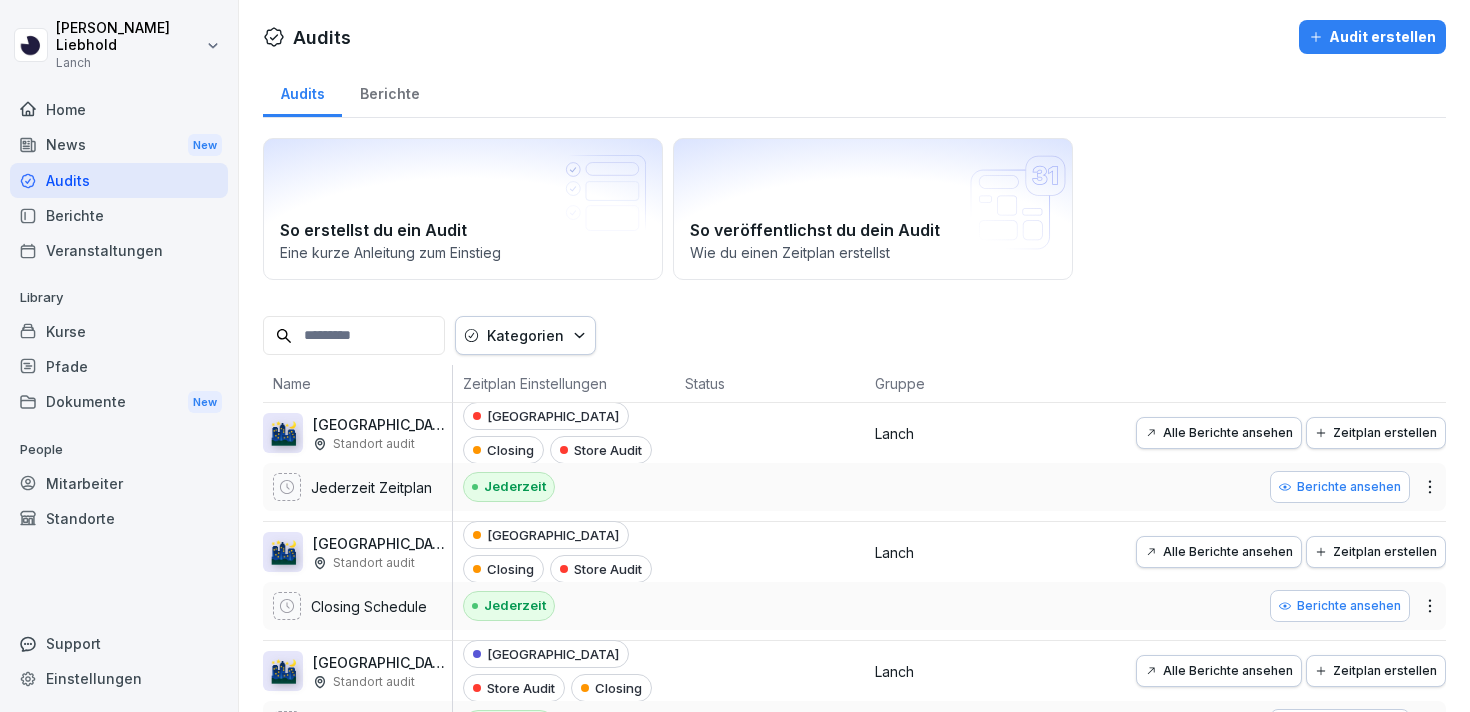 scroll, scrollTop: 74, scrollLeft: 0, axis: vertical 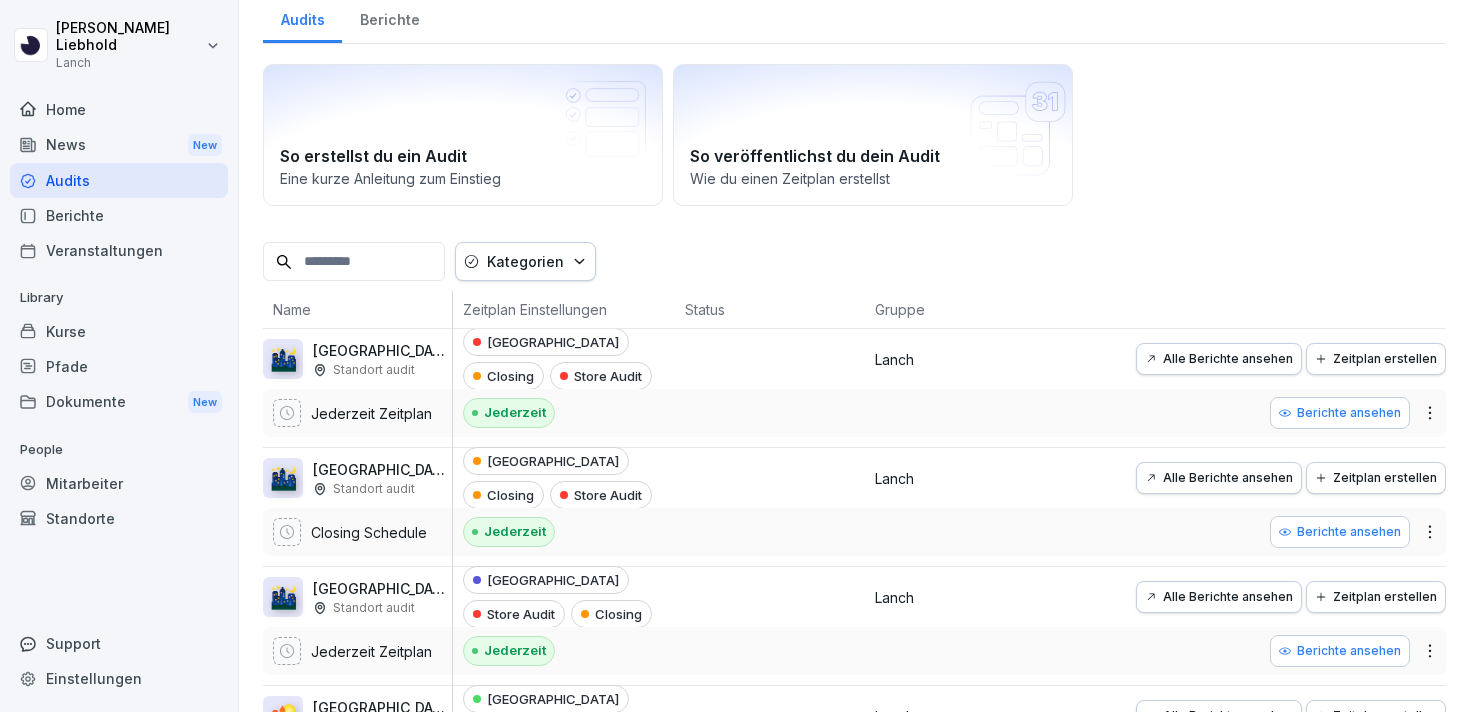 click on "[PERSON_NAME] Lanch Home News New Audits Berichte Veranstaltungen Library Kurse Pfade Dokumente New People Mitarbeiter Standorte Support Einstellungen Audits Audit erstellen Audits Berichte So erstellst du ein Audit Eine kurze Anleitung zum Einstieg So veröffentlichst du dein Audit Wie du einen Zeitplan erstellst Kategorien Name Zeitplan Einstellungen Status Gruppe 🌃 [GEOGRAPHIC_DATA]: Closing (WIP) Standort audit Jederzeit Zeitplan [GEOGRAPHIC_DATA] Closing Store Audit Jederzeit Lanch Alle Berichte ansehen Zeitplan erstellen Berichte ansehen 🌃 [GEOGRAPHIC_DATA]: Closing Standort audit Closing Schedule [GEOGRAPHIC_DATA] Closing Store Audit Jederzeit Lanch Alle Berichte ansehen Zeitplan erstellen Berichte ansehen 🌃 [GEOGRAPHIC_DATA]: Closing (WIP) Standort audit Jederzeit Zeitplan Frankfurt Store Audit Closing Jederzeit Lanch Alle Berichte ansehen Zeitplan erstellen Berichte ansehen 🌇 [GEOGRAPHIC_DATA]: Opening (WIP) Standort audit Jederzeit Zeitplan [GEOGRAPHIC_DATA] Opening Store Audit Jederzeit Lanch Alle Berichte ansehen Zeitplan erstellen 🌃 4.9" at bounding box center (735, 356) 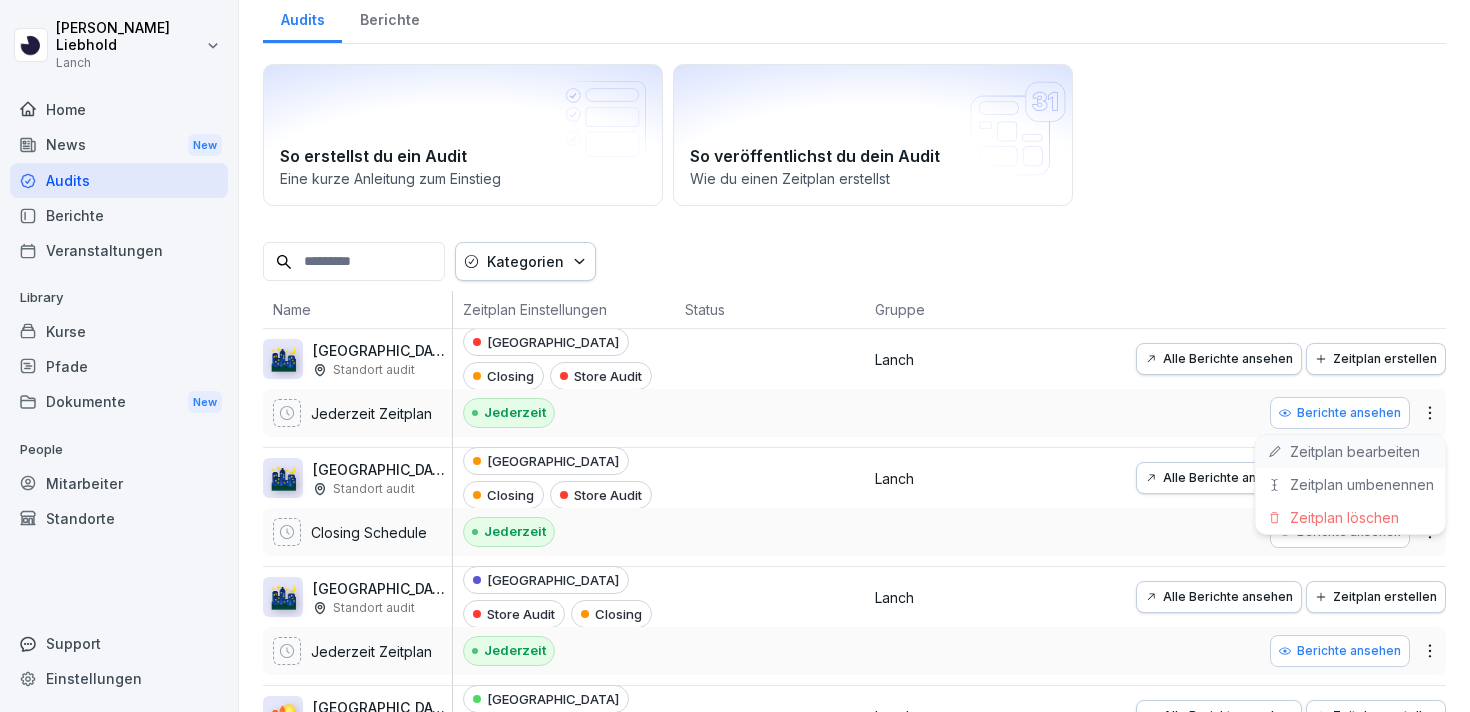 click on "Zeitplan bearbeiten" at bounding box center [1351, 451] 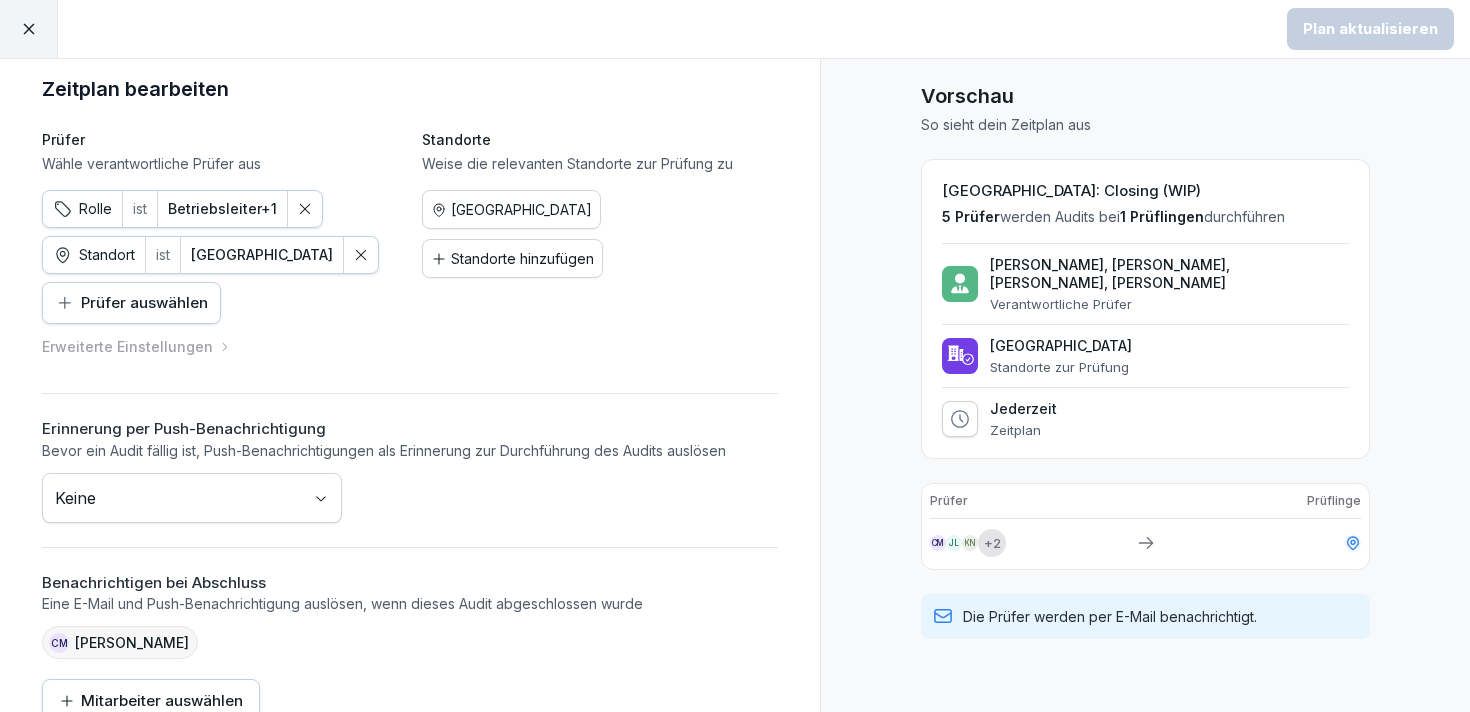 scroll, scrollTop: 16, scrollLeft: 0, axis: vertical 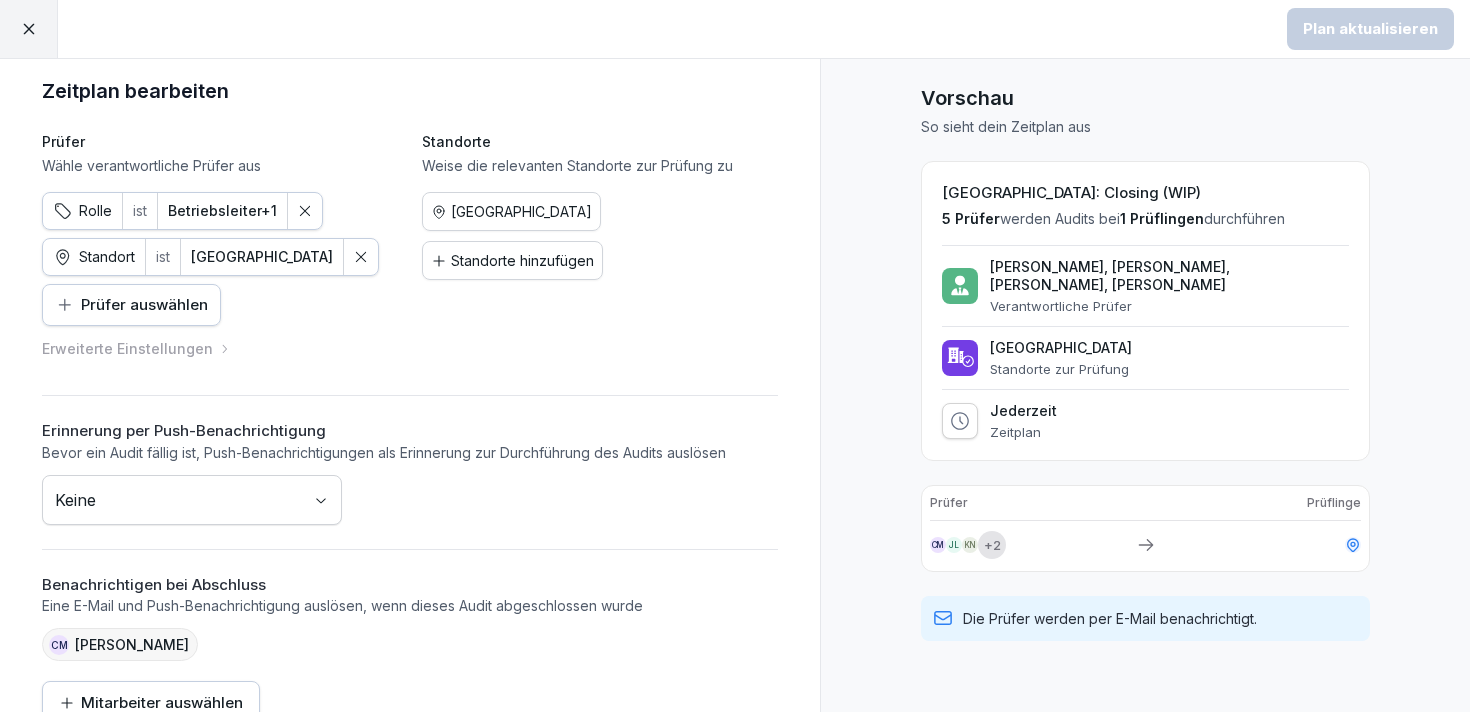 click at bounding box center (29, 29) 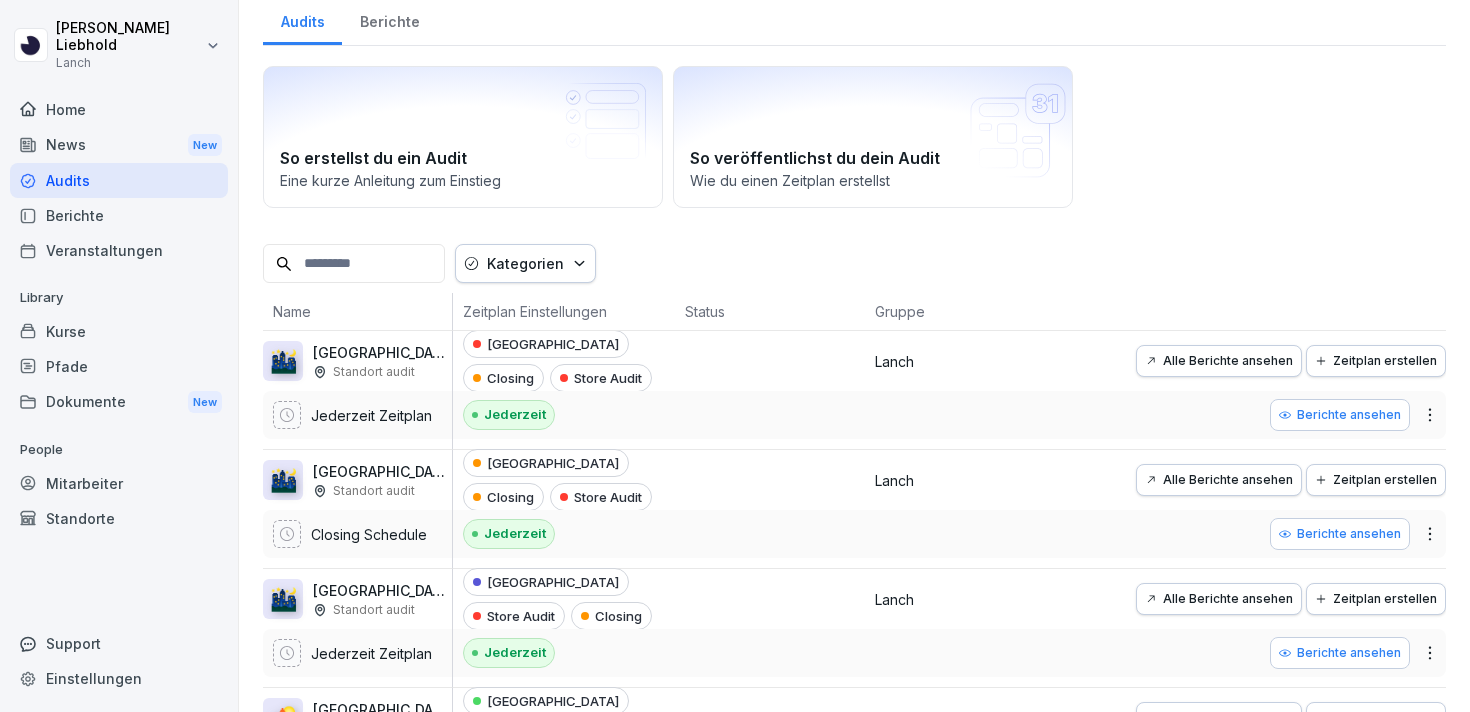 scroll, scrollTop: 76, scrollLeft: 0, axis: vertical 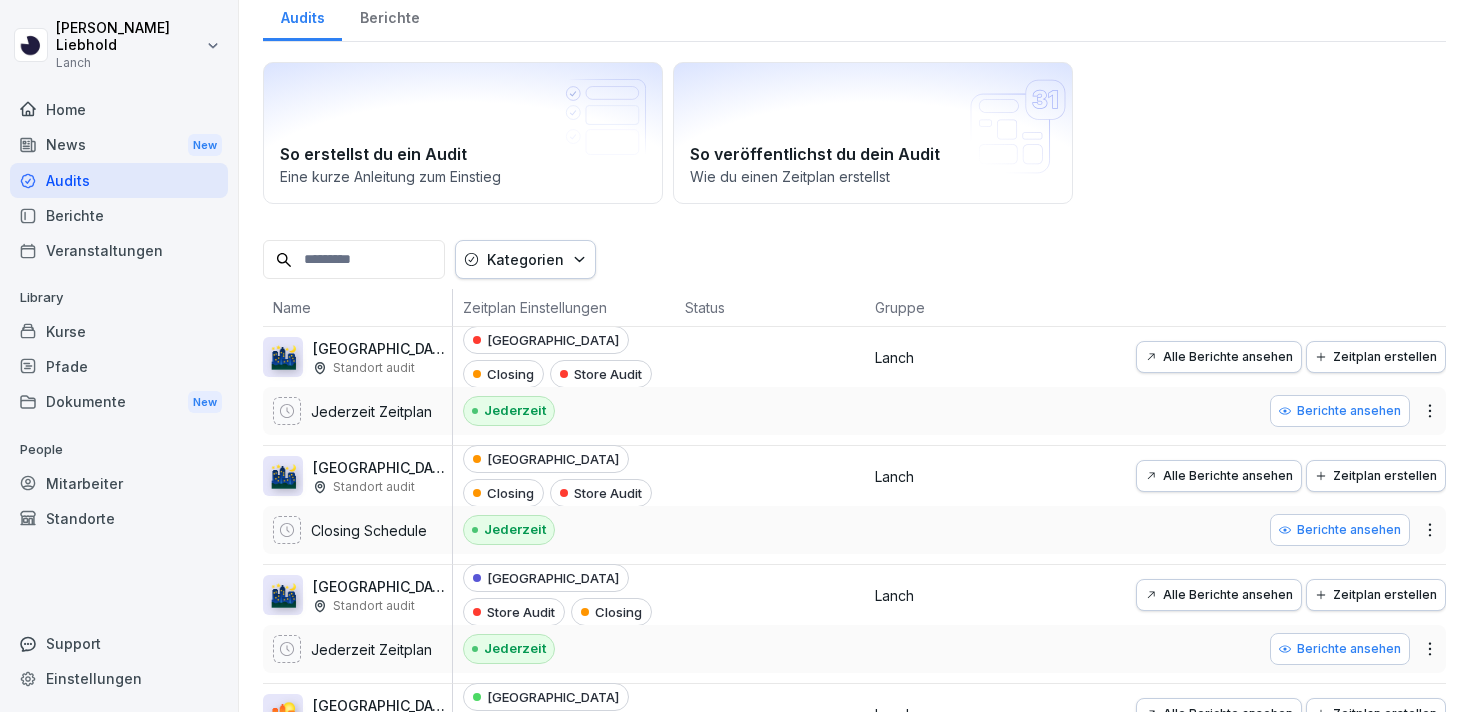 click on "[PERSON_NAME] Lanch Home News New Audits Berichte Veranstaltungen Library Kurse Pfade Dokumente New People Mitarbeiter Standorte Support Einstellungen Audits Audit erstellen Audits Berichte So erstellst du ein Audit Eine kurze Anleitung zum Einstieg So veröffentlichst du dein Audit Wie du einen Zeitplan erstellst Kategorien Name Zeitplan Einstellungen Status Gruppe 🌃 [GEOGRAPHIC_DATA]: Closing (WIP) Standort audit Jederzeit Zeitplan [GEOGRAPHIC_DATA] Closing Store Audit Jederzeit Lanch Alle Berichte ansehen Zeitplan erstellen Berichte ansehen 🌃 [GEOGRAPHIC_DATA]: Closing Standort audit Closing Schedule [GEOGRAPHIC_DATA] Closing Store Audit Jederzeit Lanch Alle Berichte ansehen Zeitplan erstellen Berichte ansehen 🌃 [GEOGRAPHIC_DATA]: Closing (WIP) Standort audit Jederzeit Zeitplan Frankfurt Store Audit Closing Jederzeit Lanch Alle Berichte ansehen Zeitplan erstellen Berichte ansehen 🌇 [GEOGRAPHIC_DATA]: Opening (WIP) Standort audit Jederzeit Zeitplan [GEOGRAPHIC_DATA] Opening Store Audit Jederzeit Lanch Alle Berichte ansehen Zeitplan erstellen 🌃 4.9" at bounding box center (735, 356) 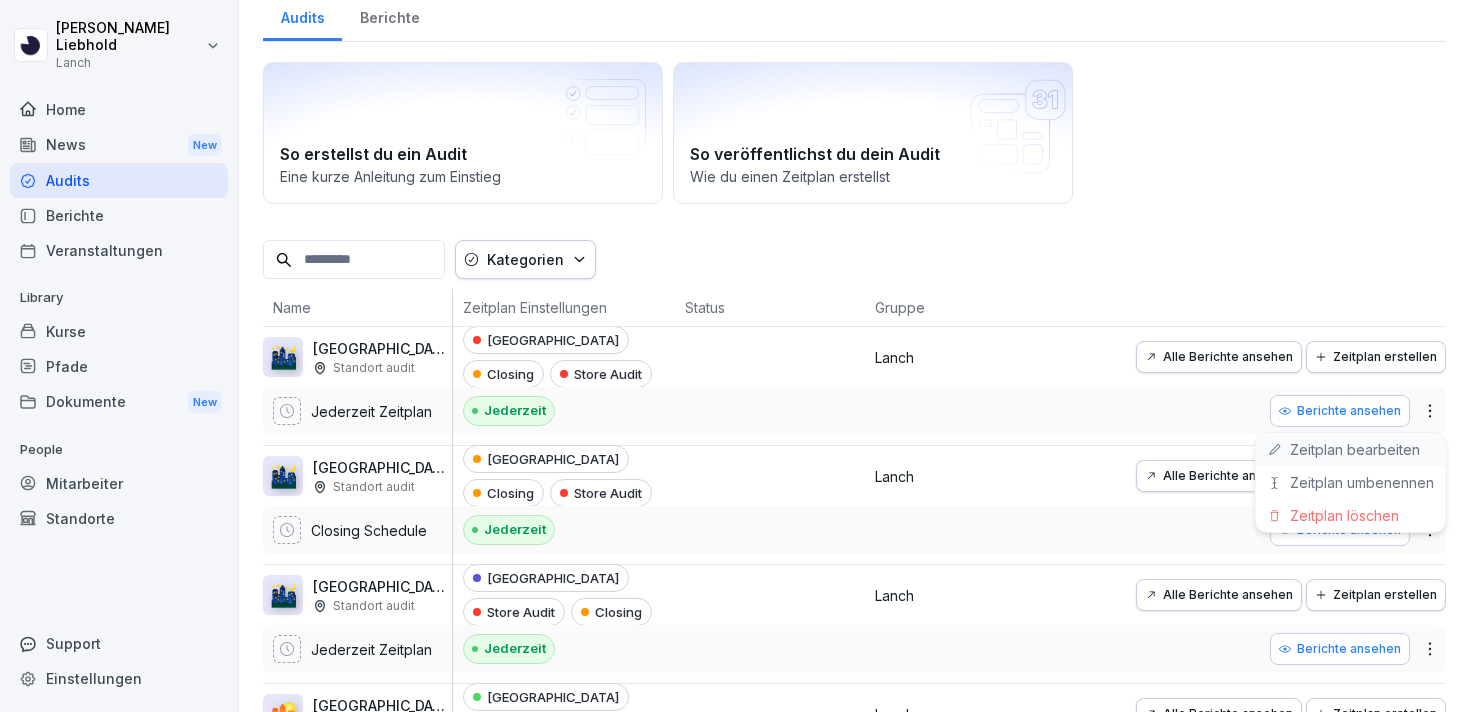 click on "Zeitplan bearbeiten" at bounding box center (1351, 449) 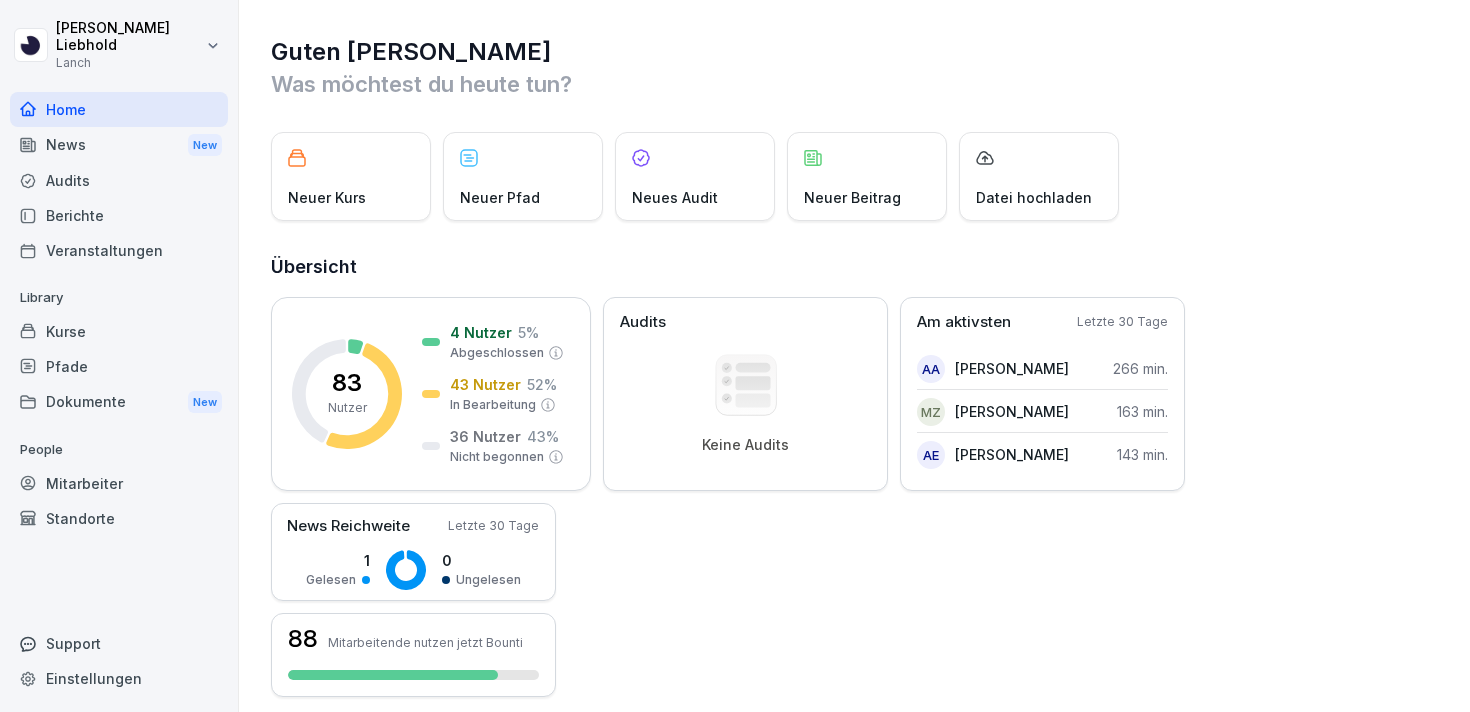 scroll, scrollTop: 0, scrollLeft: 0, axis: both 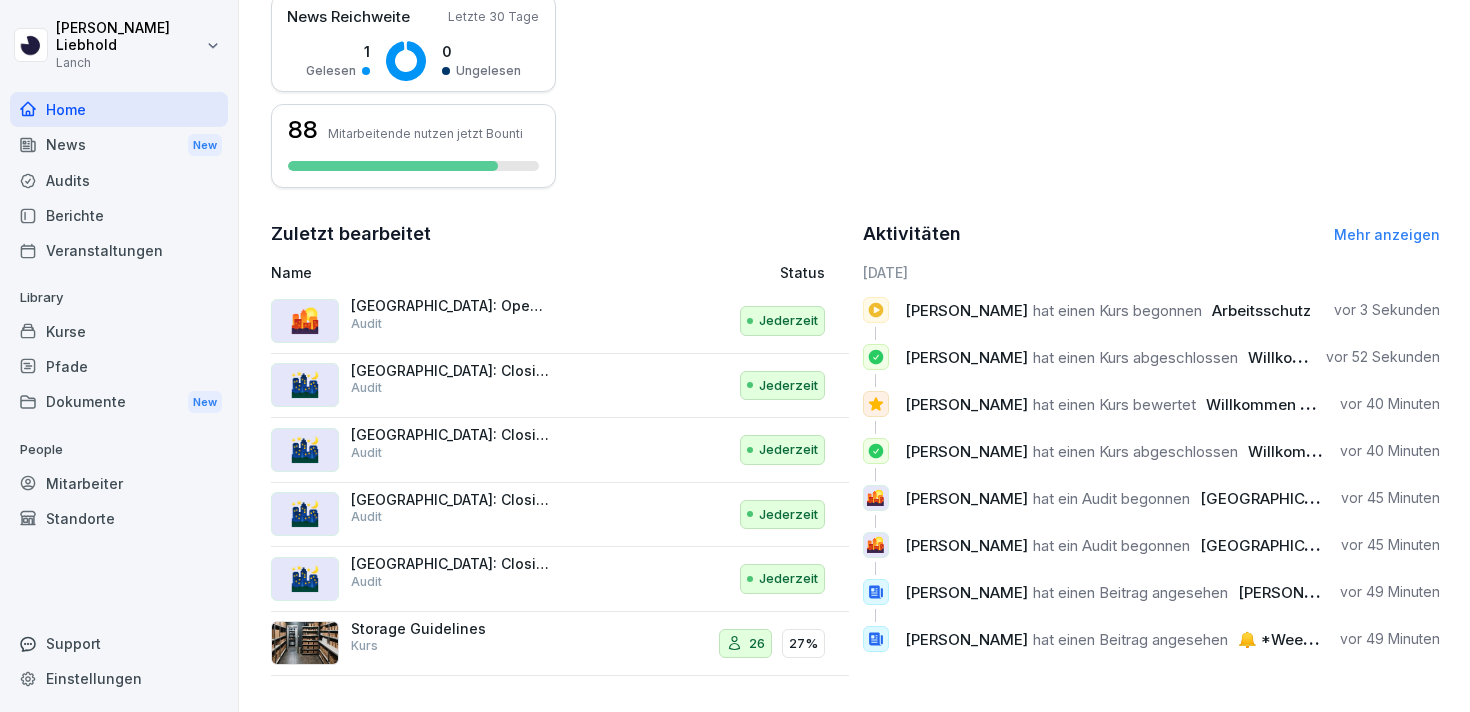 click on "hat einen Beitrag angesehen" at bounding box center (1130, 592) 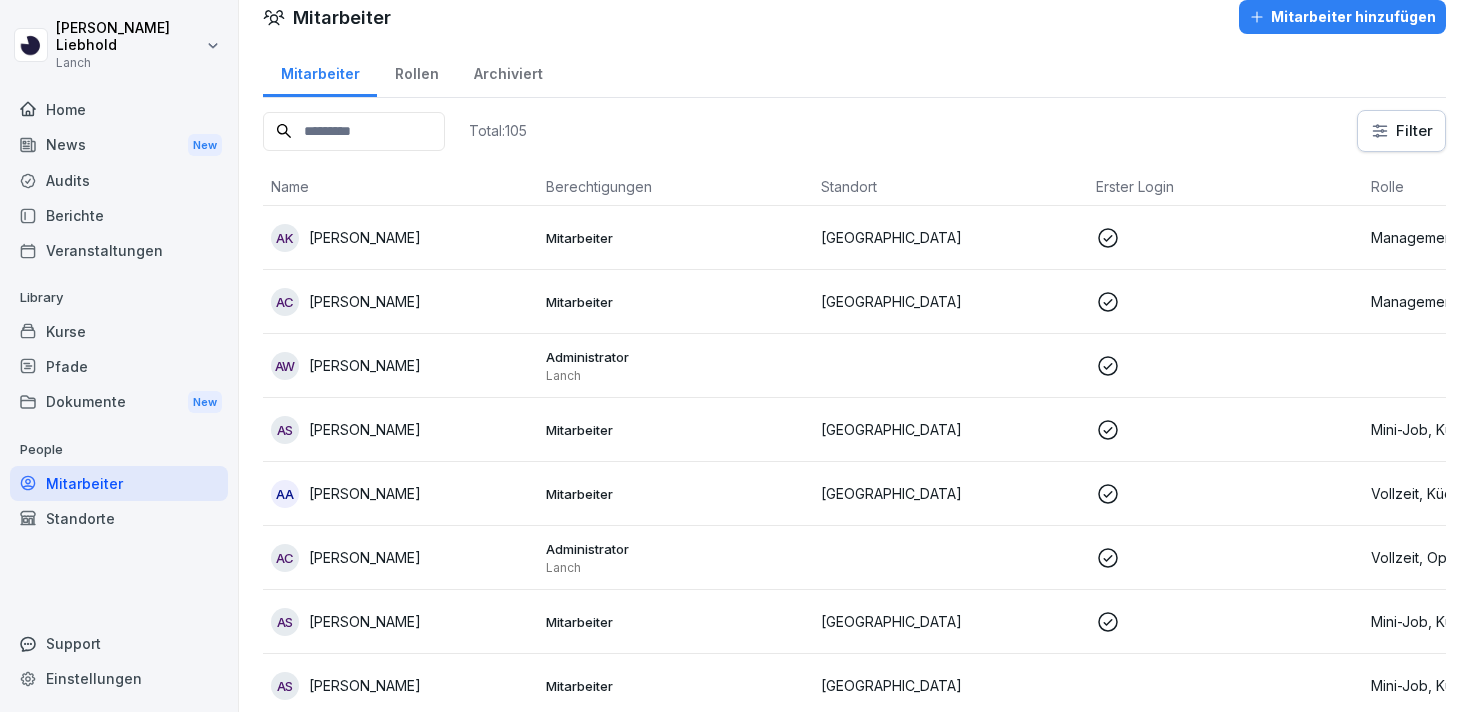 click on "Standorte" at bounding box center [119, 518] 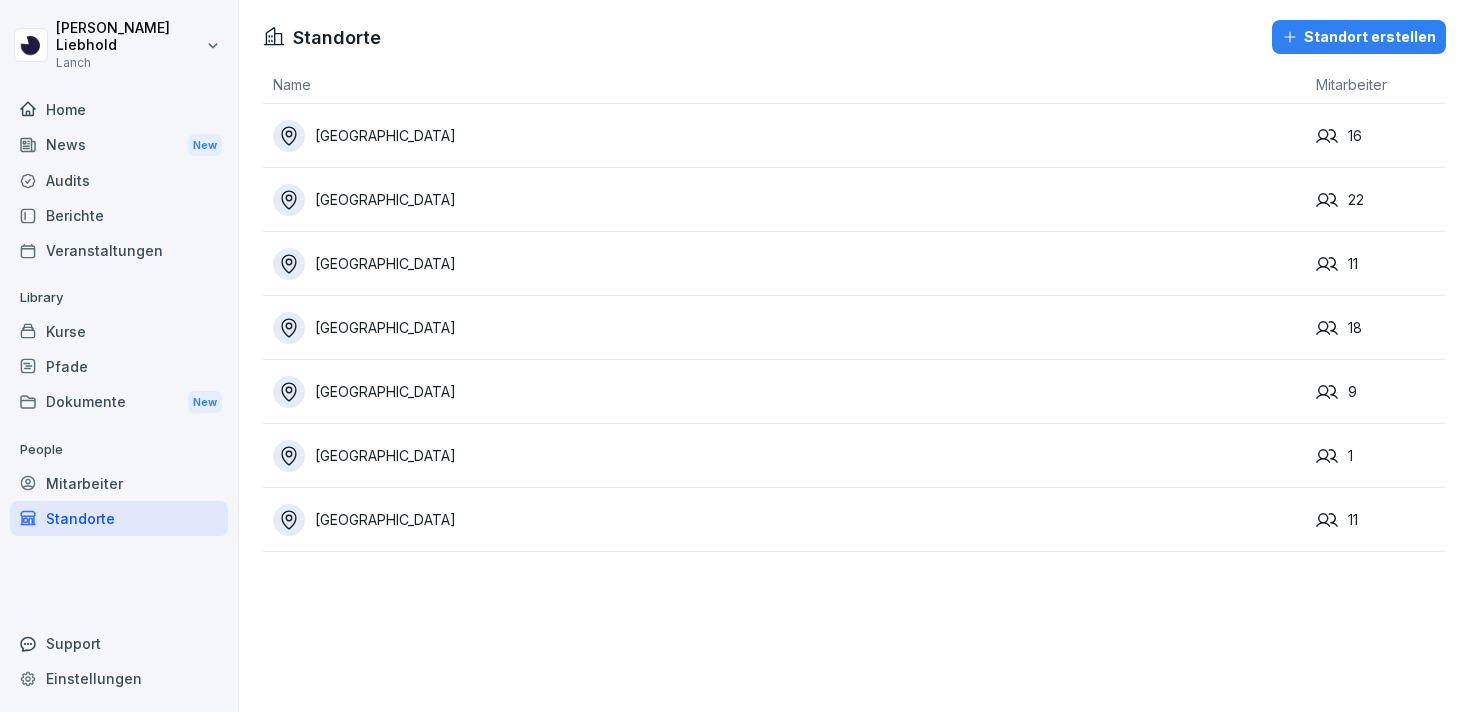 scroll, scrollTop: 0, scrollLeft: 0, axis: both 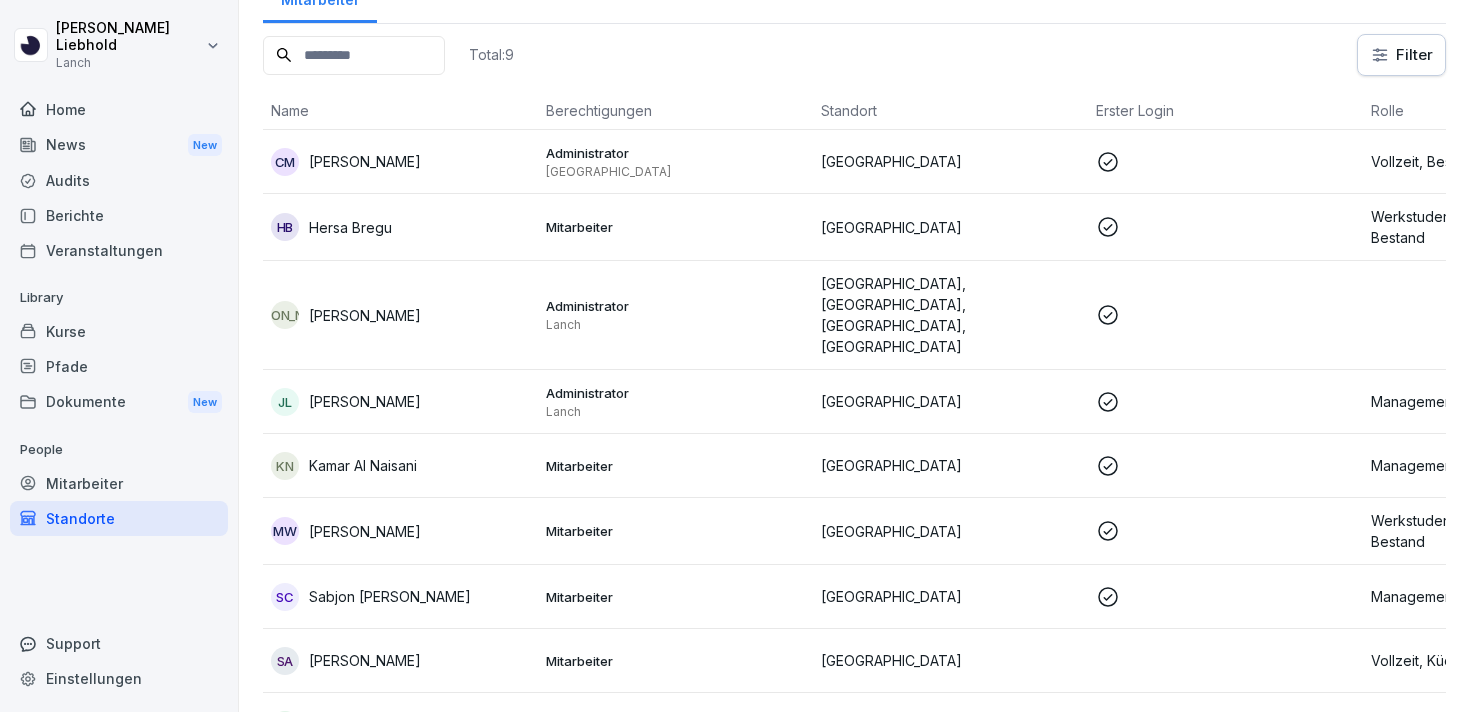 click on "Mitarbeiter" at bounding box center [119, 483] 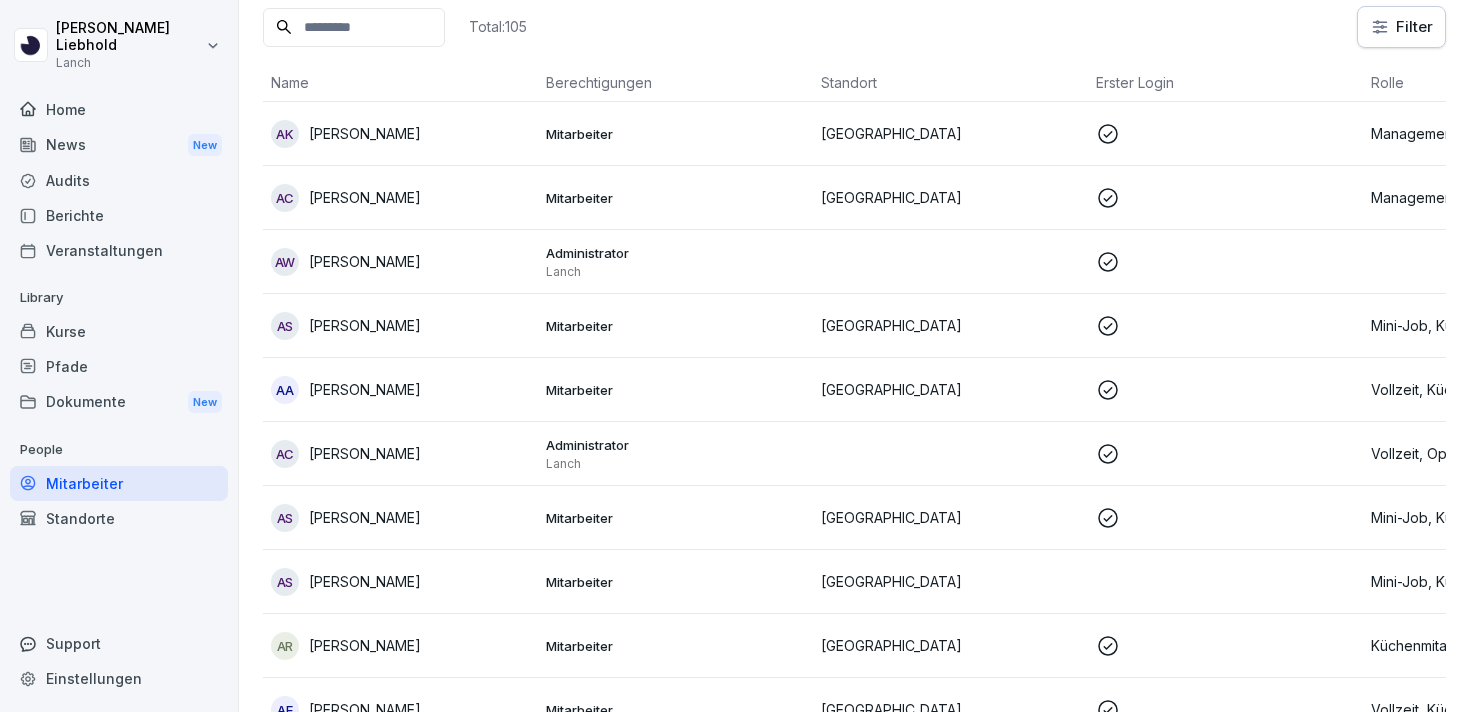 scroll, scrollTop: 20, scrollLeft: 0, axis: vertical 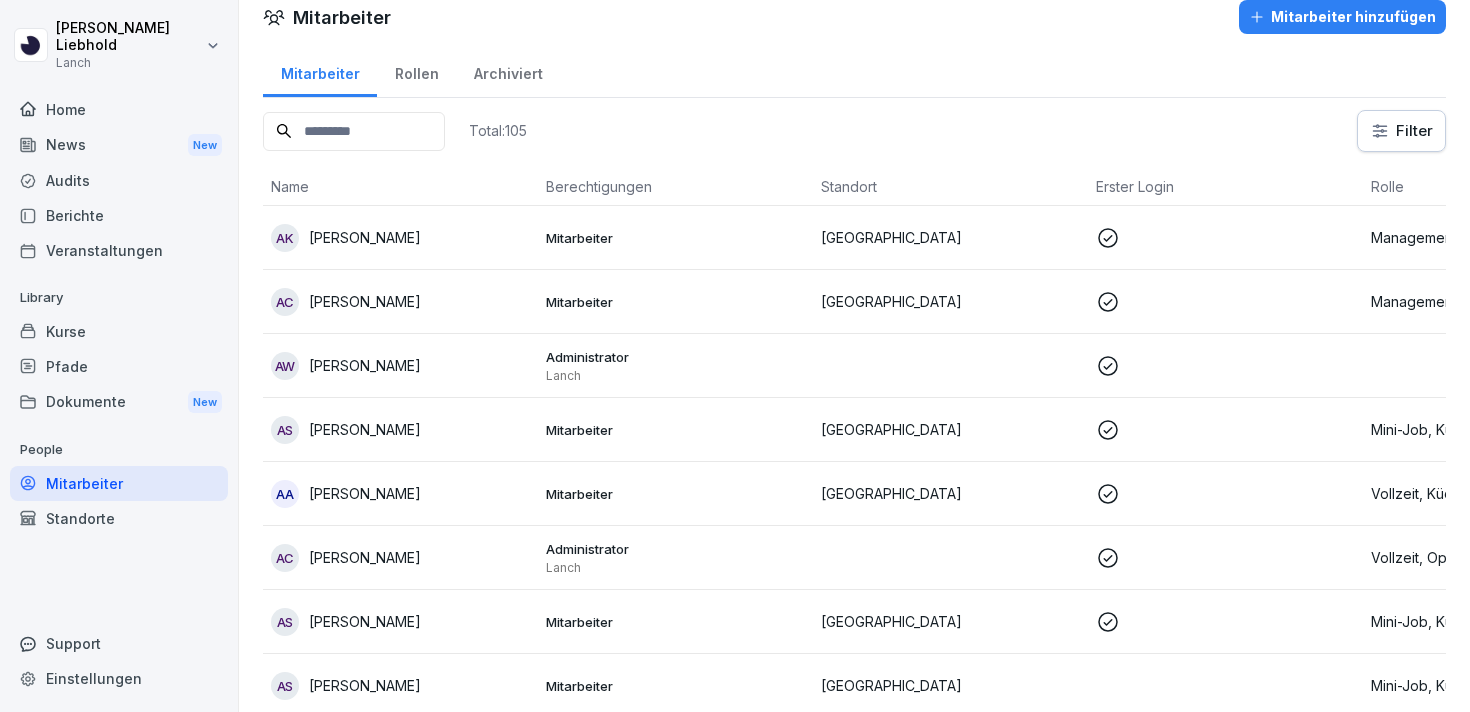 click at bounding box center (354, 131) 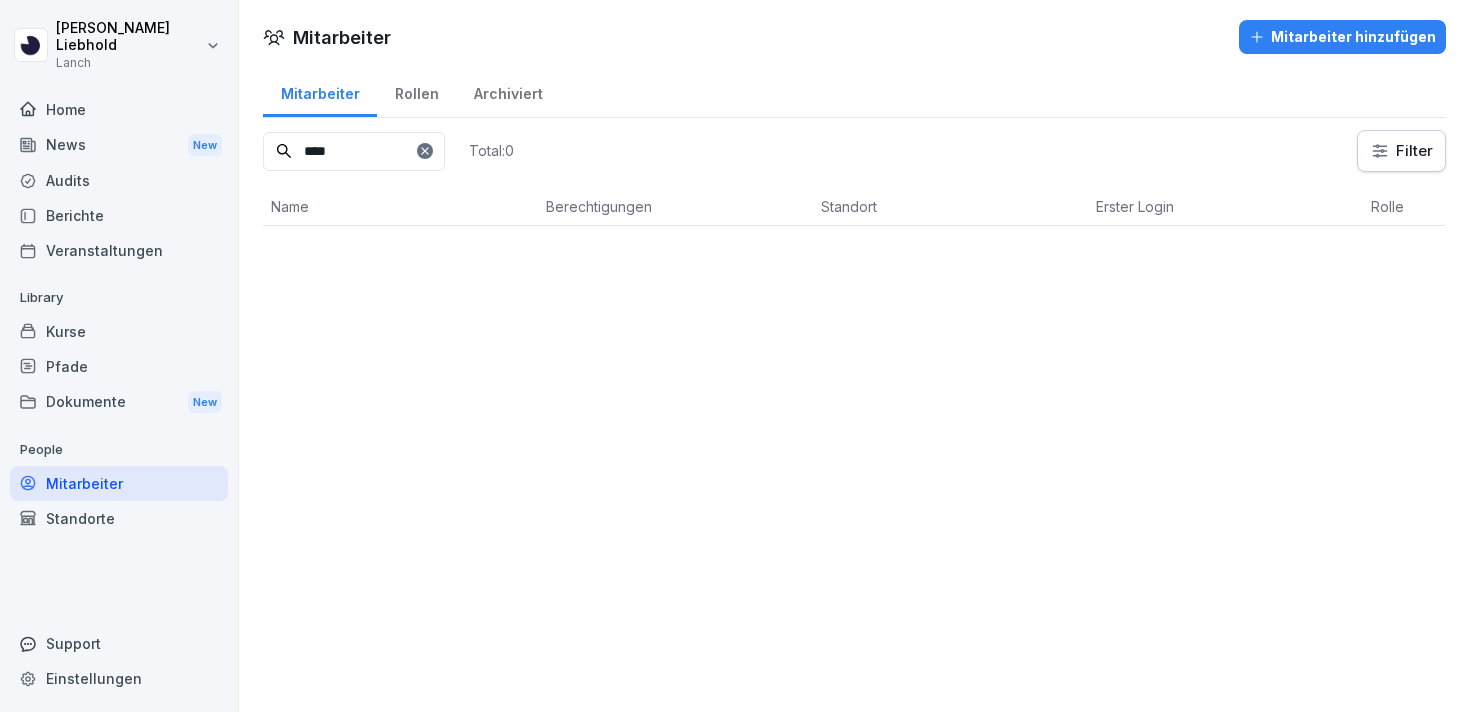 scroll, scrollTop: 0, scrollLeft: 0, axis: both 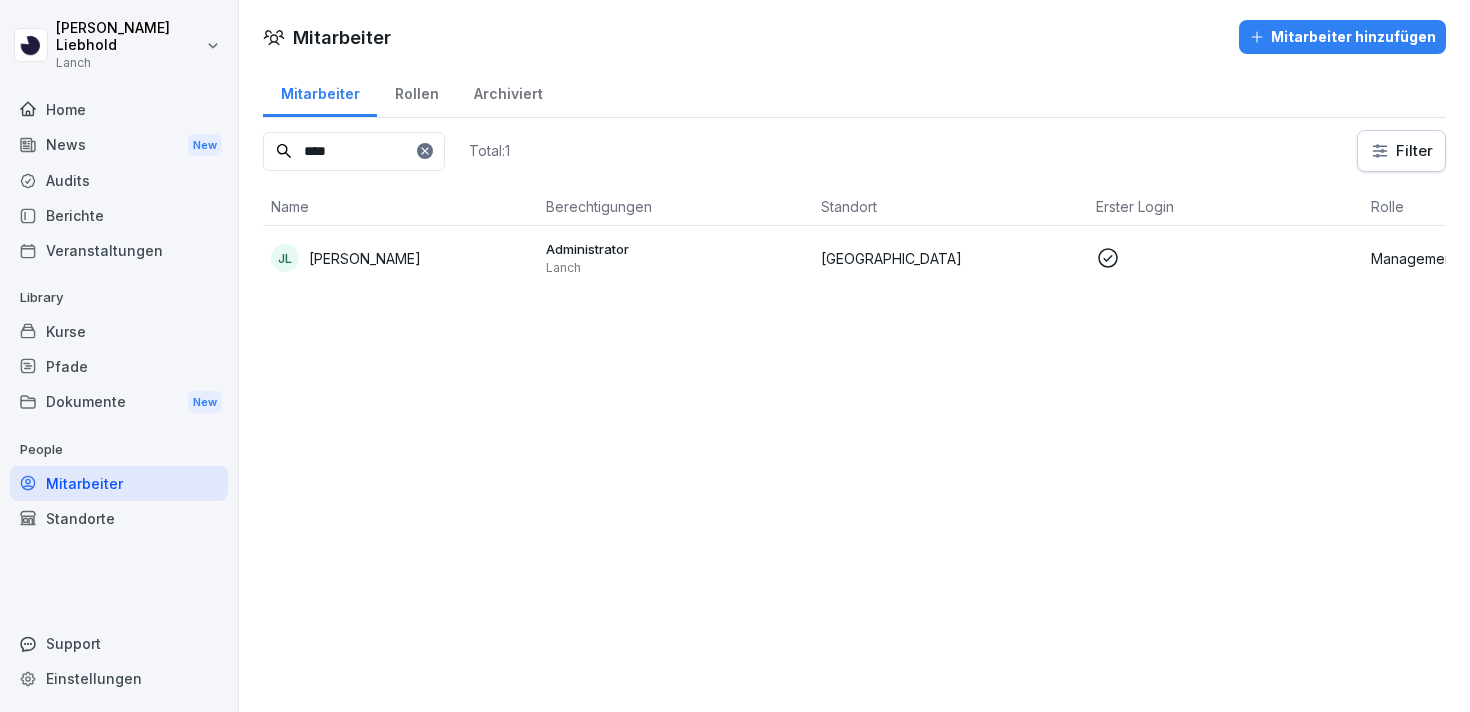 type on "****" 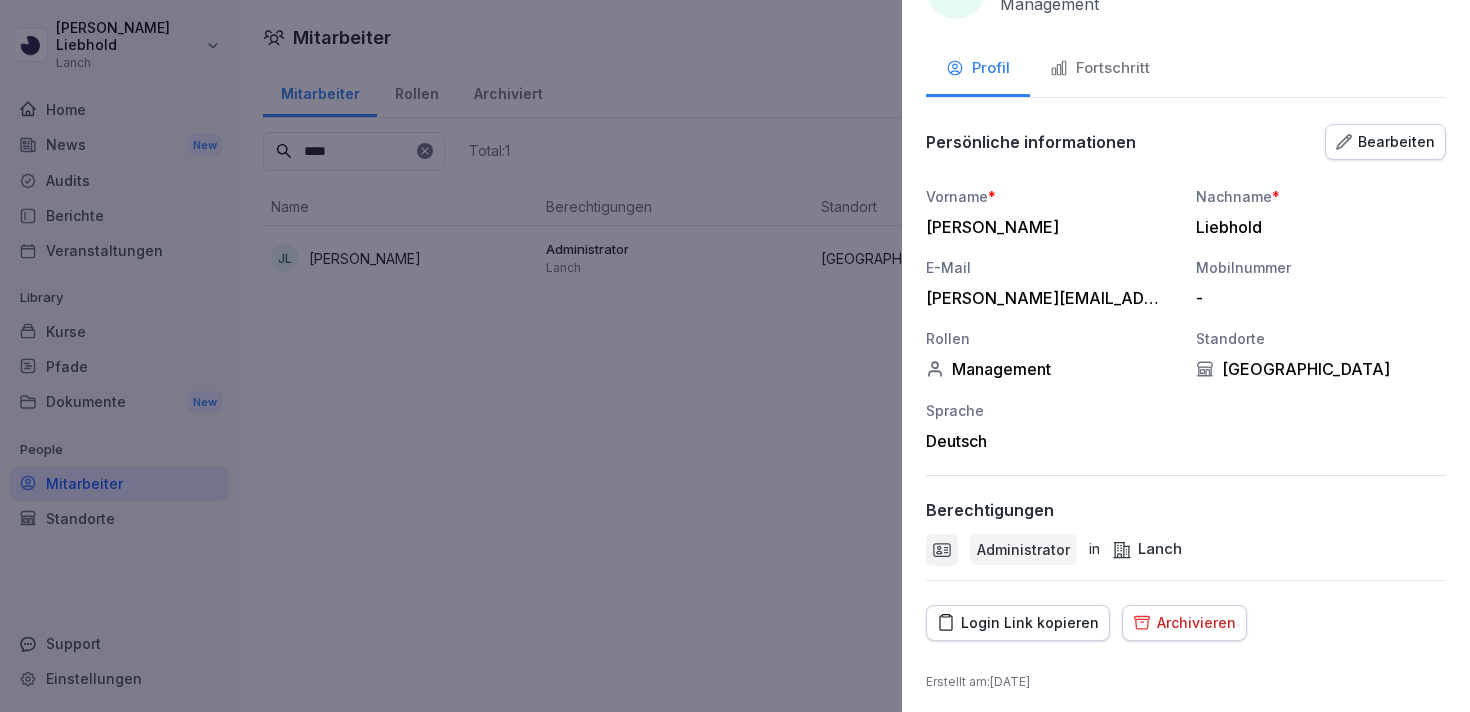 scroll, scrollTop: 75, scrollLeft: 0, axis: vertical 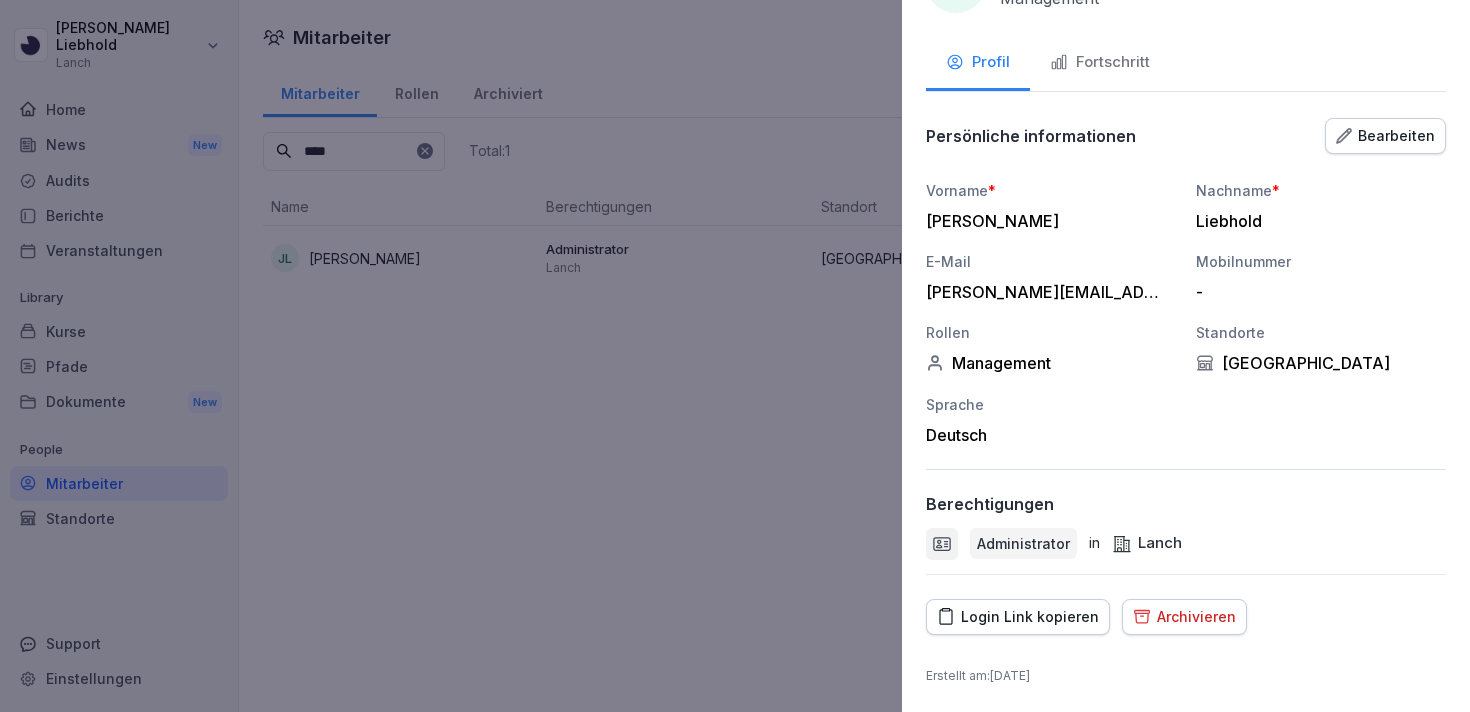 click on "Bearbeiten" at bounding box center (1385, 136) 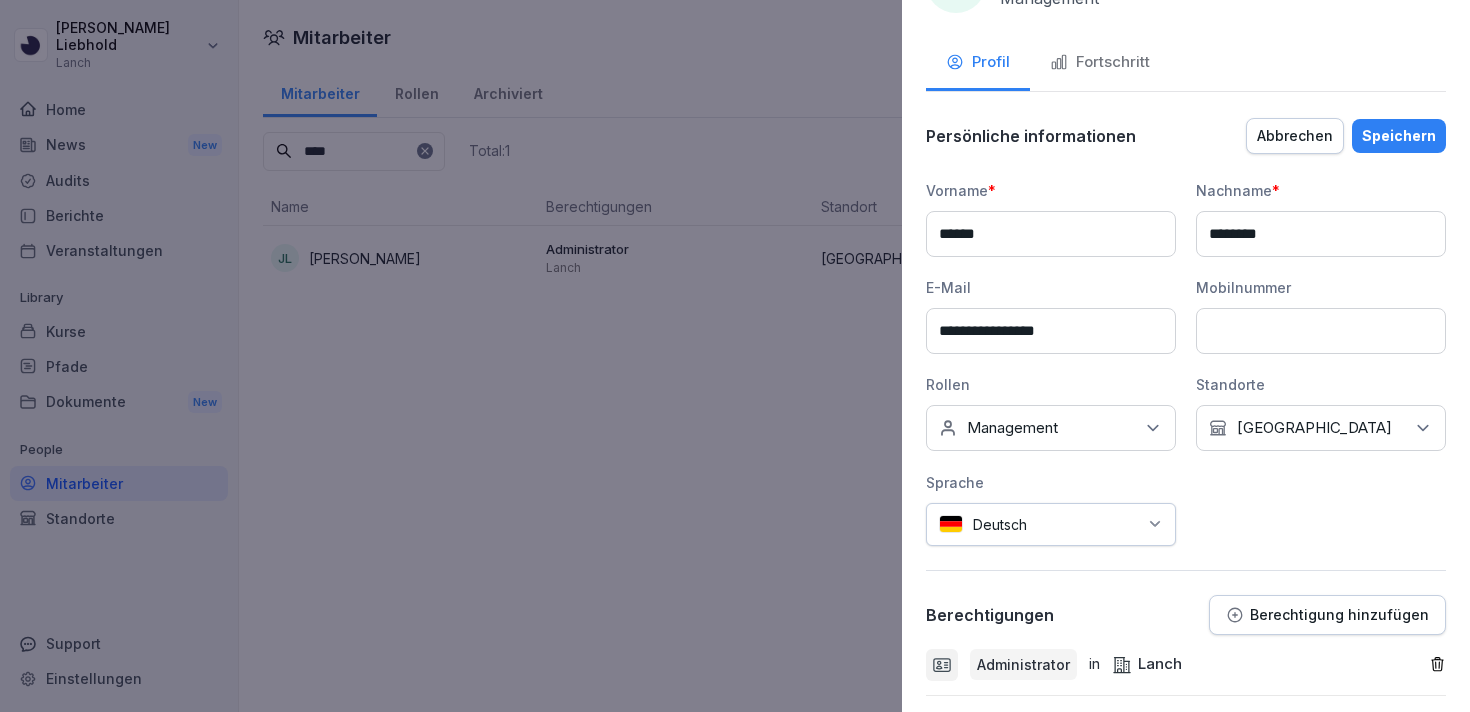 scroll, scrollTop: 196, scrollLeft: 0, axis: vertical 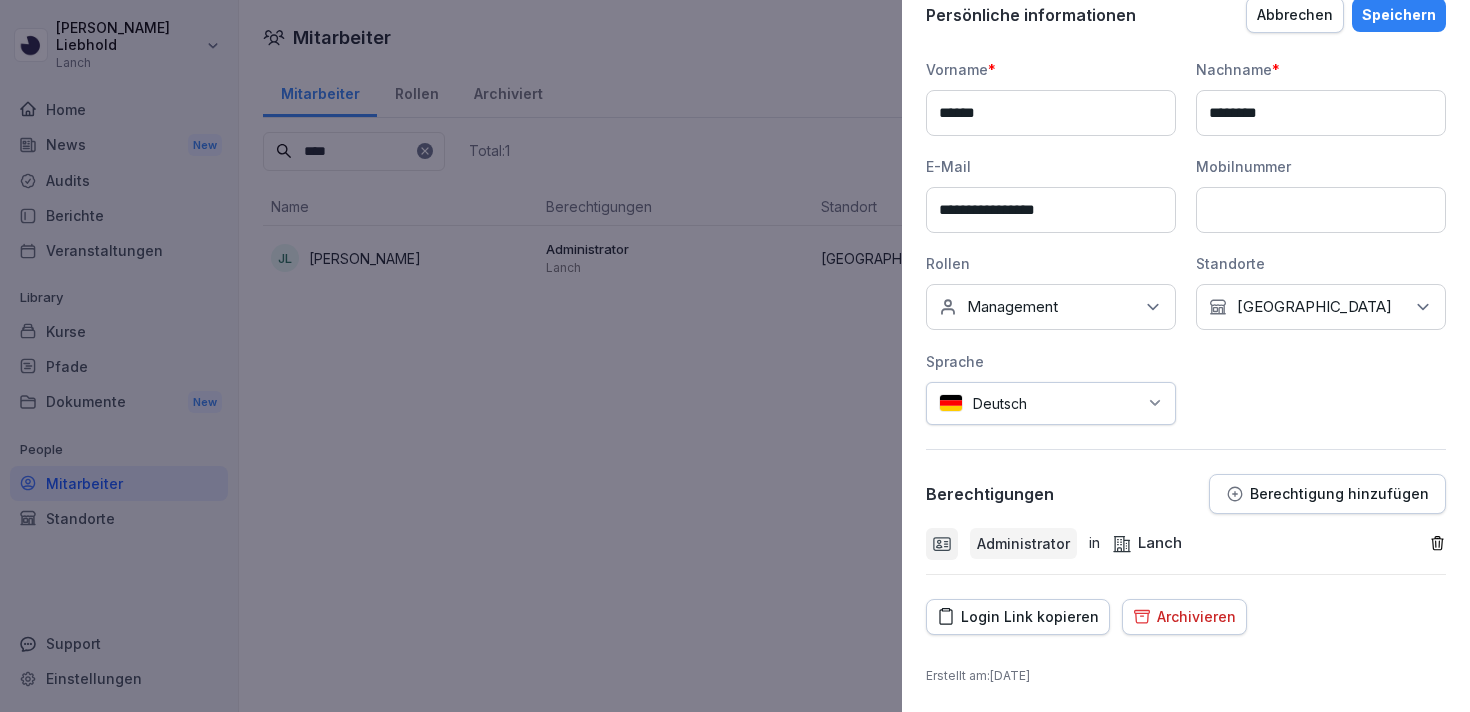 click on "Berechtigung hinzufügen" at bounding box center [1339, 494] 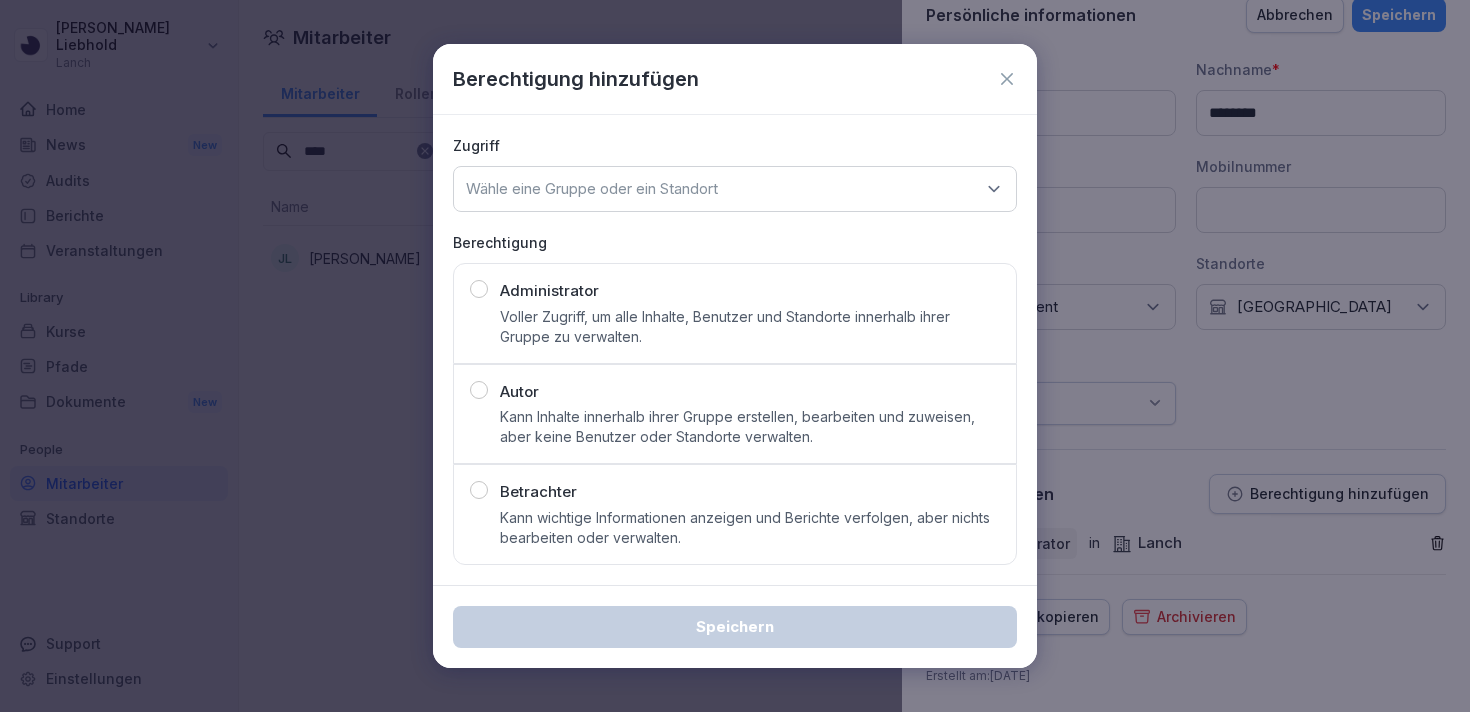 click on "Voller Zugriff, um alle Inhalte, Benutzer und Standorte innerhalb ihrer Gruppe zu verwalten." at bounding box center [750, 327] 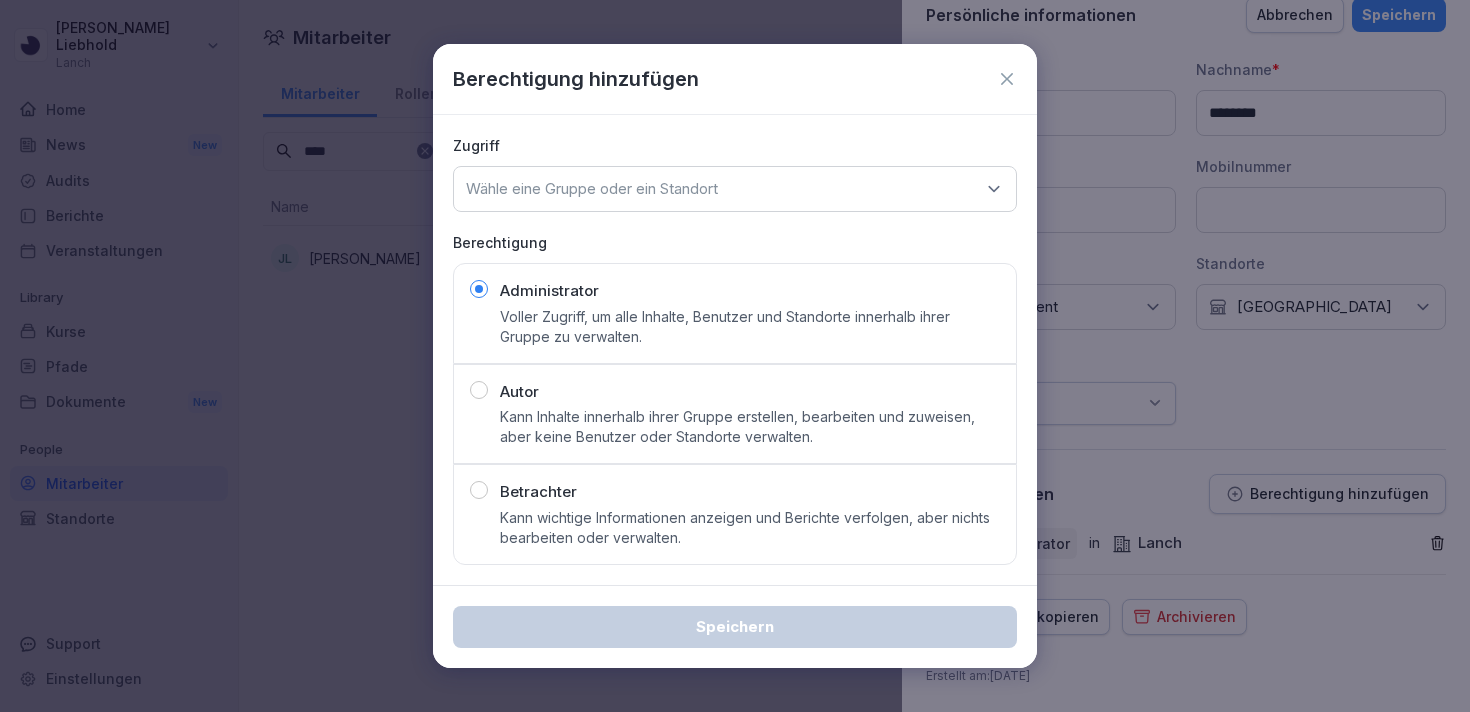 click on "Wähle eine Gruppe oder ein Standort" at bounding box center (592, 189) 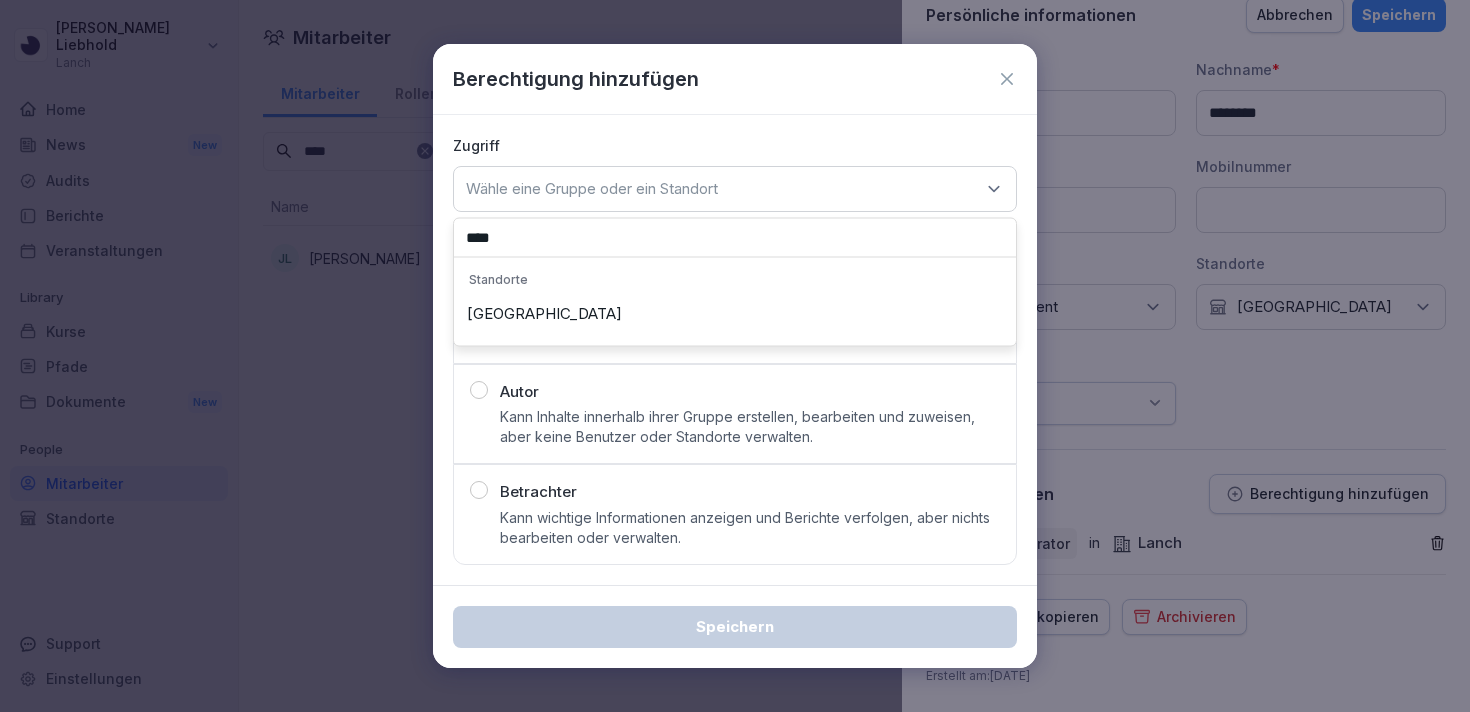type on "****" 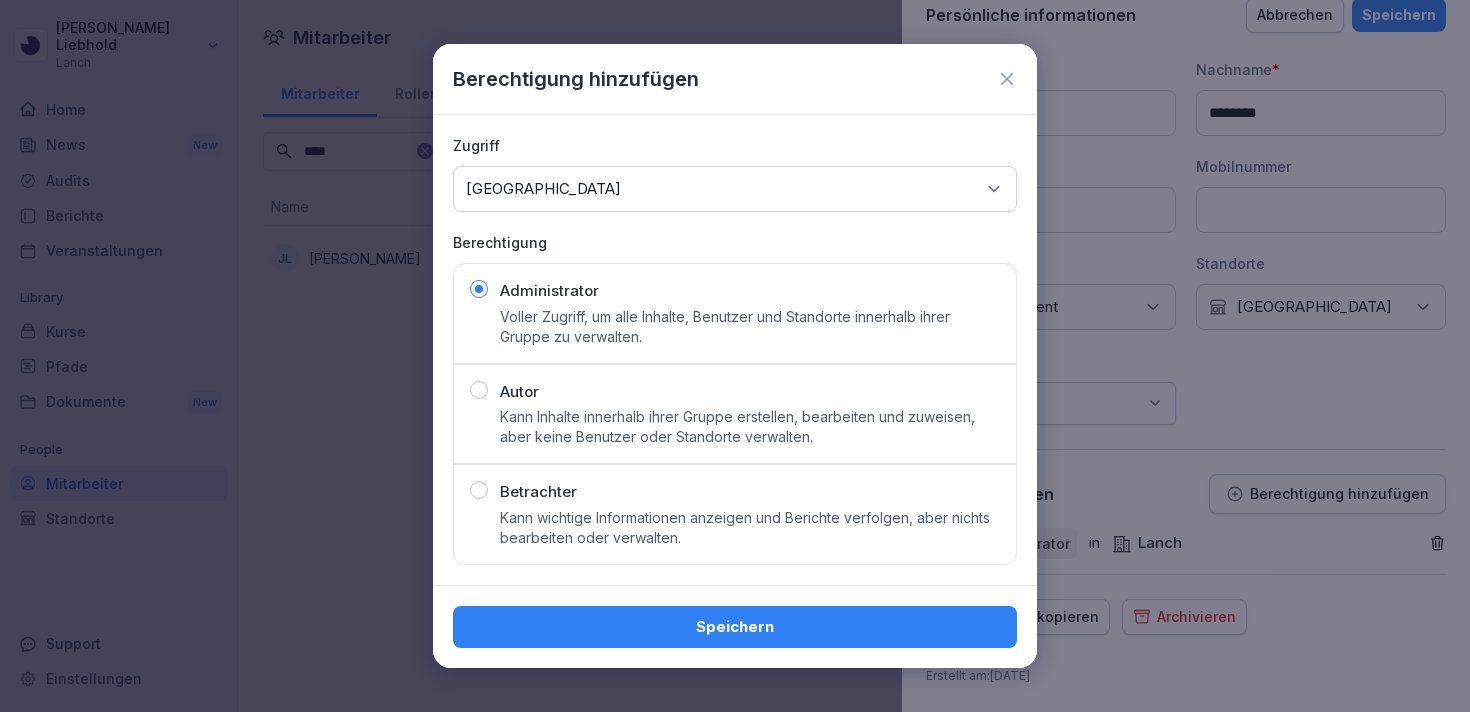 click on "Speichern" at bounding box center (735, 627) 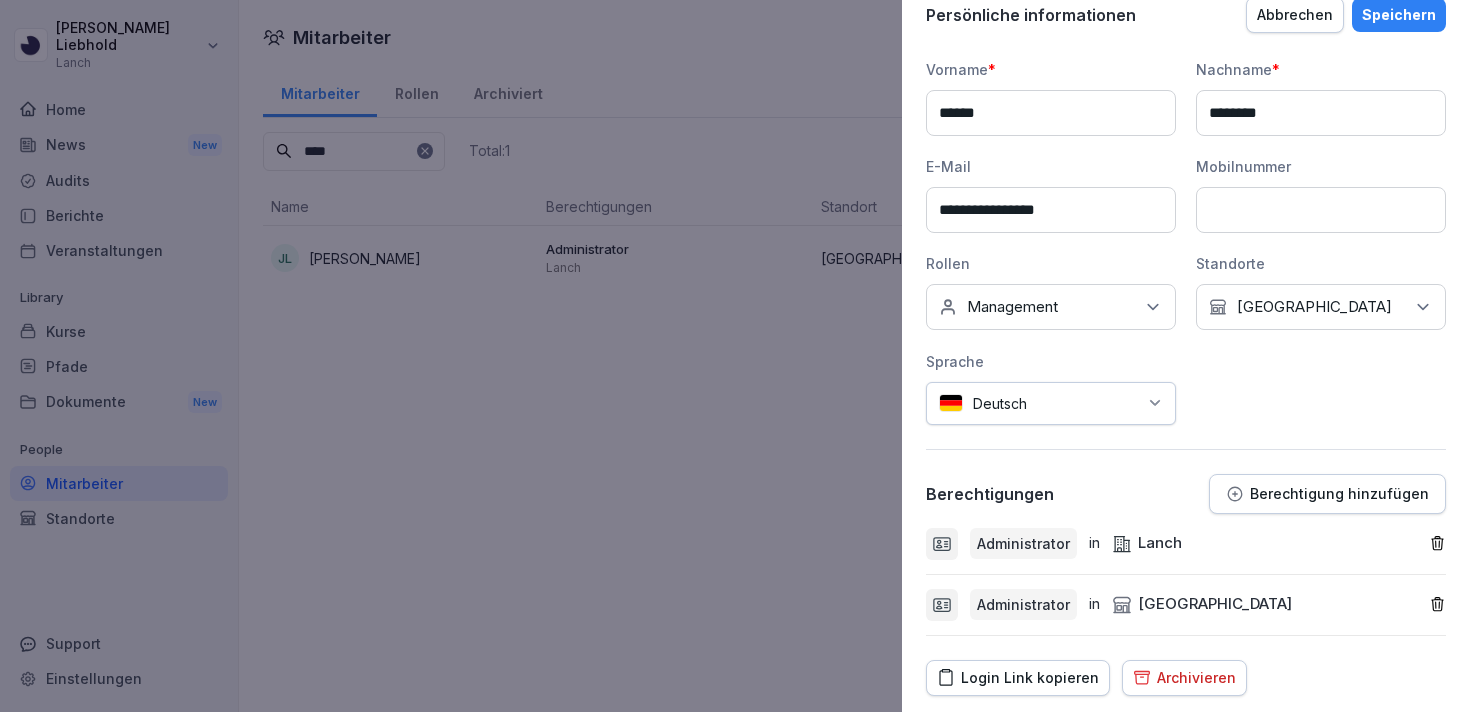 click on "**********" at bounding box center [1186, 315] 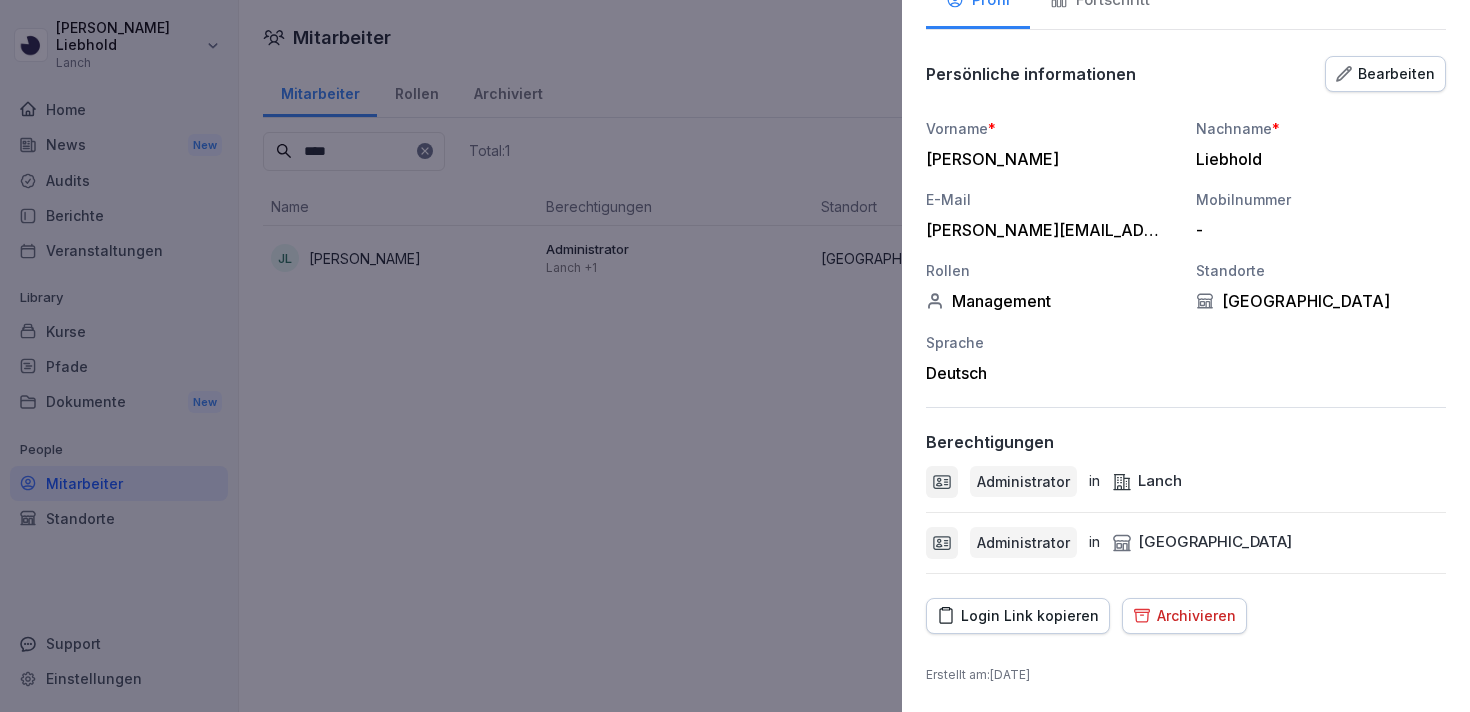 scroll, scrollTop: 136, scrollLeft: 0, axis: vertical 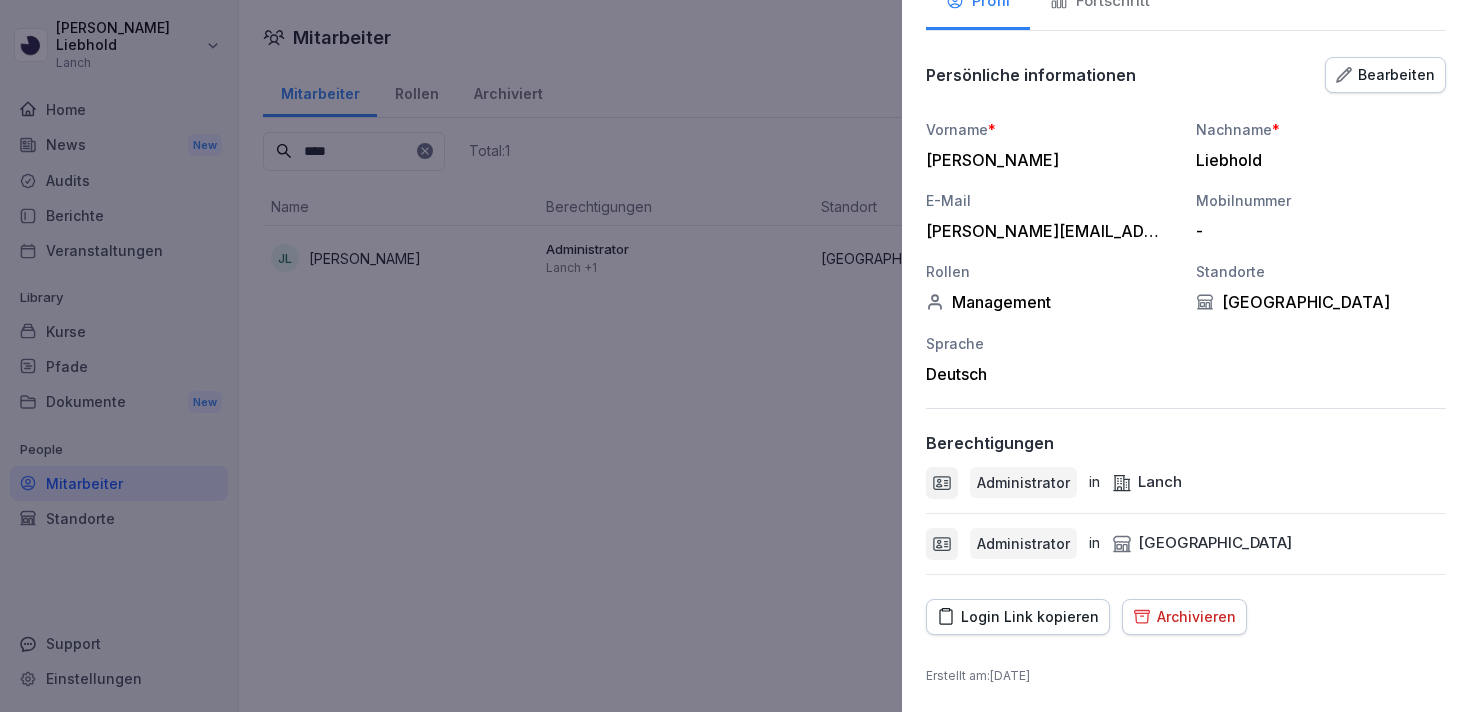 click at bounding box center (735, 356) 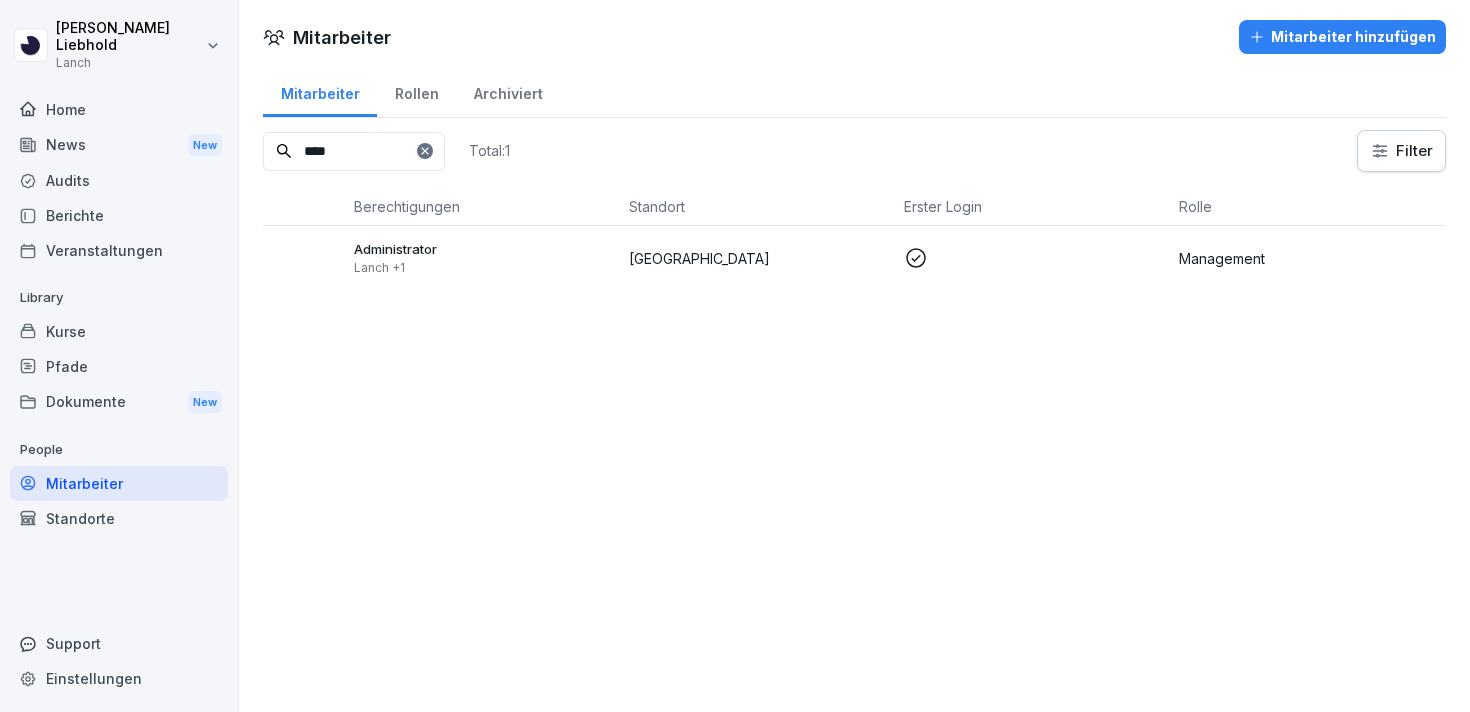 scroll, scrollTop: 0, scrollLeft: 0, axis: both 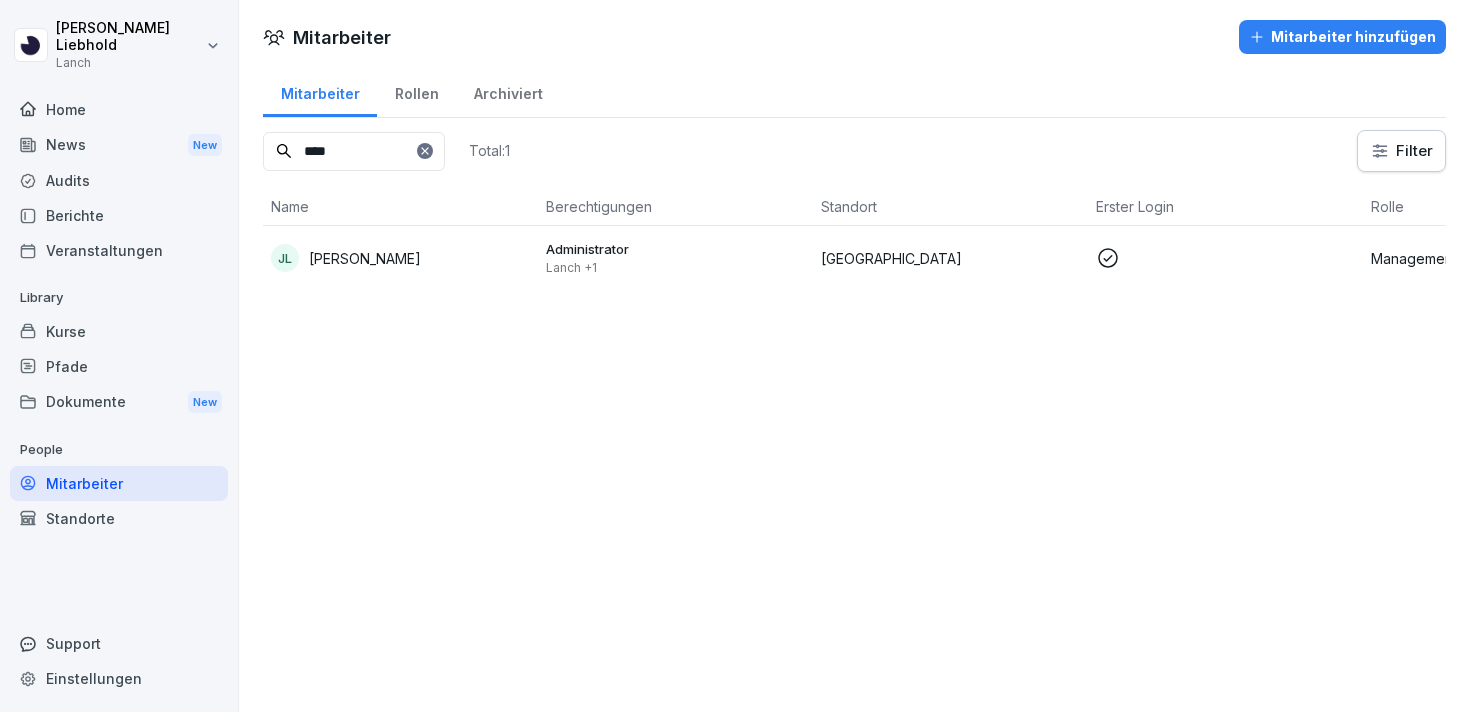 click on "Audits" at bounding box center (119, 180) 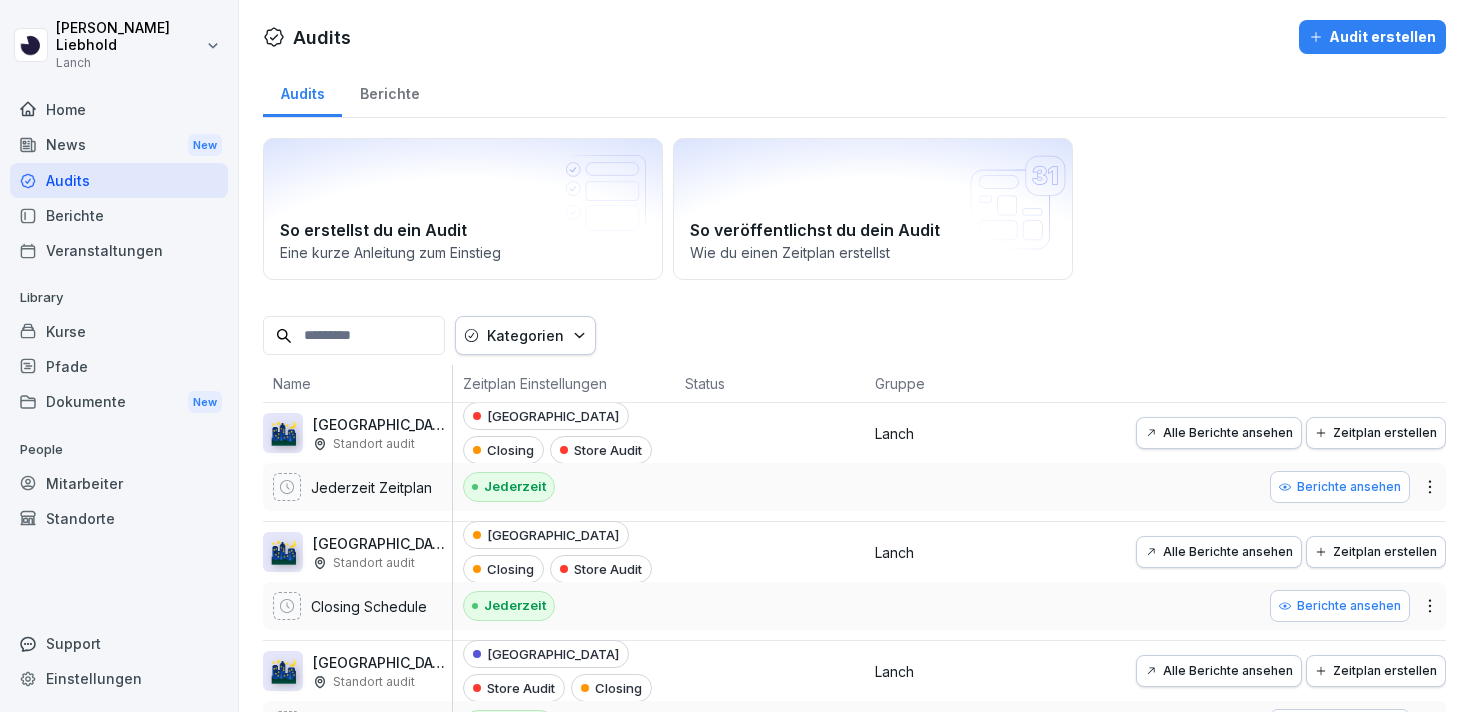 click on "Kurse" at bounding box center [119, 331] 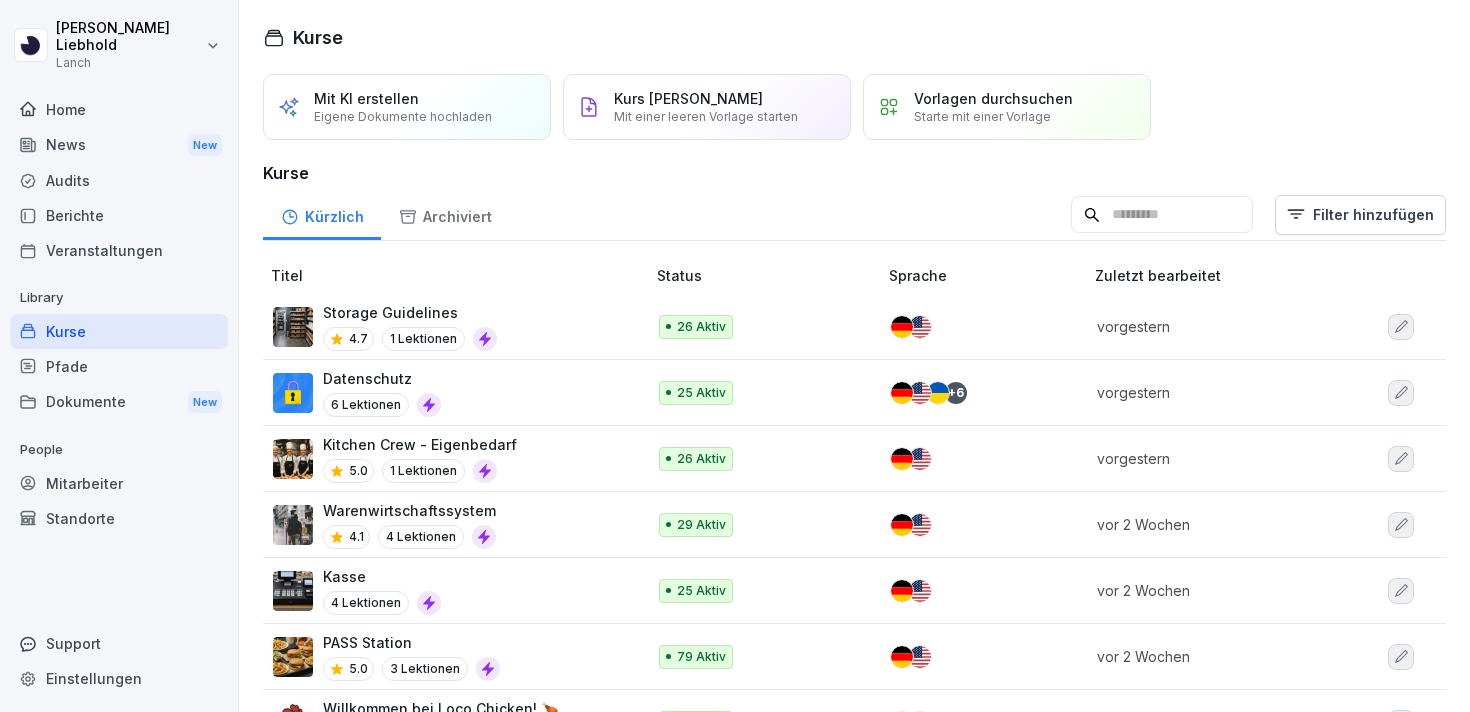 click on "Standorte" at bounding box center (119, 518) 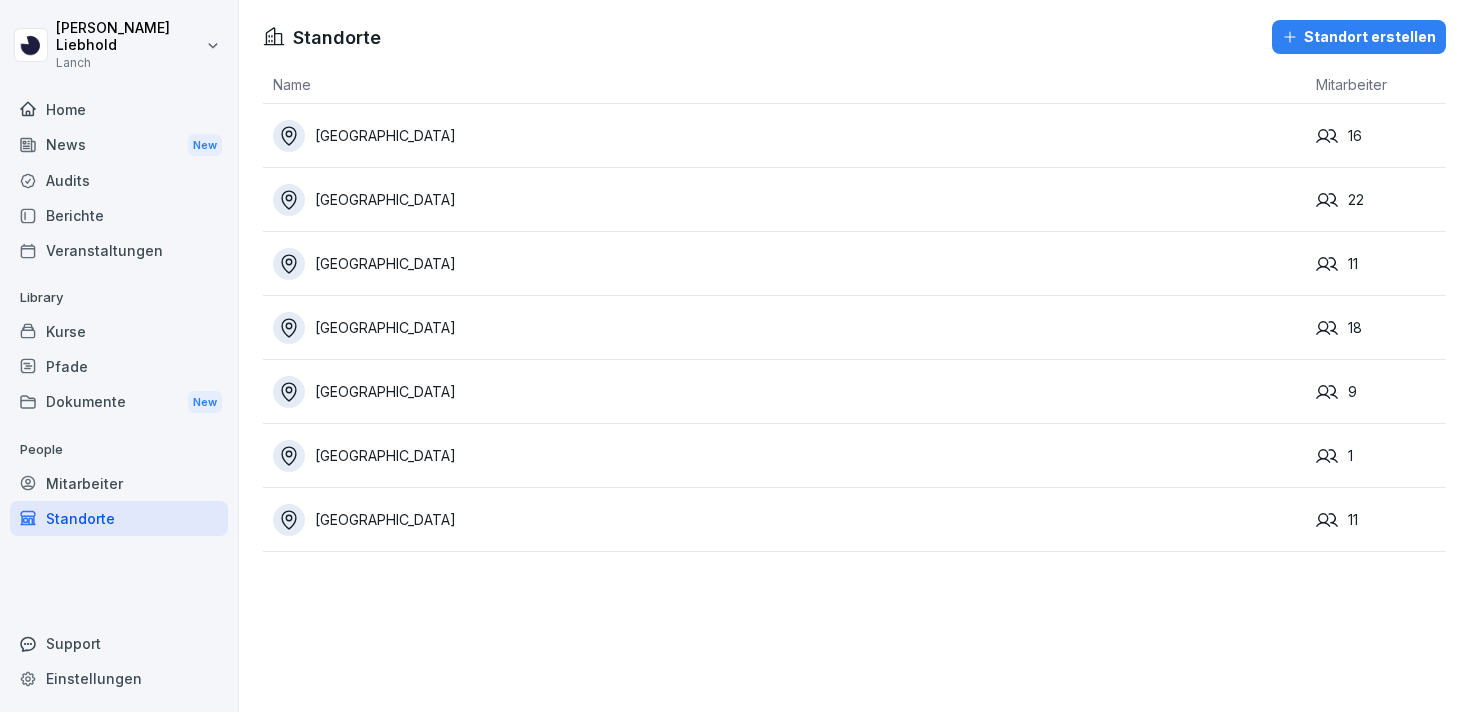 click on "Mitarbeiter" at bounding box center [119, 483] 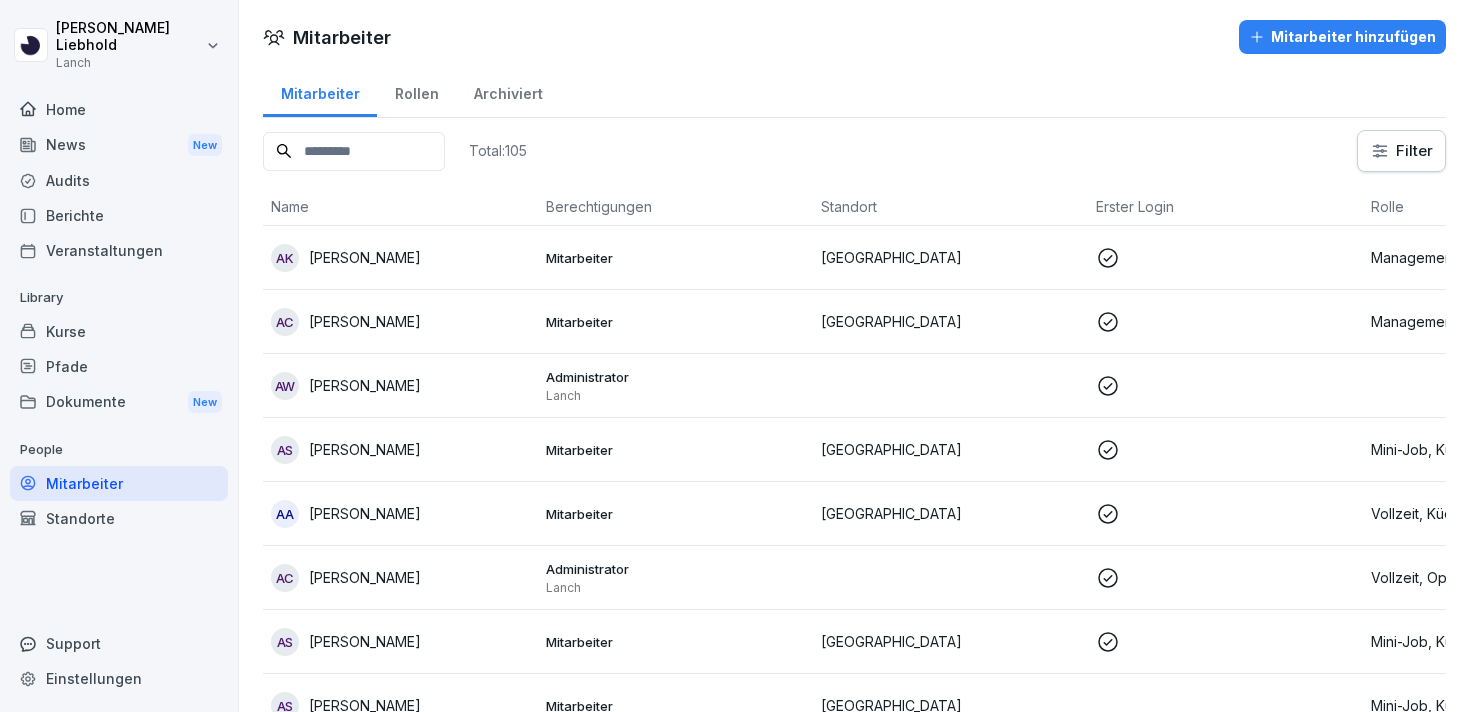 click on "Audits" at bounding box center [119, 180] 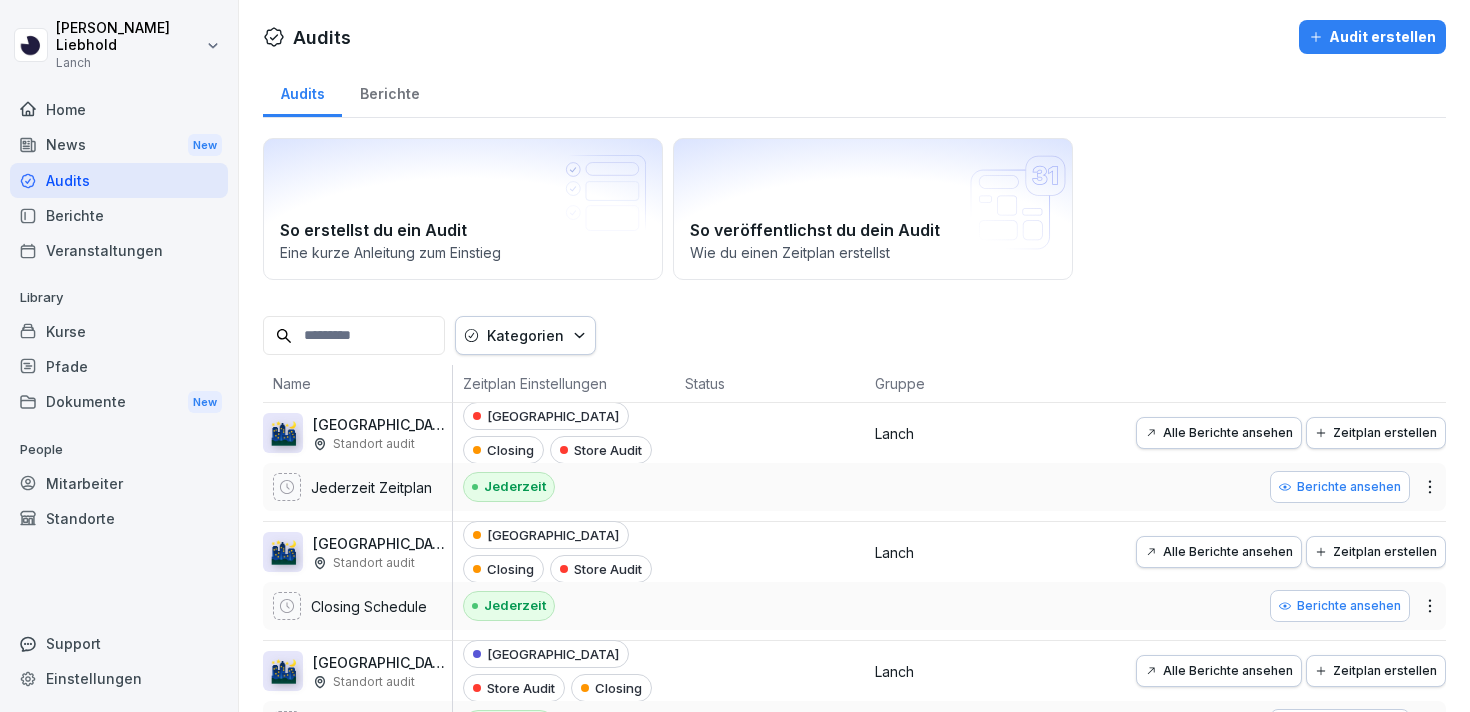 scroll, scrollTop: 84, scrollLeft: 0, axis: vertical 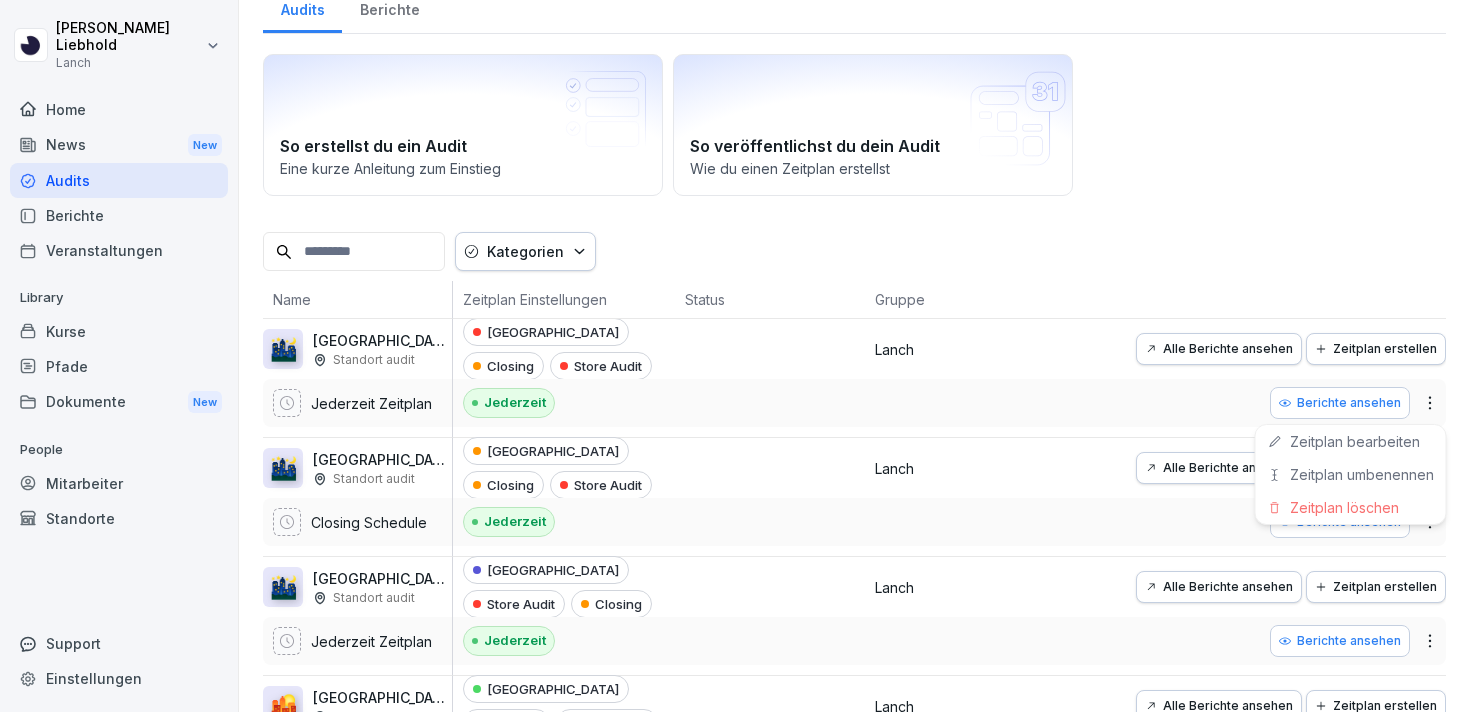 click on "[PERSON_NAME] Lanch Home News New Audits Berichte Veranstaltungen Library Kurse Pfade Dokumente New People Mitarbeiter Standorte Support Einstellungen Audits Audit erstellen Audits Berichte So erstellst du ein Audit Eine kurze Anleitung zum Einstieg So veröffentlichst du dein Audit Wie du einen Zeitplan erstellst Kategorien Name Zeitplan Einstellungen Status Gruppe 🌃 [GEOGRAPHIC_DATA]: Closing (WIP) Standort audit Jederzeit Zeitplan [GEOGRAPHIC_DATA] Closing Store Audit Jederzeit Lanch Alle Berichte ansehen Zeitplan erstellen Berichte ansehen 🌃 [GEOGRAPHIC_DATA]: Closing Standort audit Closing Schedule [GEOGRAPHIC_DATA] Closing Store Audit Jederzeit Lanch Alle Berichte ansehen Zeitplan erstellen Berichte ansehen 🌃 [GEOGRAPHIC_DATA]: Closing (WIP) Standort audit Jederzeit Zeitplan Frankfurt Store Audit Closing Jederzeit Lanch Alle Berichte ansehen Zeitplan erstellen Berichte ansehen 🌇 [GEOGRAPHIC_DATA]: Opening (WIP) Standort audit Jederzeit Zeitplan [GEOGRAPHIC_DATA] Opening Store Audit Jederzeit Lanch Alle Berichte ansehen Zeitplan erstellen 🌃 4.9" at bounding box center [735, 356] 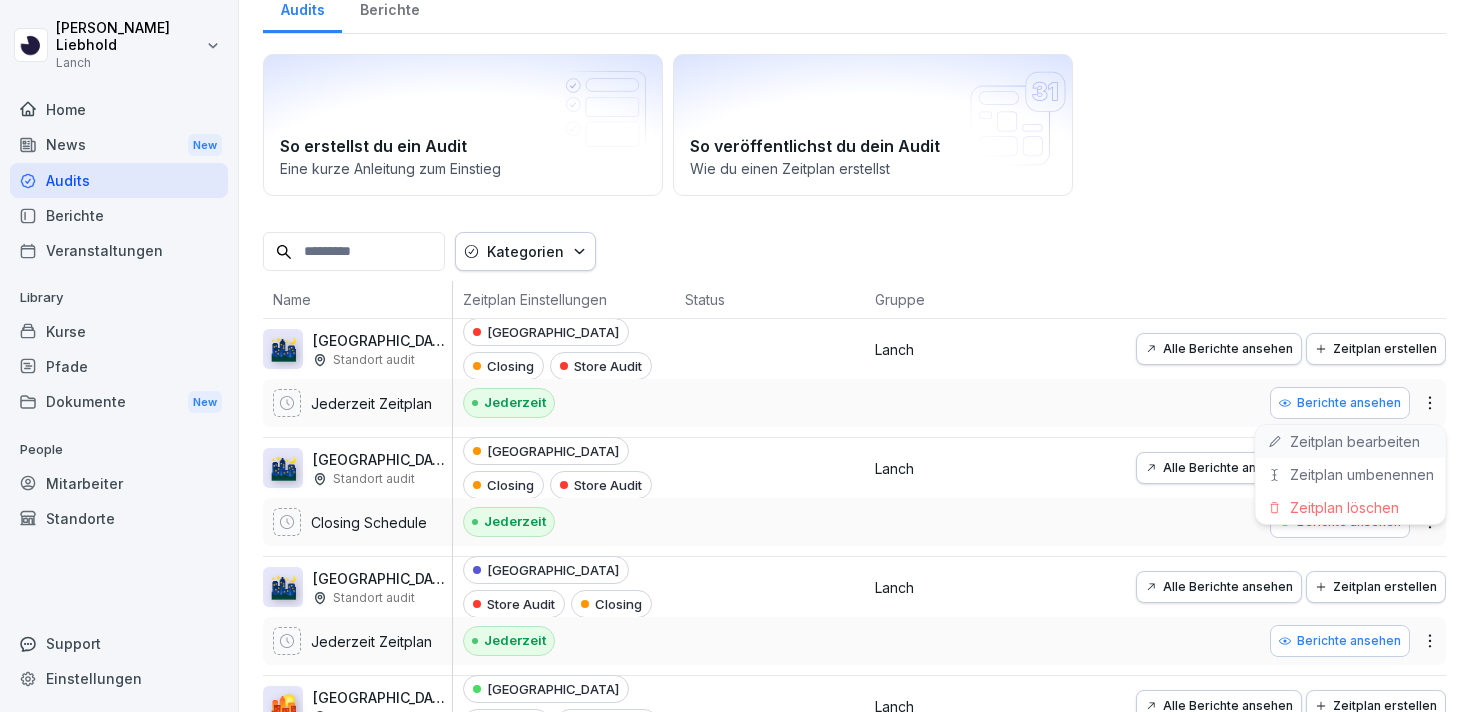 click on "Zeitplan bearbeiten" at bounding box center (1351, 441) 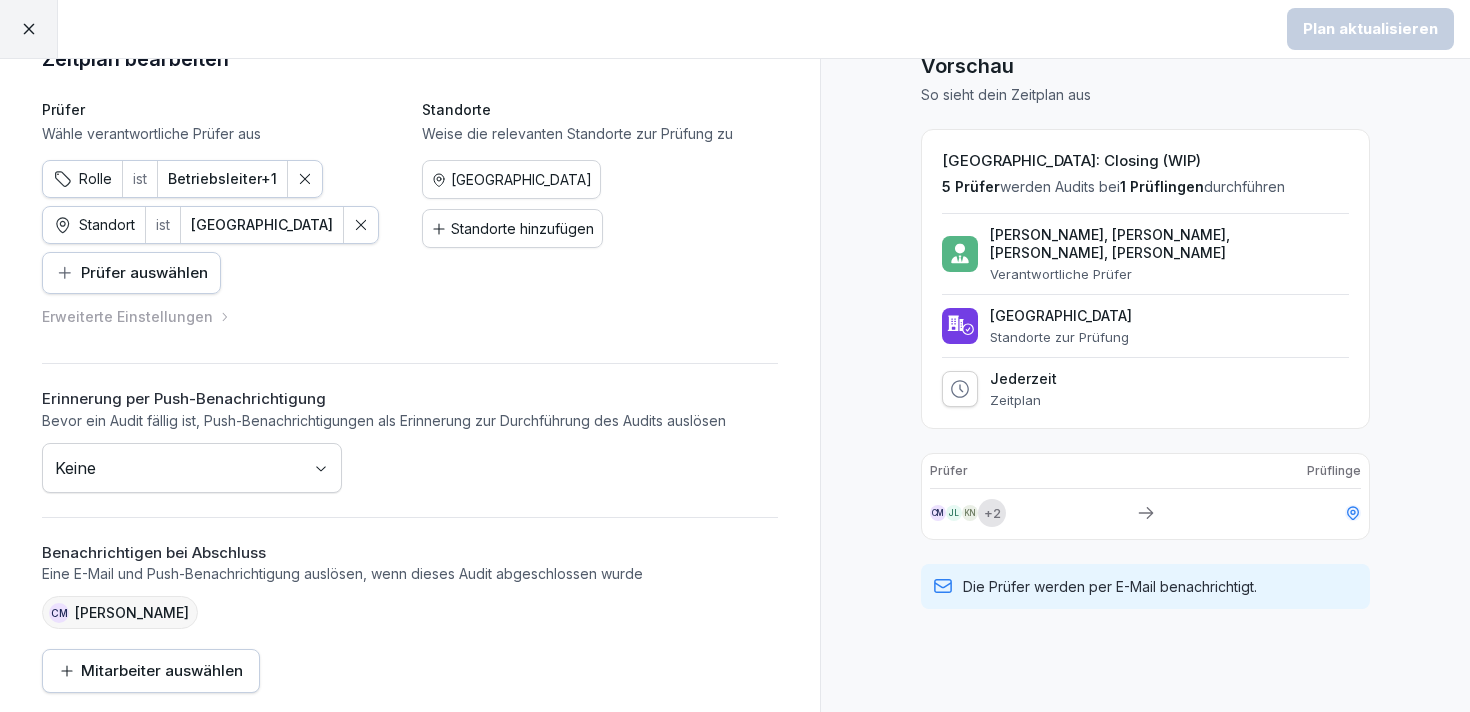 scroll, scrollTop: 61, scrollLeft: 0, axis: vertical 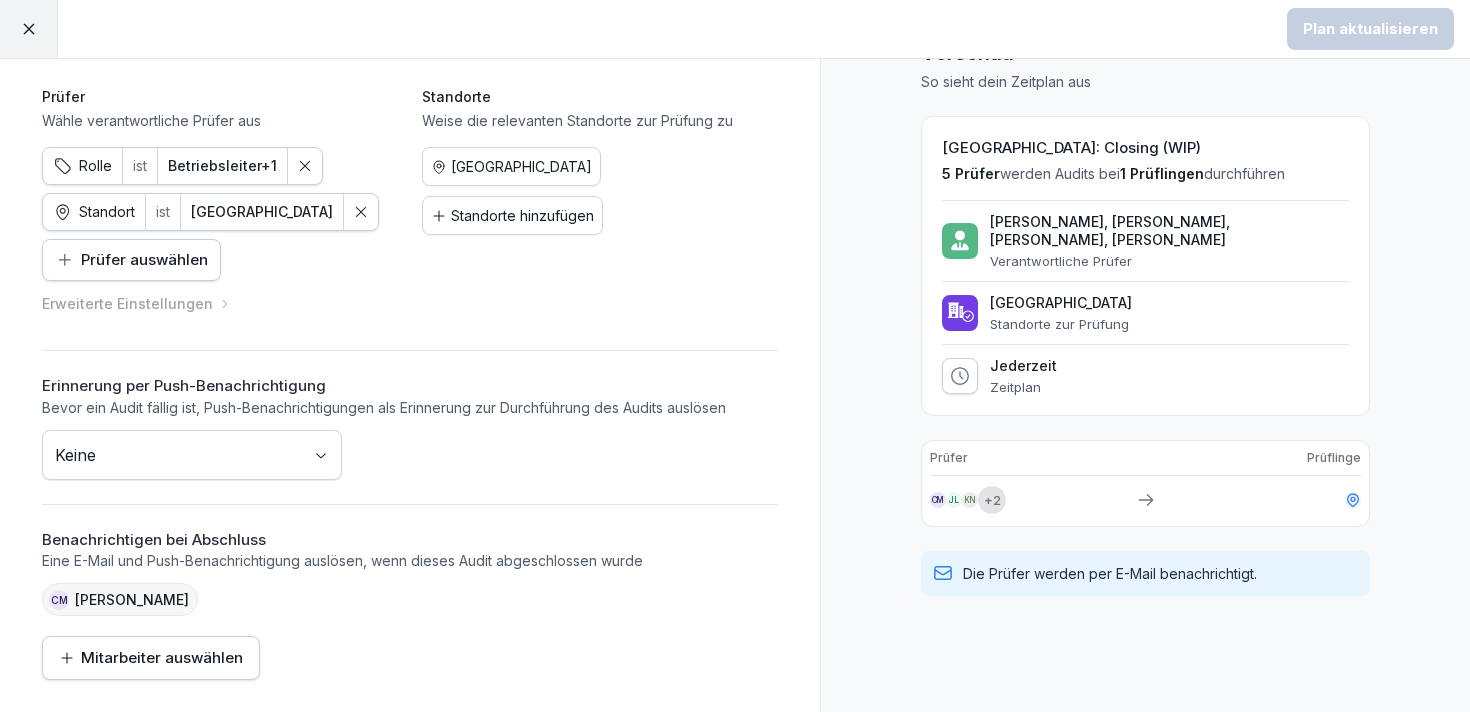 click at bounding box center (29, 29) 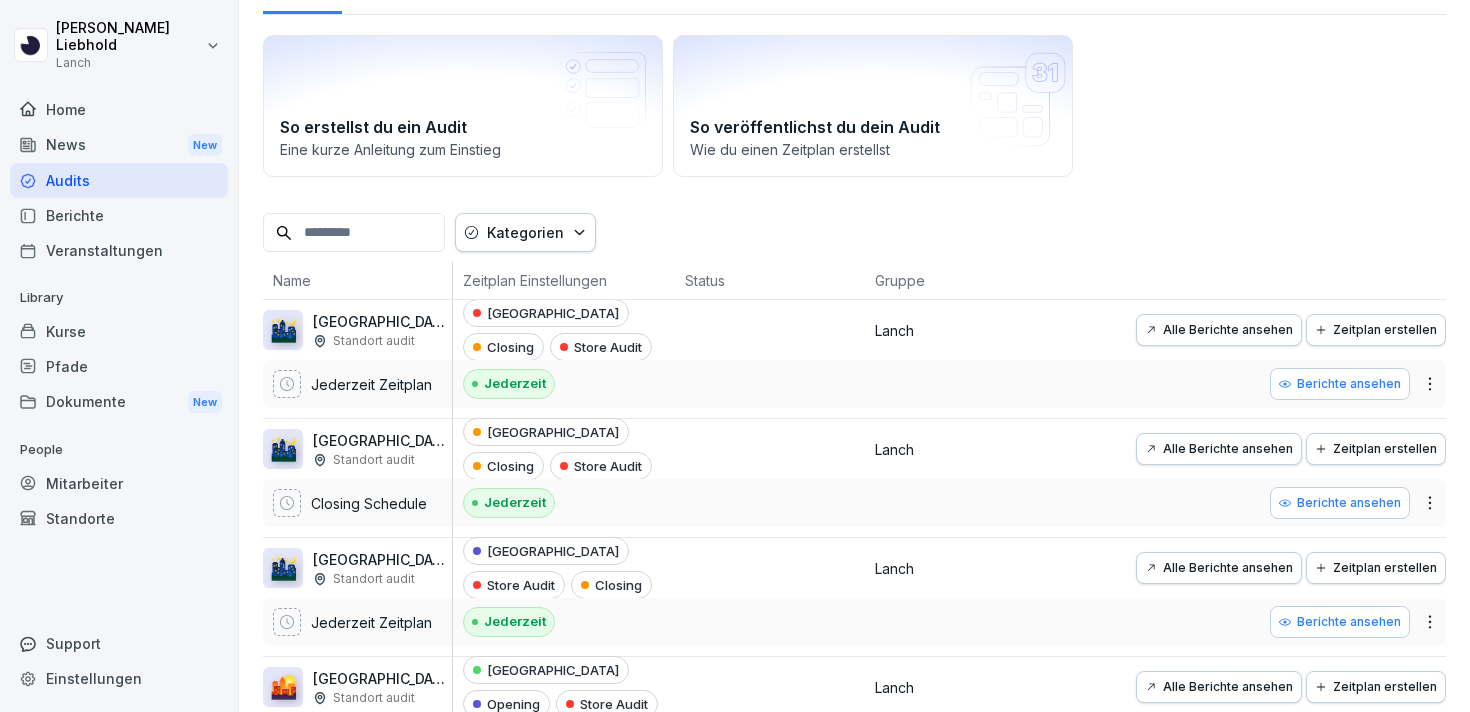 scroll, scrollTop: 104, scrollLeft: 0, axis: vertical 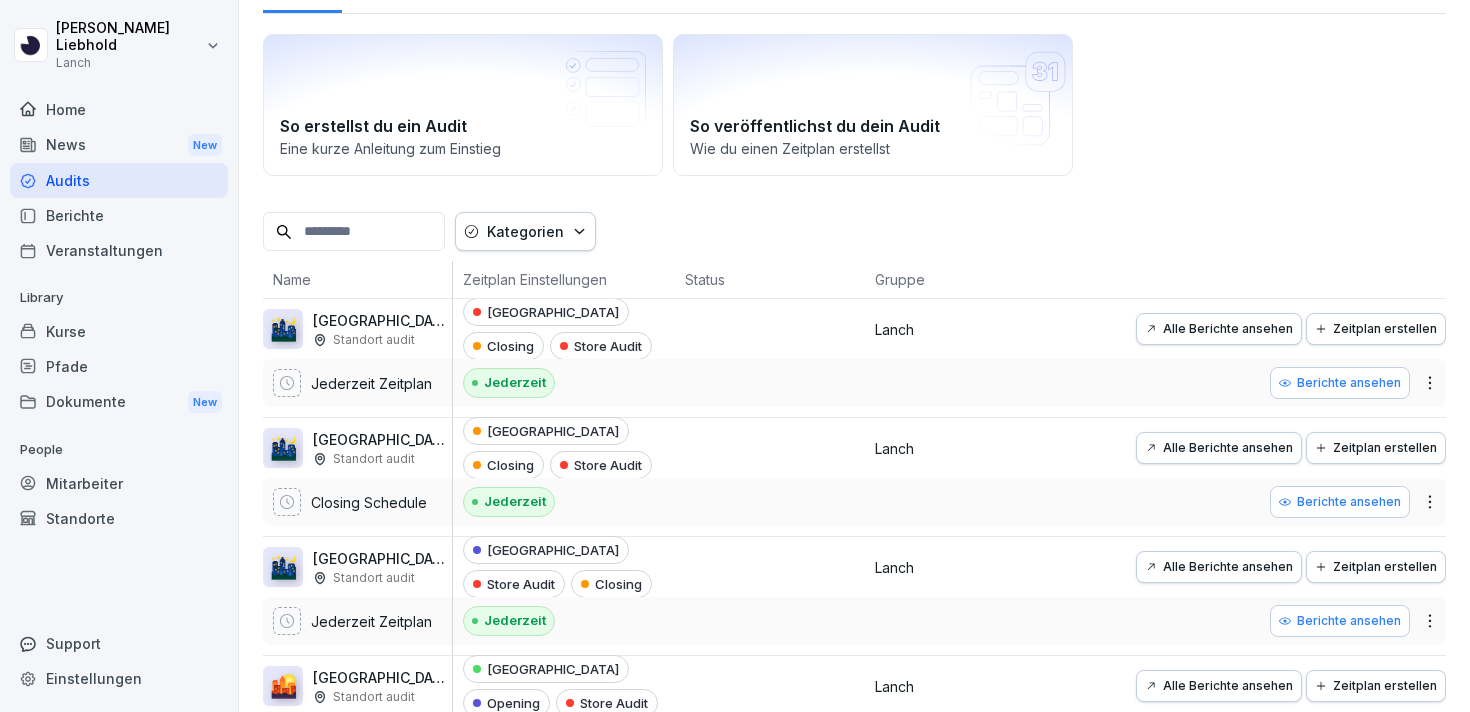 click on "Mitarbeiter" at bounding box center [119, 483] 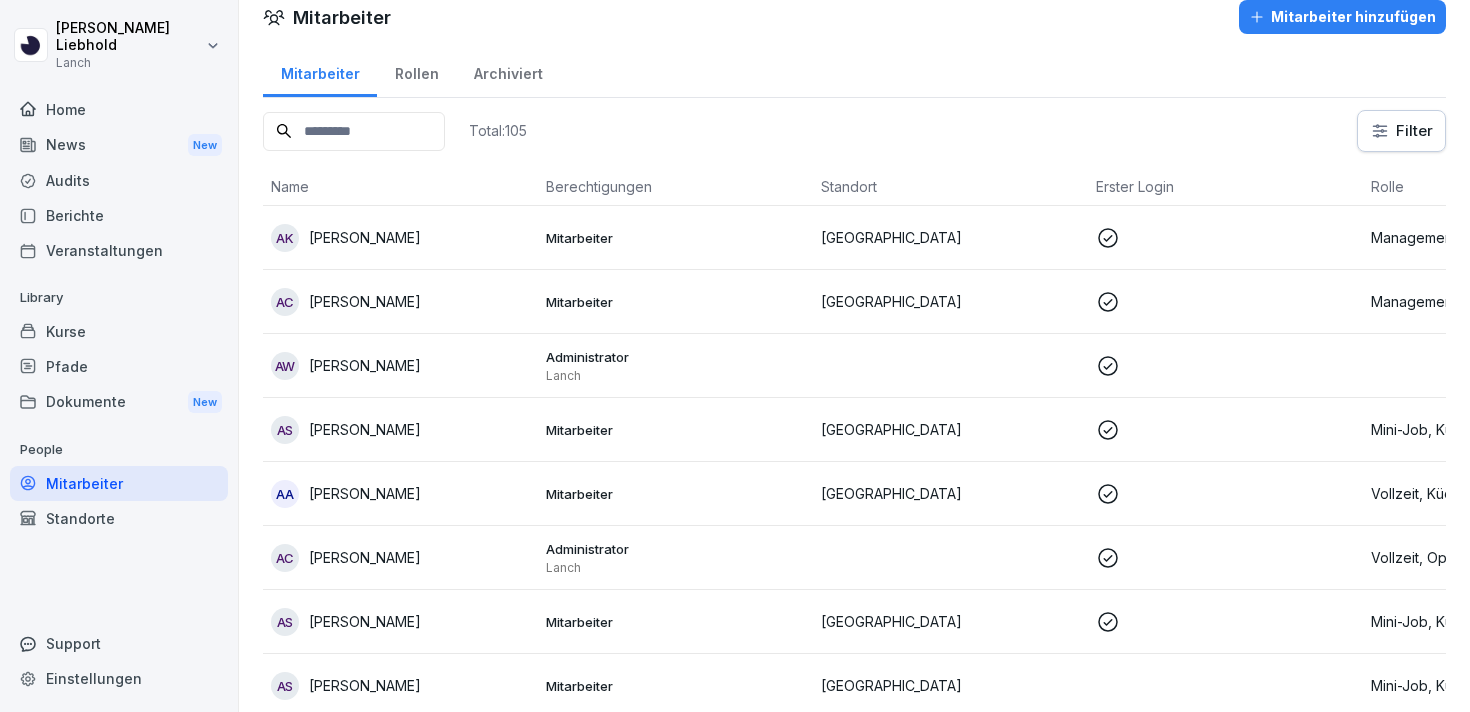 click on "Standorte" at bounding box center [119, 518] 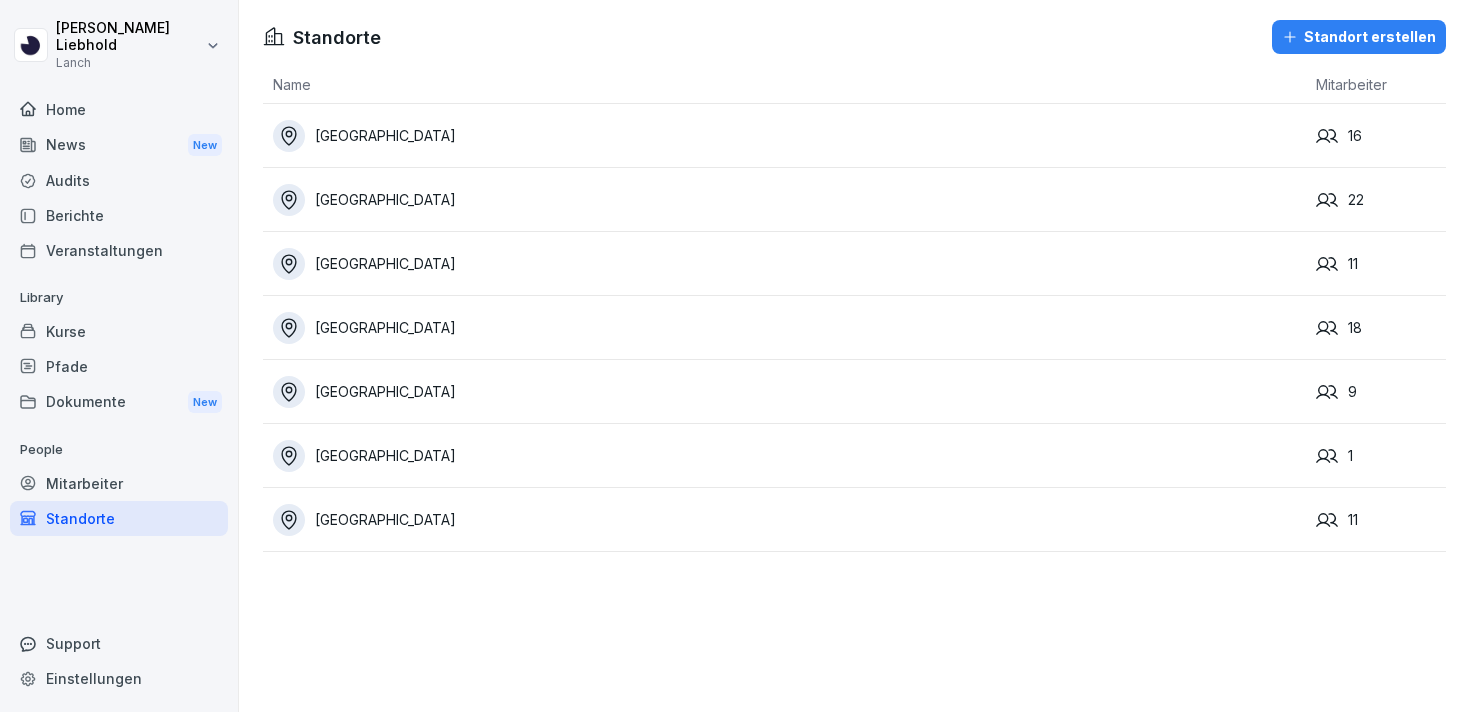 click on "Audits" at bounding box center [119, 180] 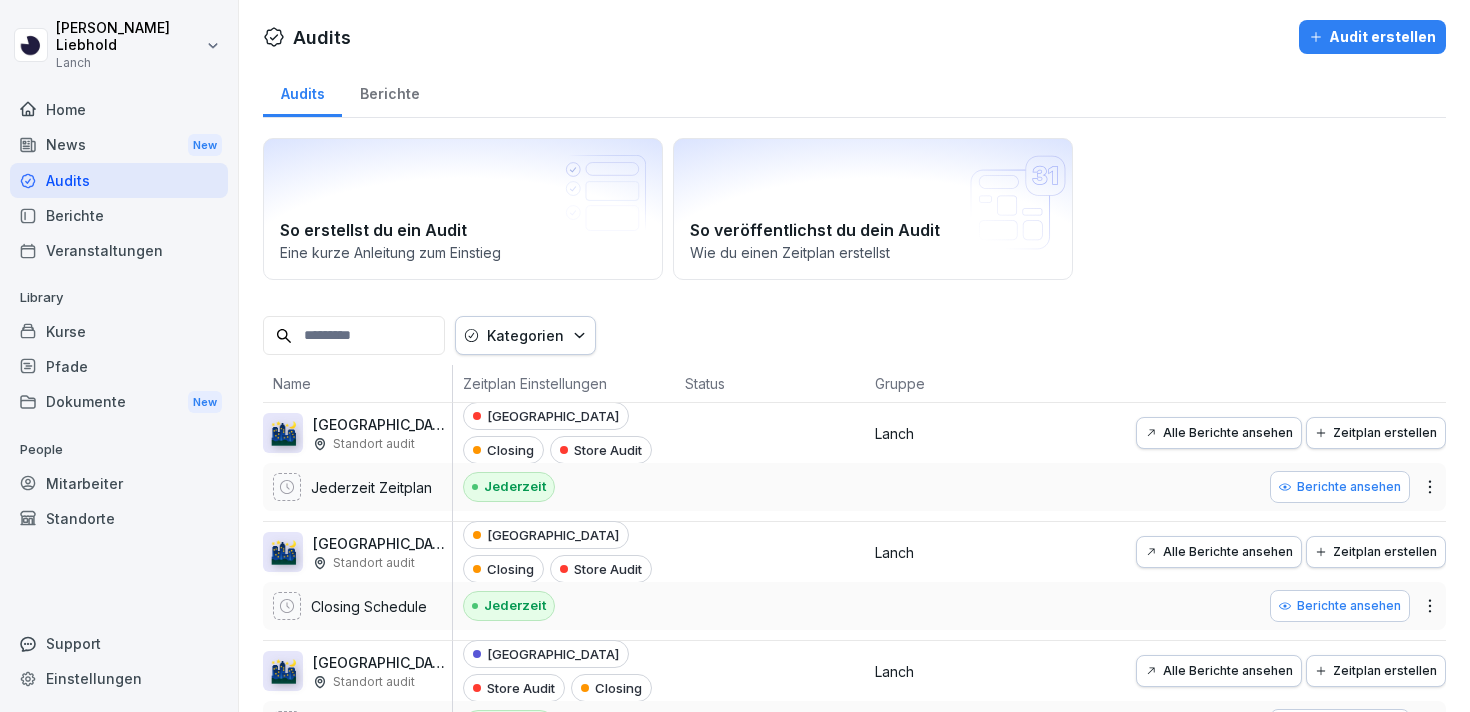 scroll, scrollTop: 45, scrollLeft: 0, axis: vertical 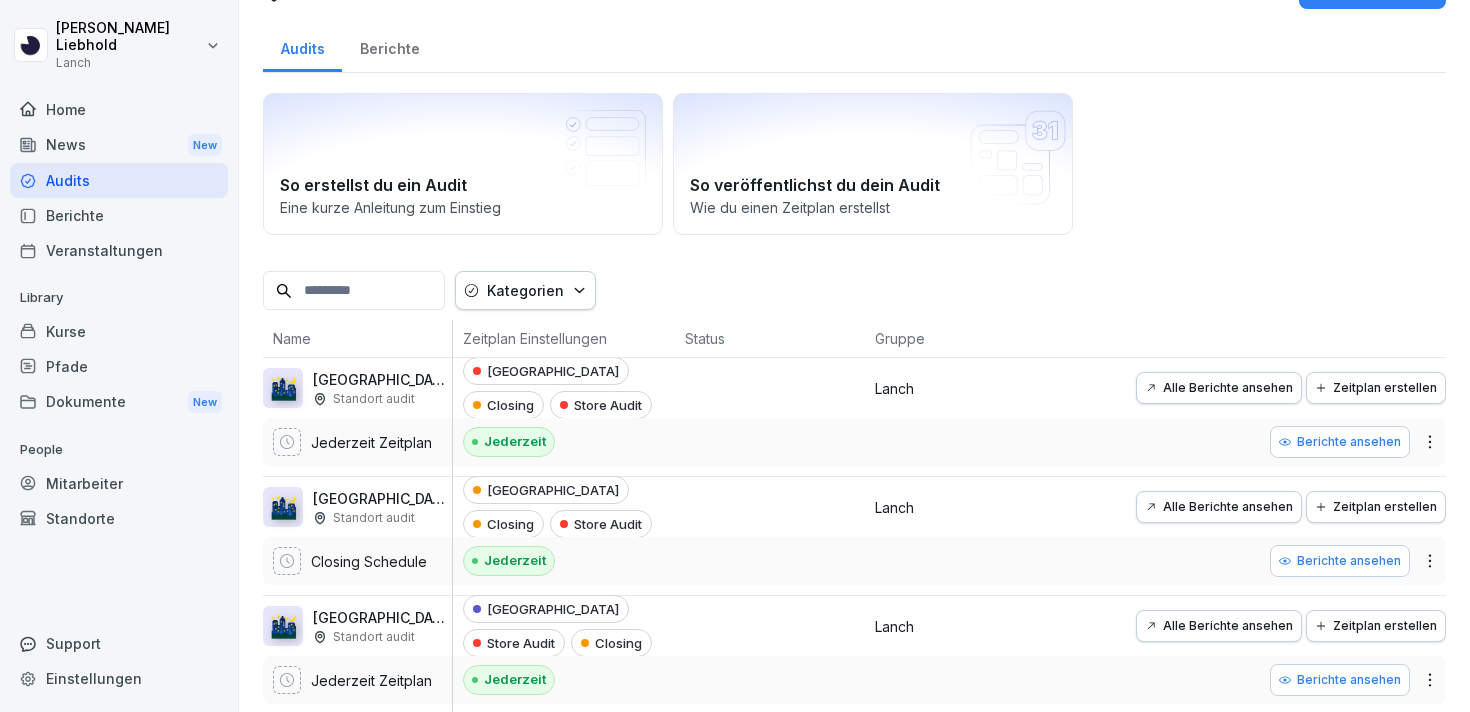 click on "[PERSON_NAME] Lanch Home News New Audits Berichte Veranstaltungen Library Kurse Pfade Dokumente New People Mitarbeiter Standorte Support Einstellungen Audits Audit erstellen Audits Berichte So erstellst du ein Audit Eine kurze Anleitung zum Einstieg So veröffentlichst du dein Audit Wie du einen Zeitplan erstellst Kategorien Name Zeitplan Einstellungen Status Gruppe 🌃 [GEOGRAPHIC_DATA]: Closing (WIP) Standort audit Jederzeit Zeitplan [GEOGRAPHIC_DATA] Closing Store Audit Jederzeit Lanch Alle Berichte ansehen Zeitplan erstellen Berichte ansehen 🌃 [GEOGRAPHIC_DATA]: Closing Standort audit Closing Schedule [GEOGRAPHIC_DATA] Closing Store Audit Jederzeit Lanch Alle Berichte ansehen Zeitplan erstellen Berichte ansehen 🌃 [GEOGRAPHIC_DATA]: Closing (WIP) Standort audit Jederzeit Zeitplan Frankfurt Store Audit Closing Jederzeit Lanch Alle Berichte ansehen Zeitplan erstellen Berichte ansehen 🌇 [GEOGRAPHIC_DATA]: Opening (WIP) Standort audit Jederzeit Zeitplan [GEOGRAPHIC_DATA] Opening Store Audit Jederzeit Lanch Alle Berichte ansehen Zeitplan erstellen 🌃 4.9" at bounding box center [735, 356] 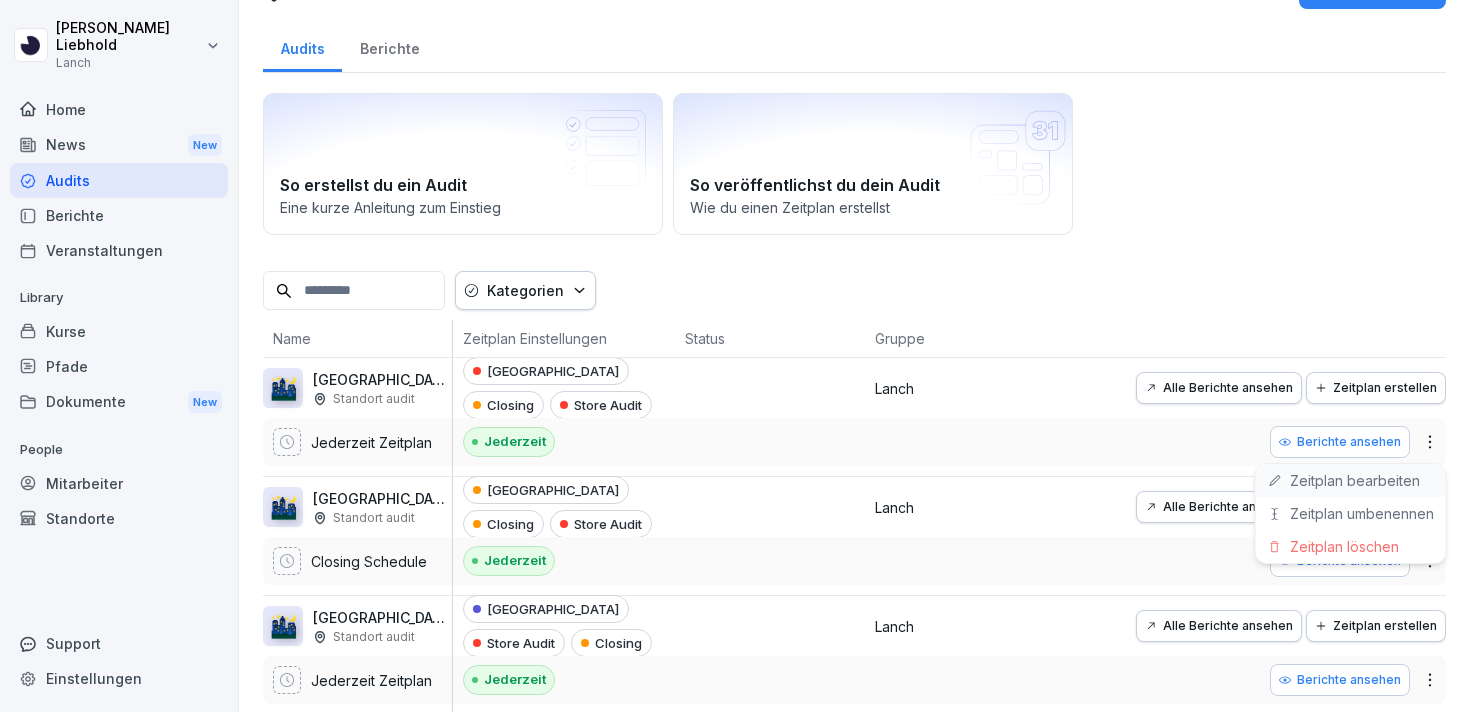 click on "Zeitplan bearbeiten" at bounding box center (1351, 480) 